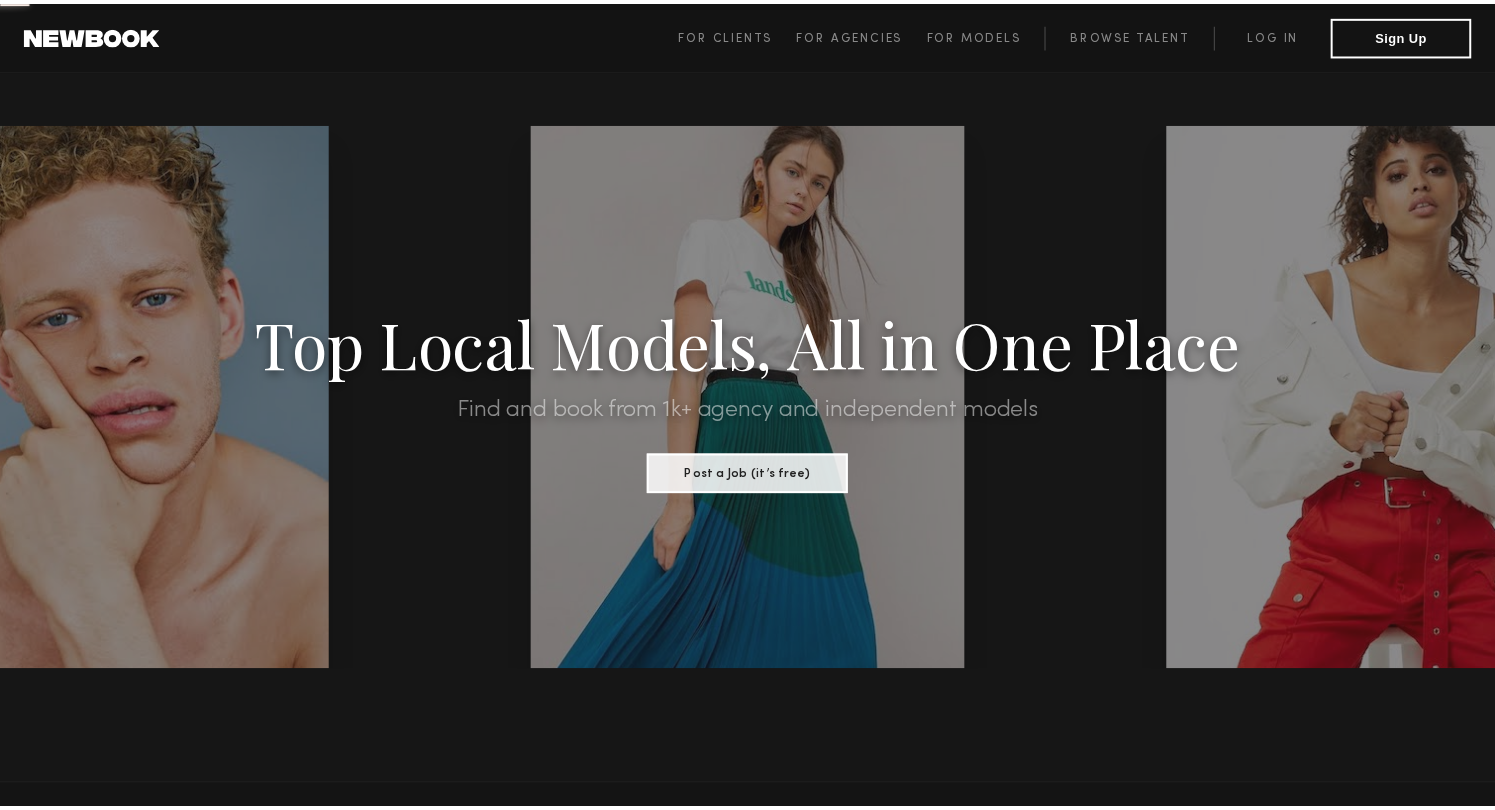 scroll, scrollTop: 0, scrollLeft: 0, axis: both 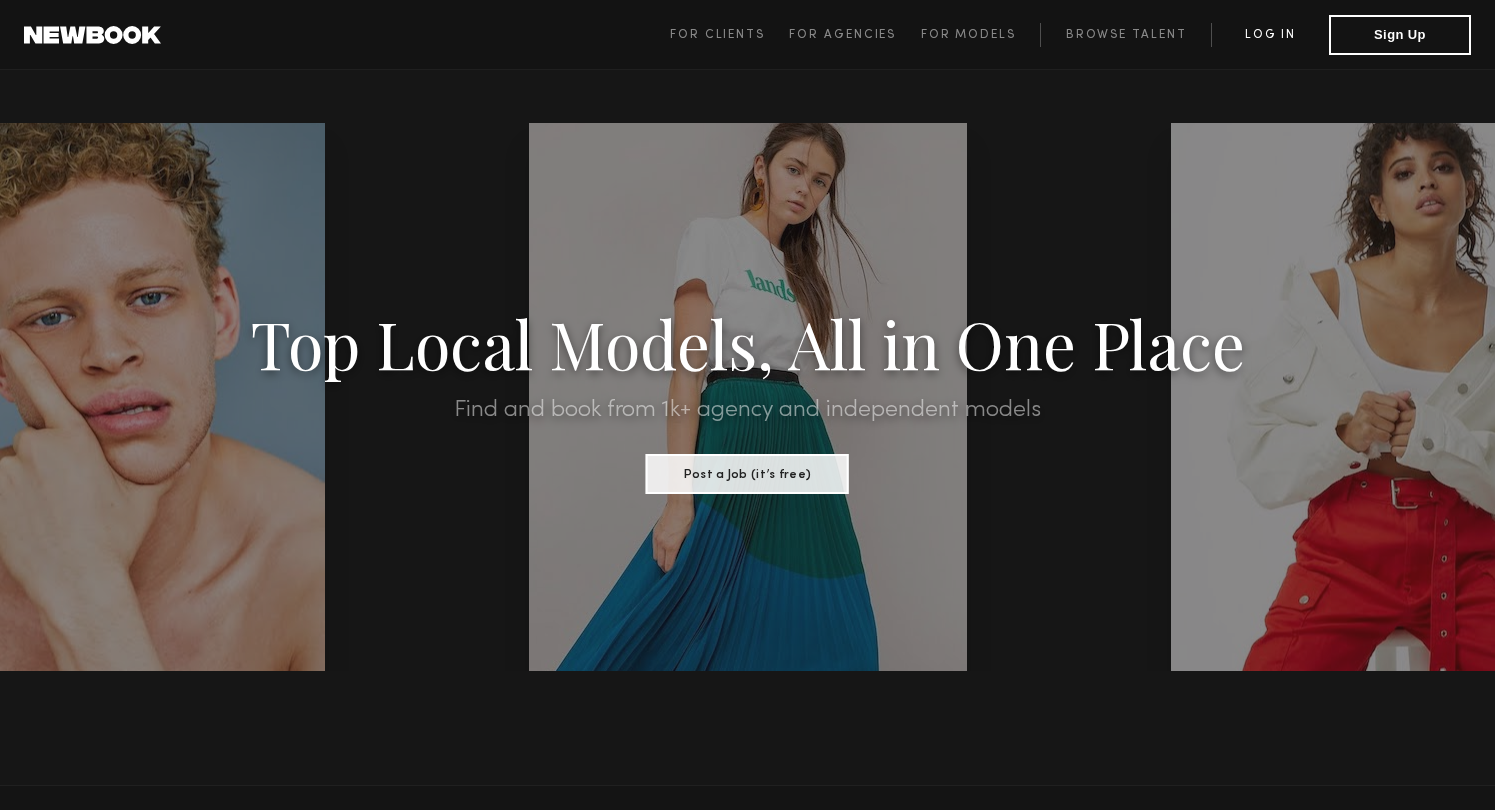 click on "Log in" 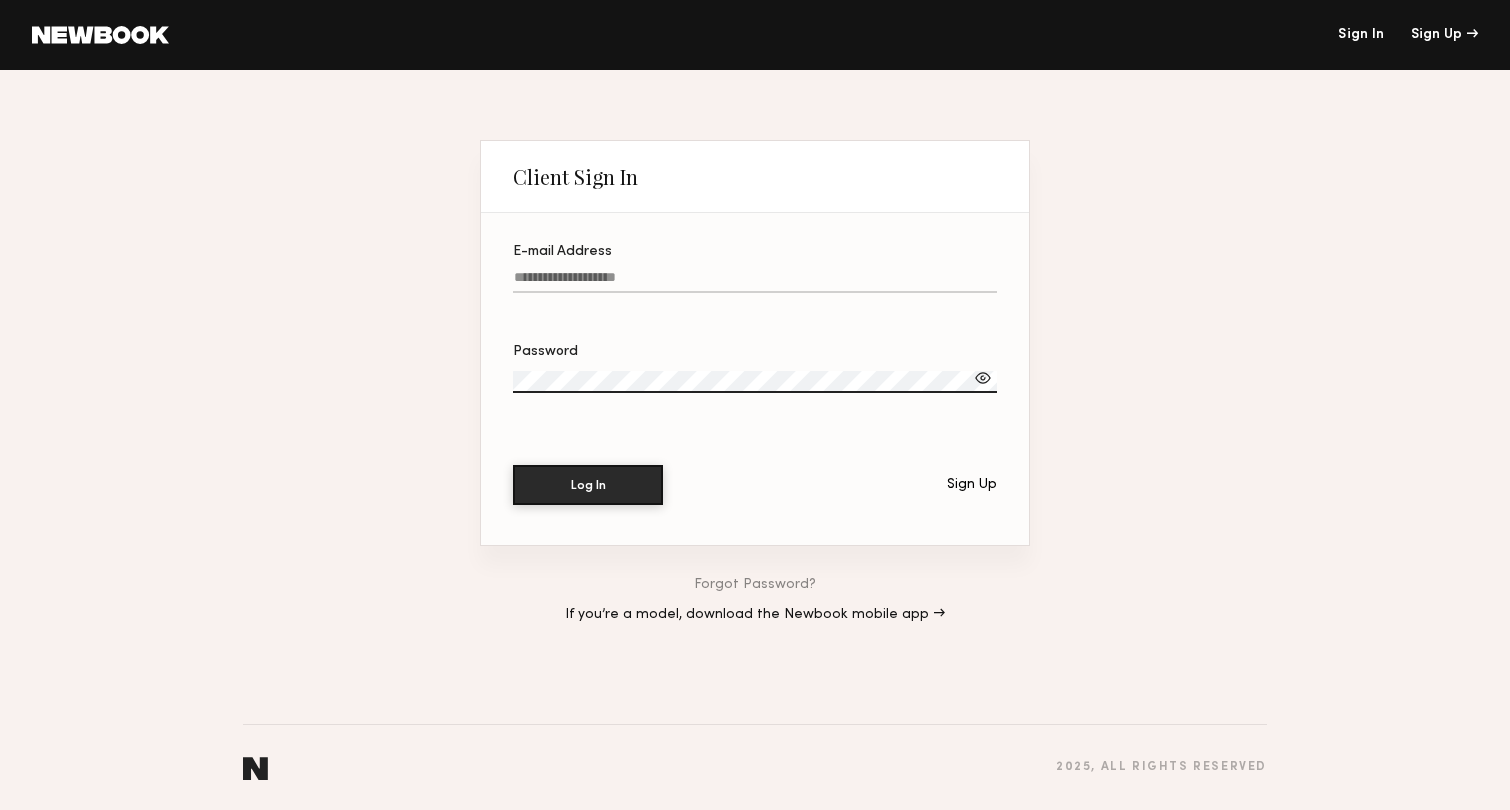 click on "E-mail Address" 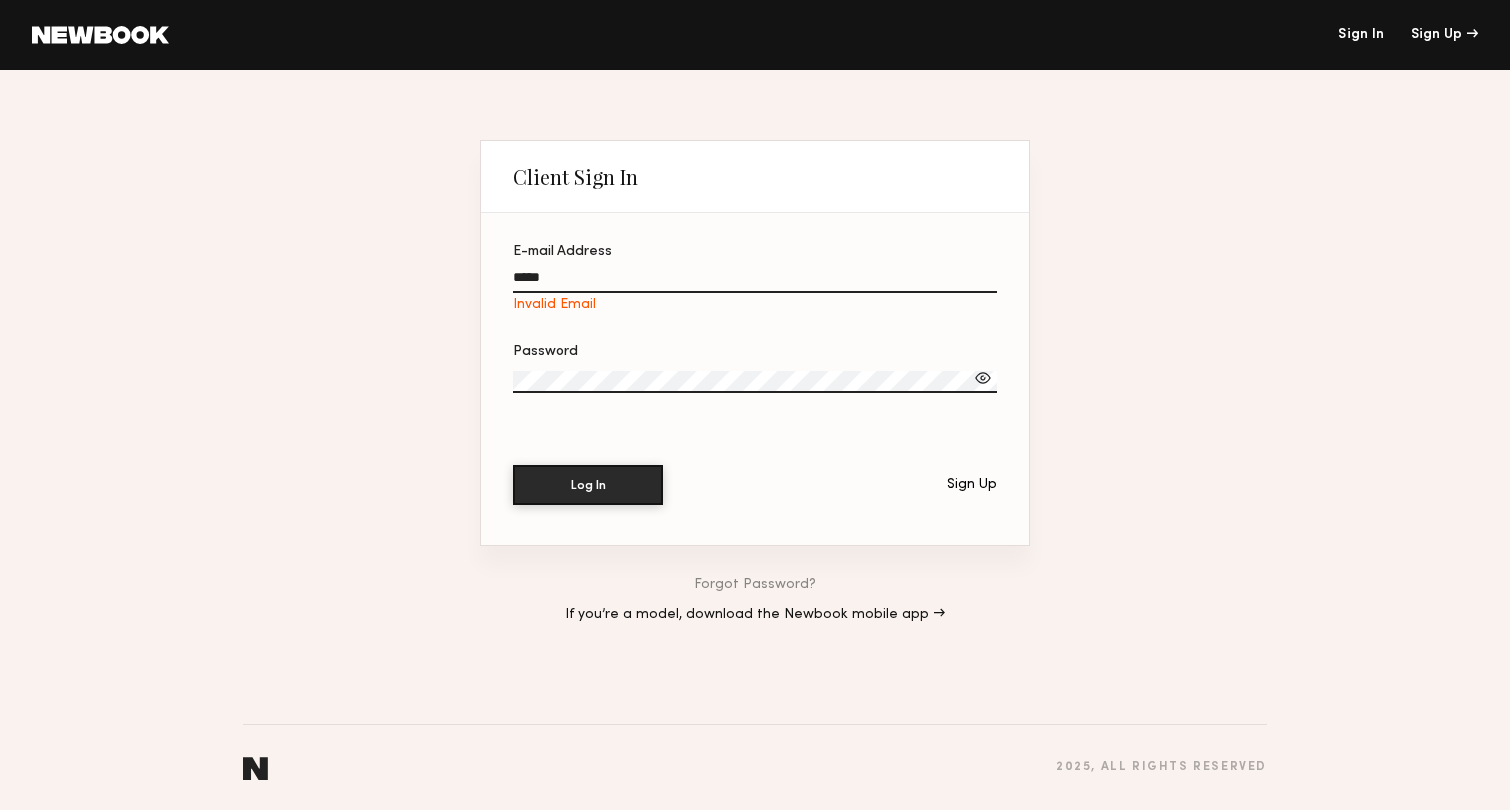 type on "**********" 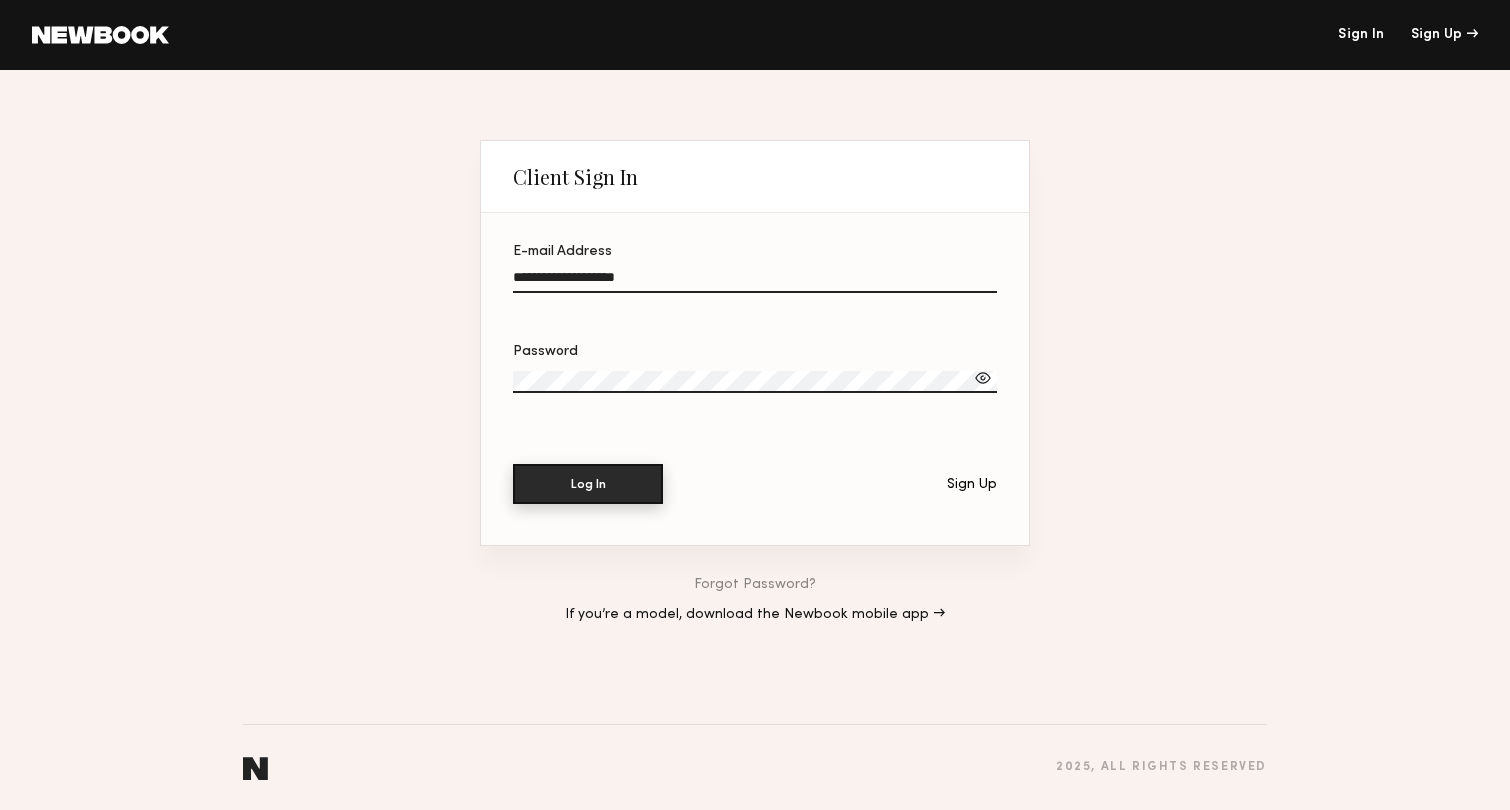 click on "Log In" 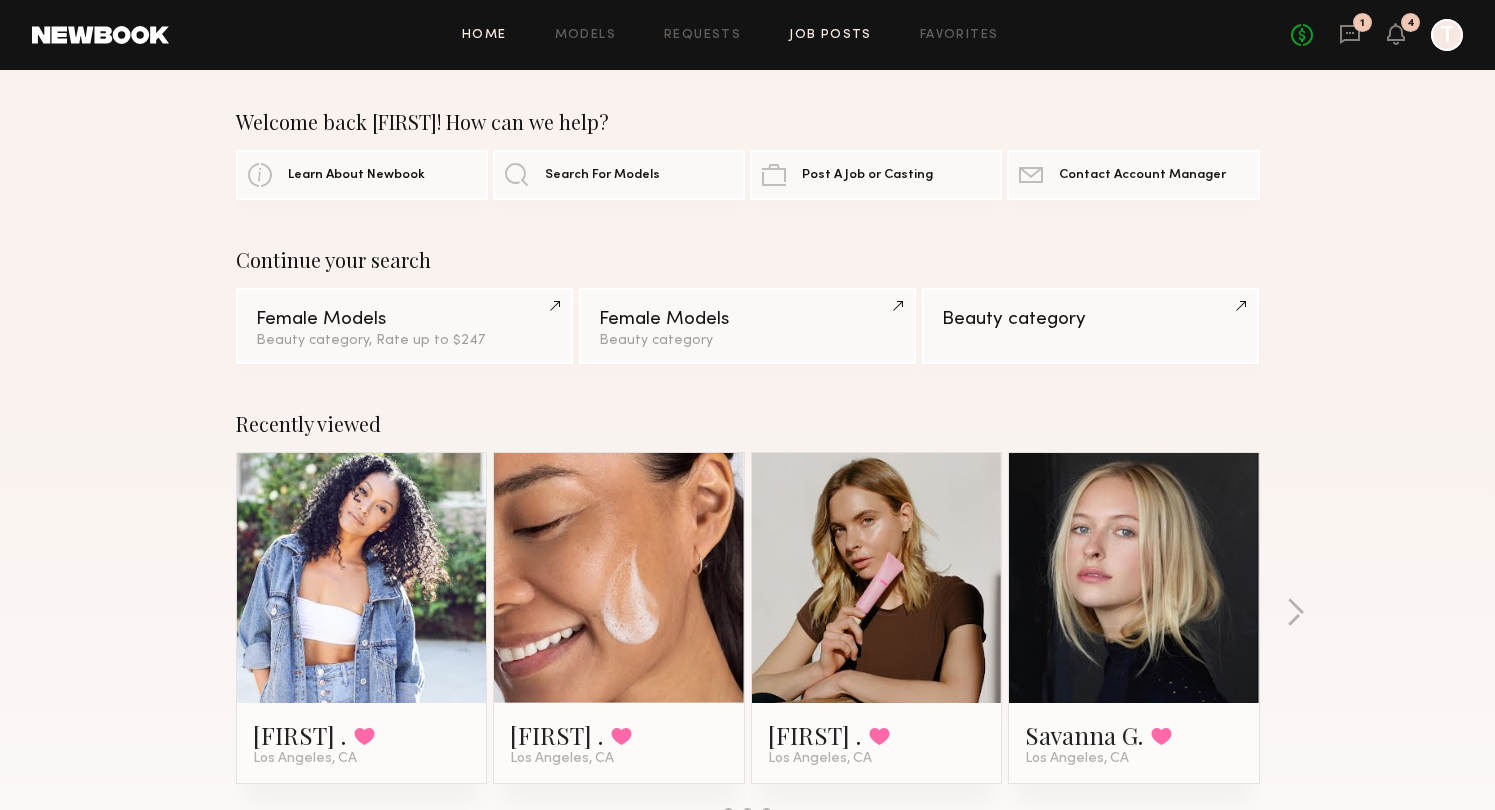 click on "Job Posts" 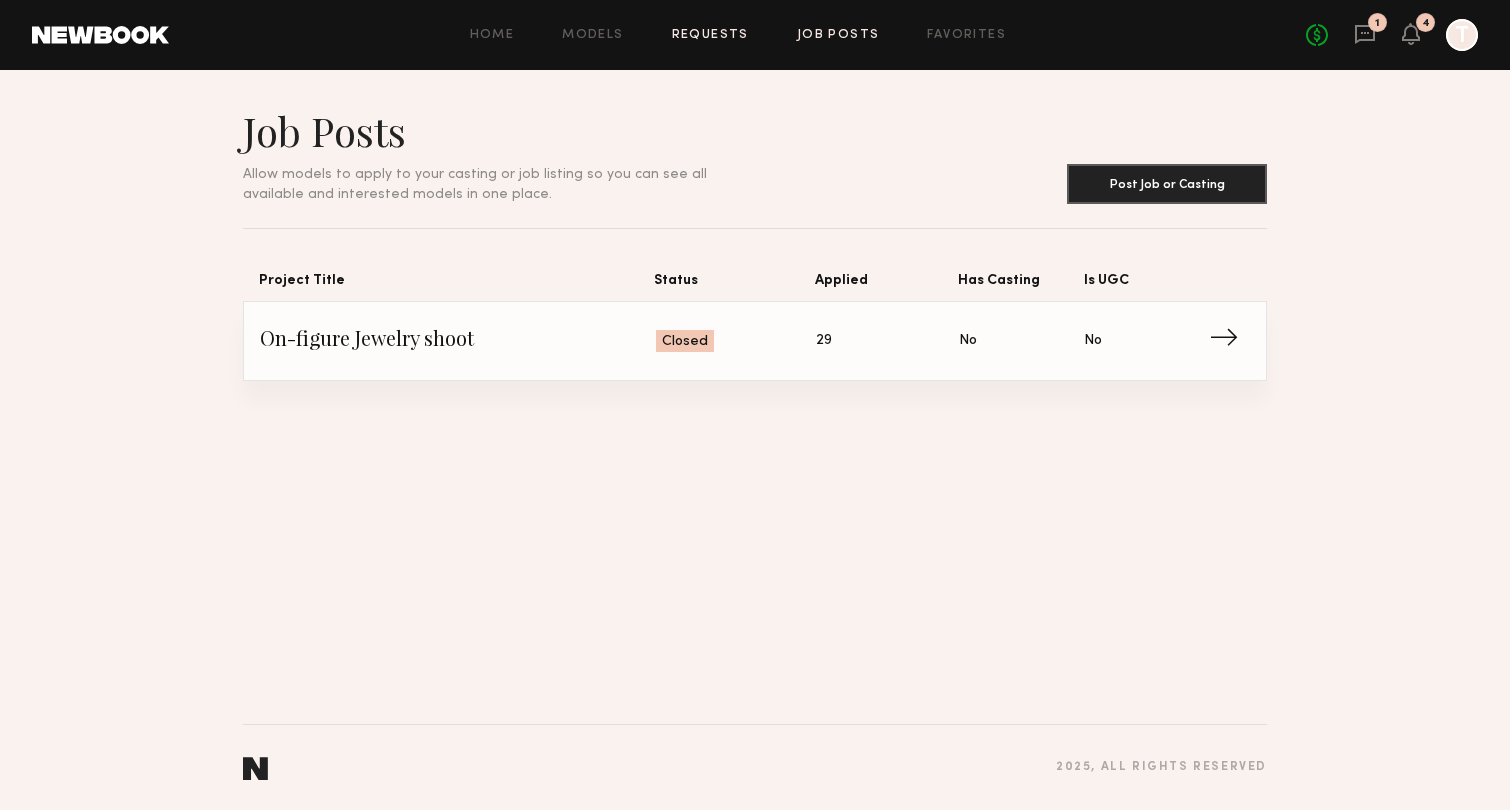 click on "Requests" 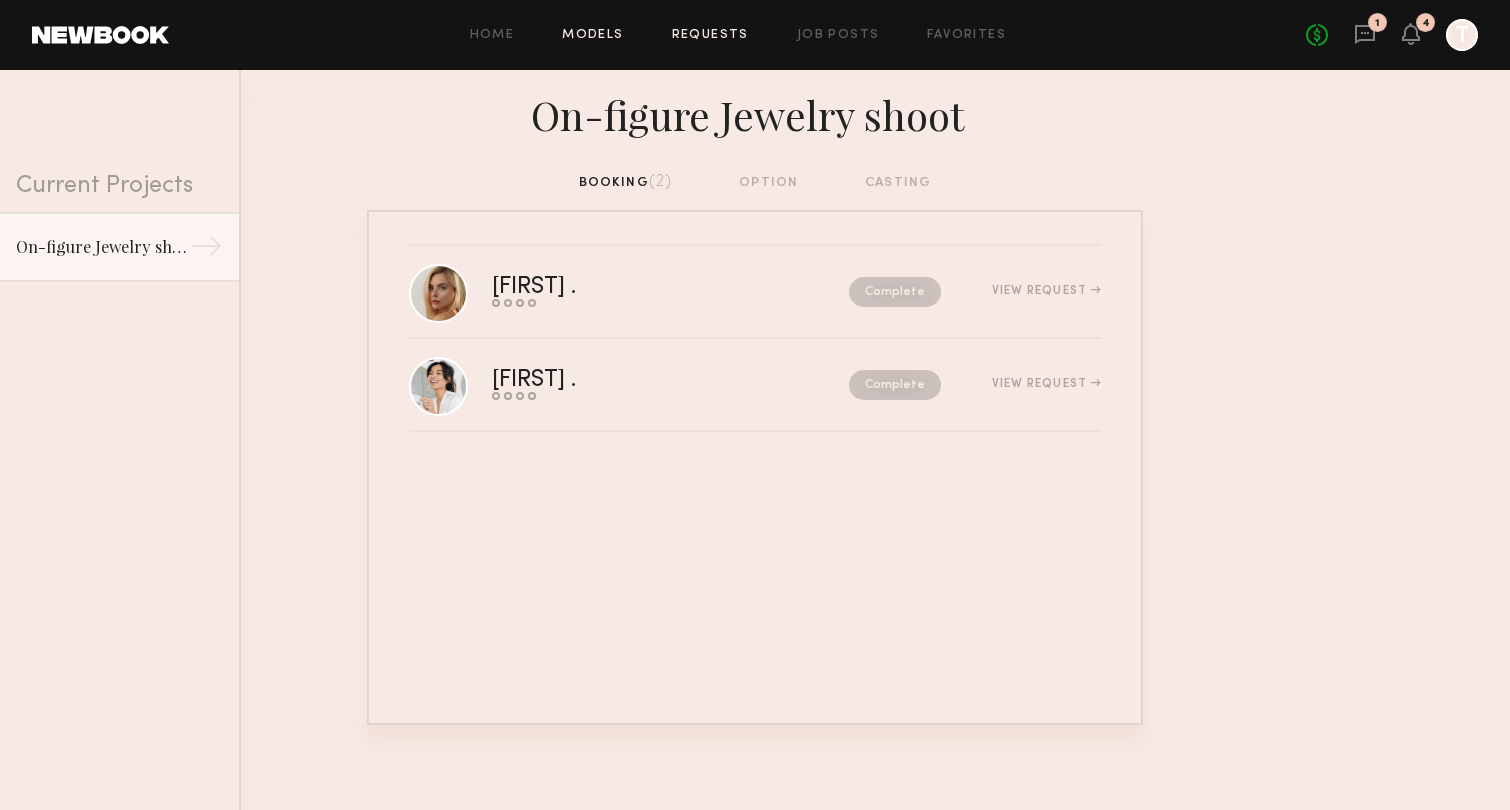 click on "Models" 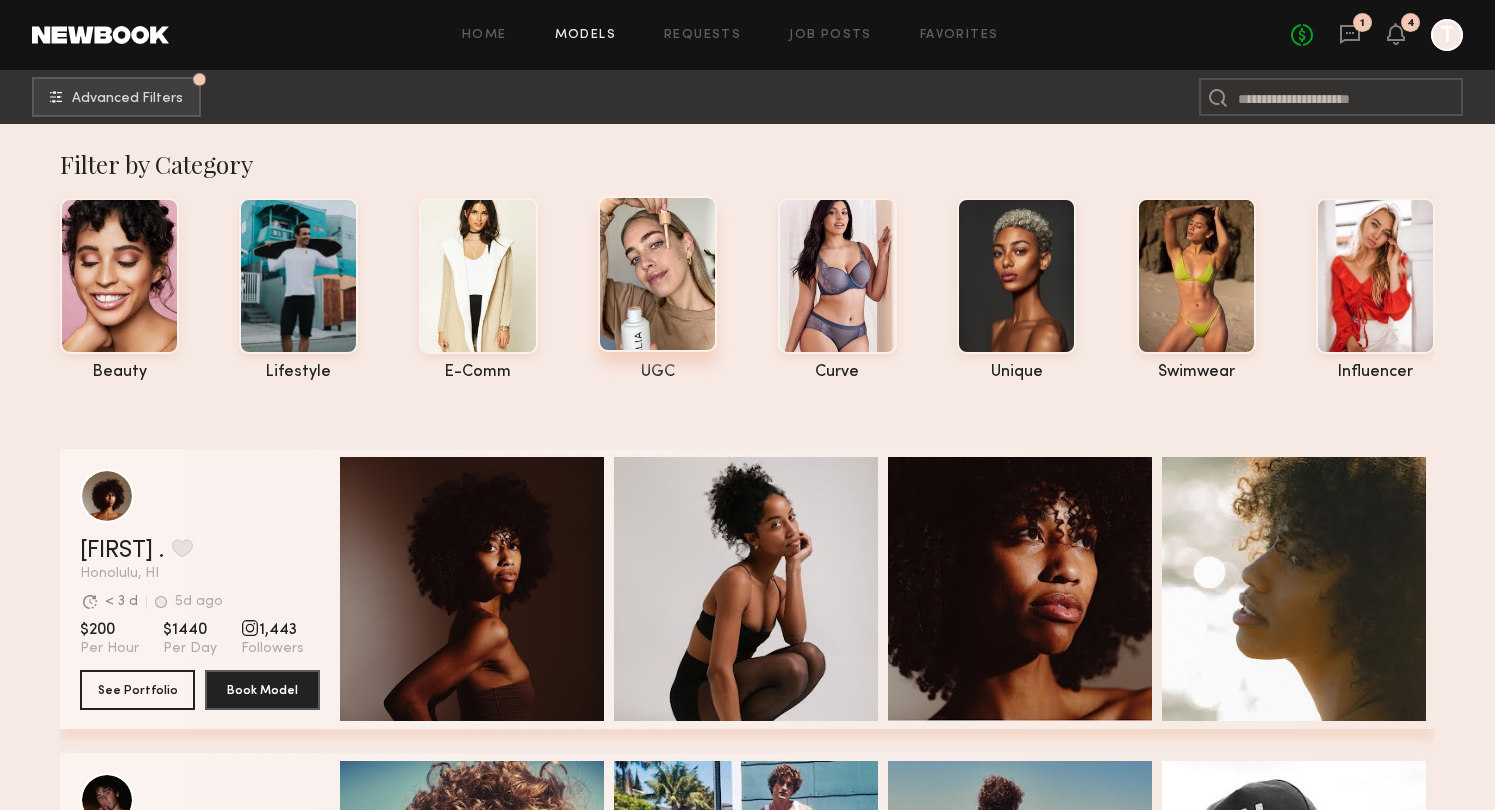 click 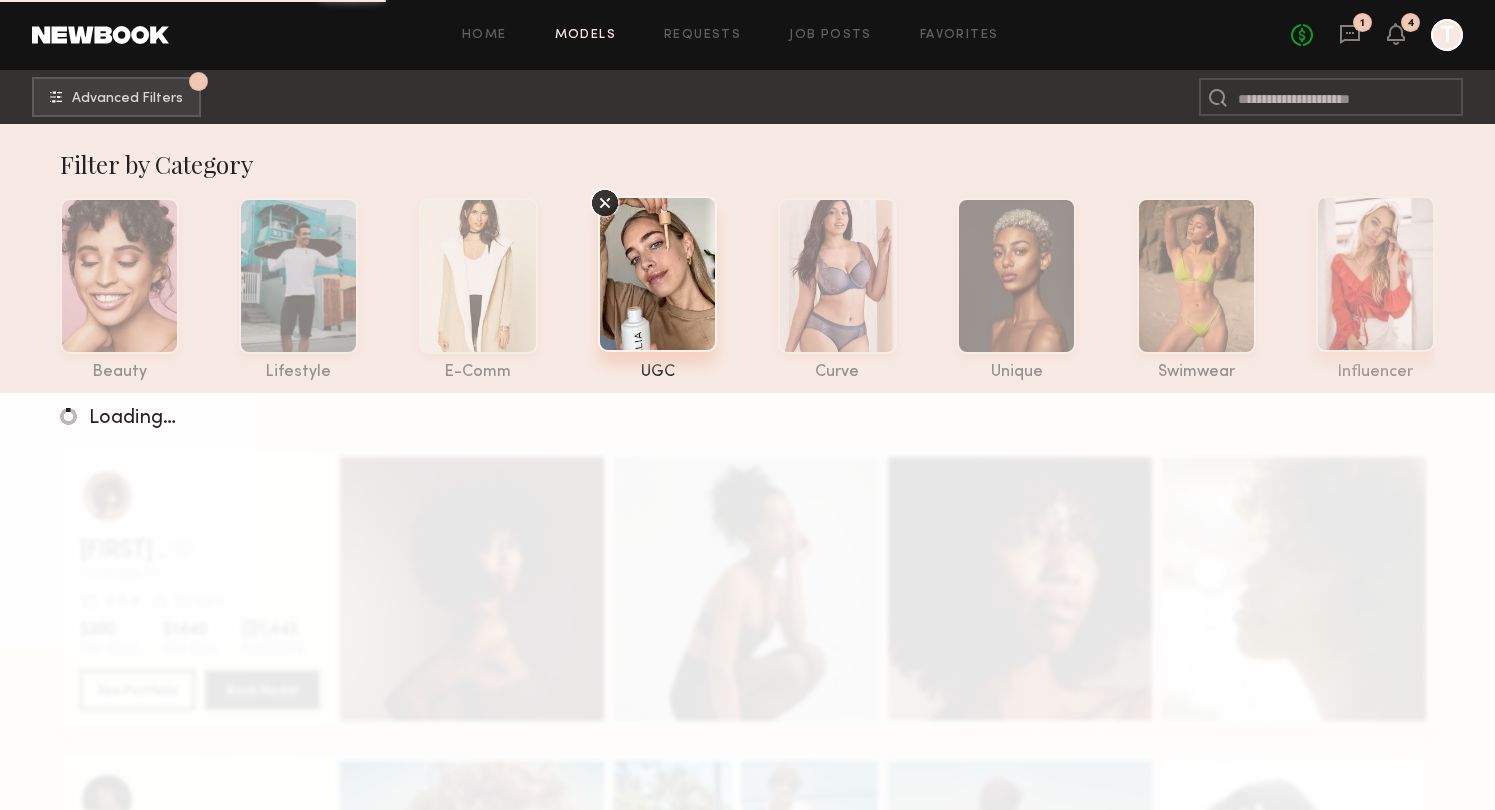click 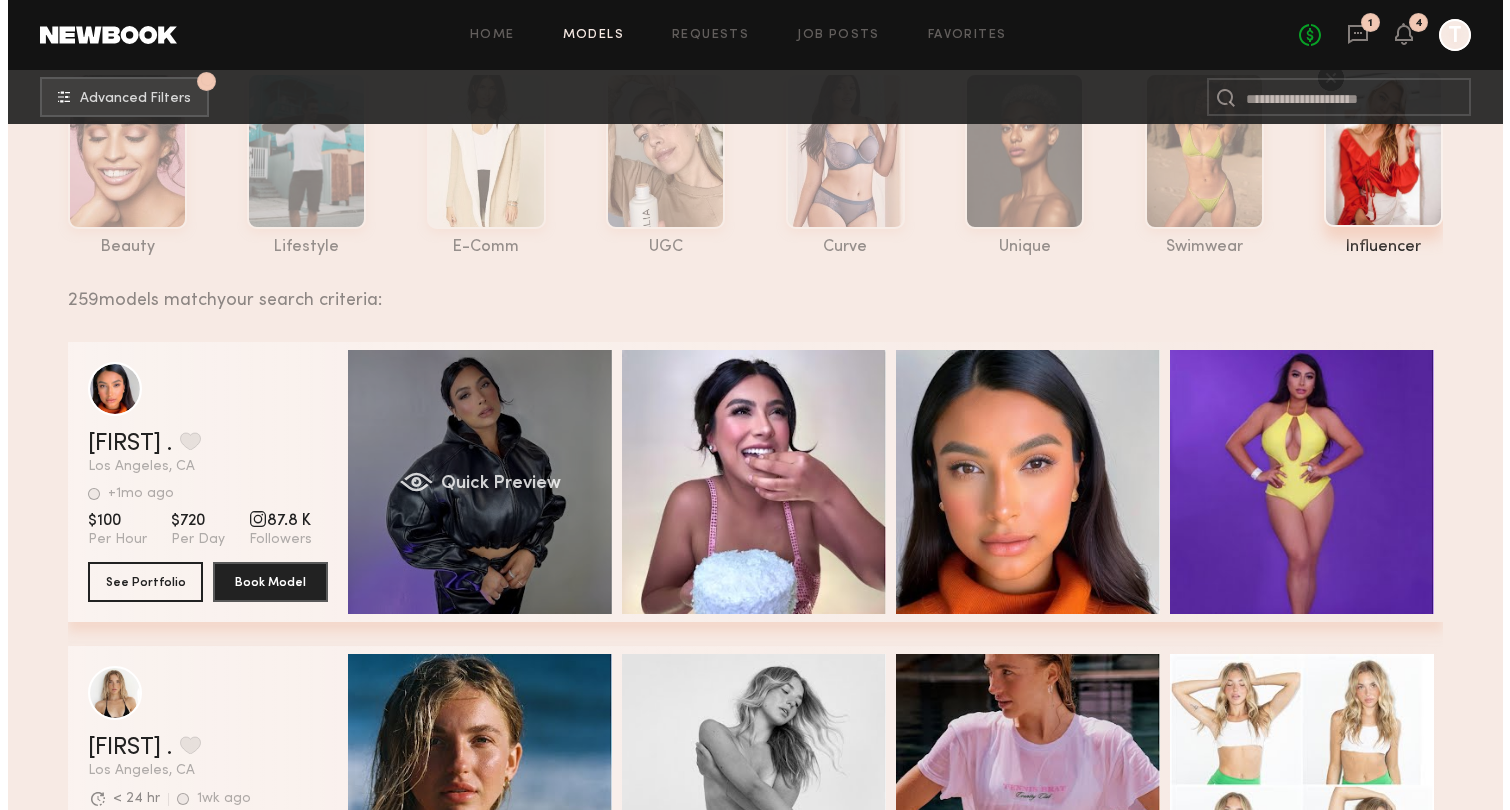 scroll, scrollTop: 0, scrollLeft: 0, axis: both 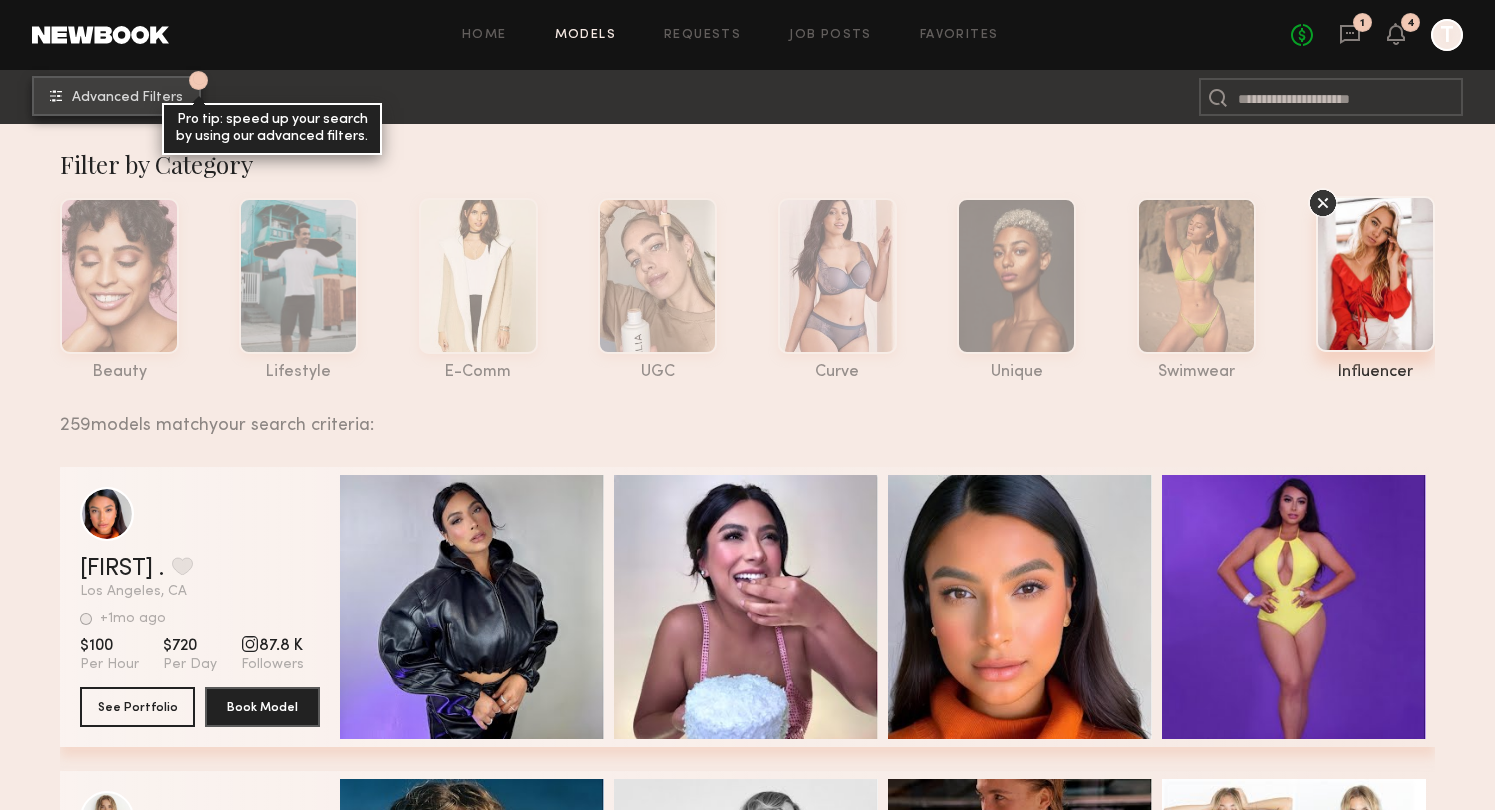 click on "Advanced Filters" 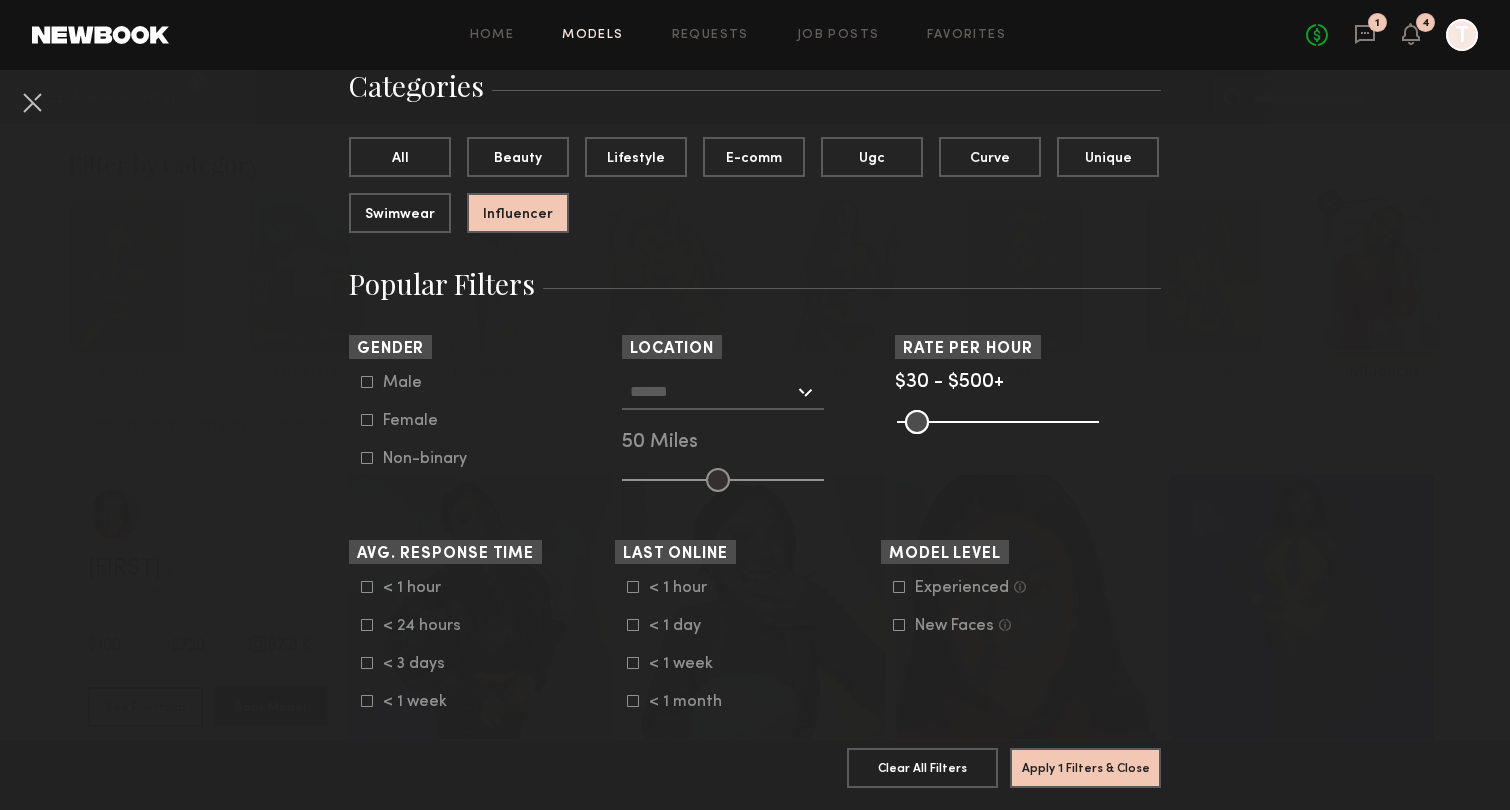 scroll, scrollTop: 220, scrollLeft: 0, axis: vertical 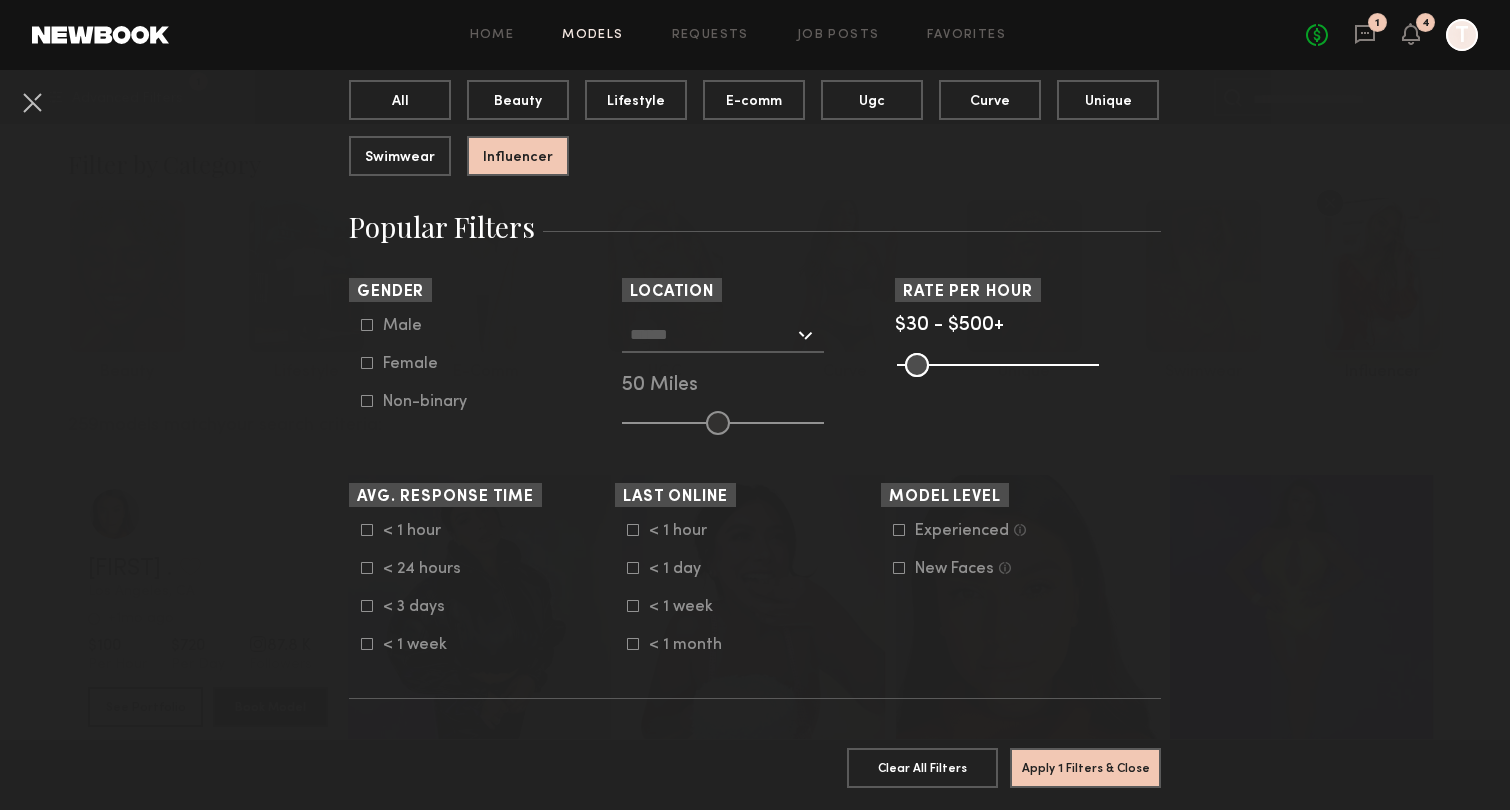 click on "Female" 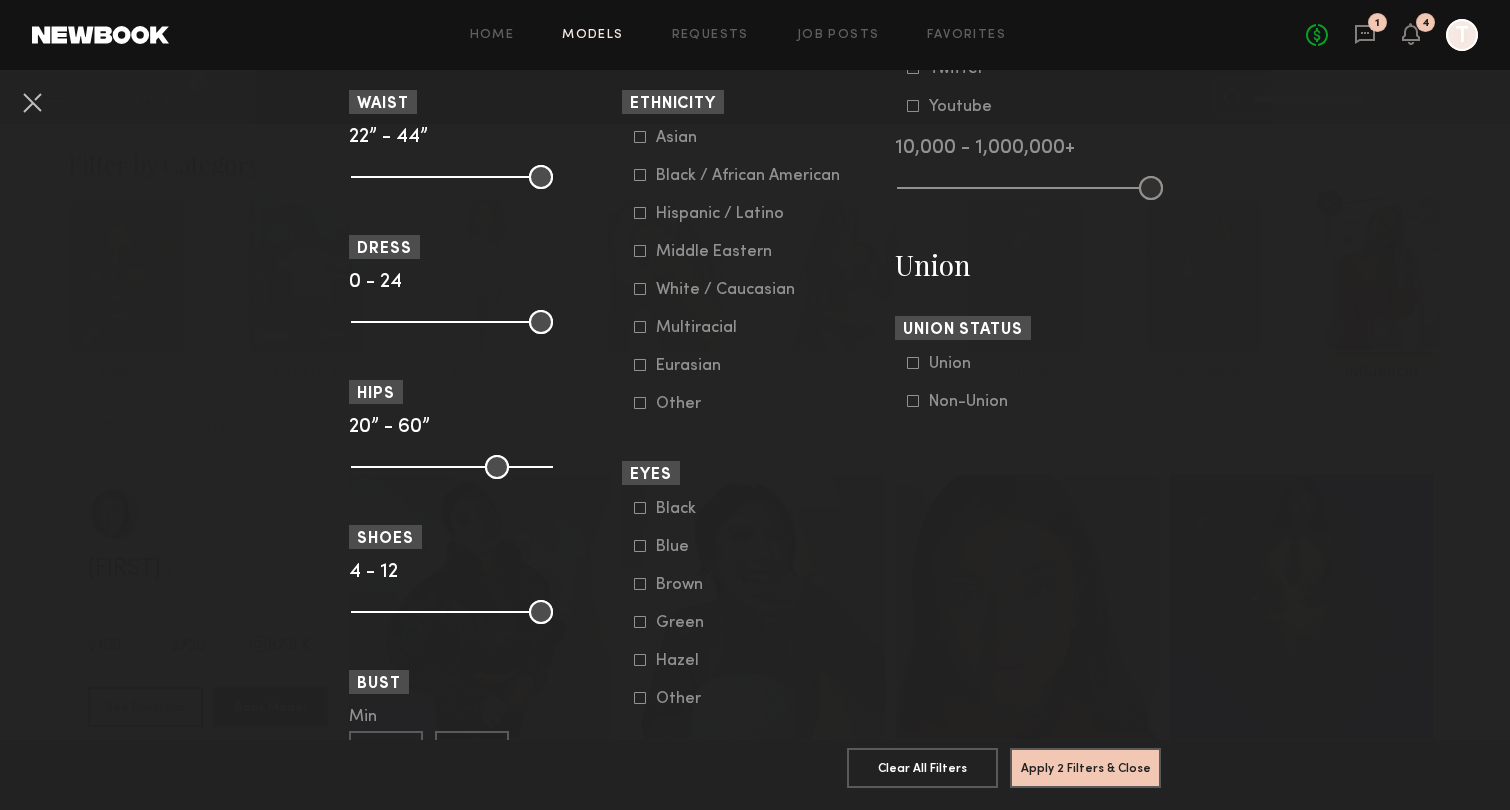 scroll, scrollTop: 661, scrollLeft: 0, axis: vertical 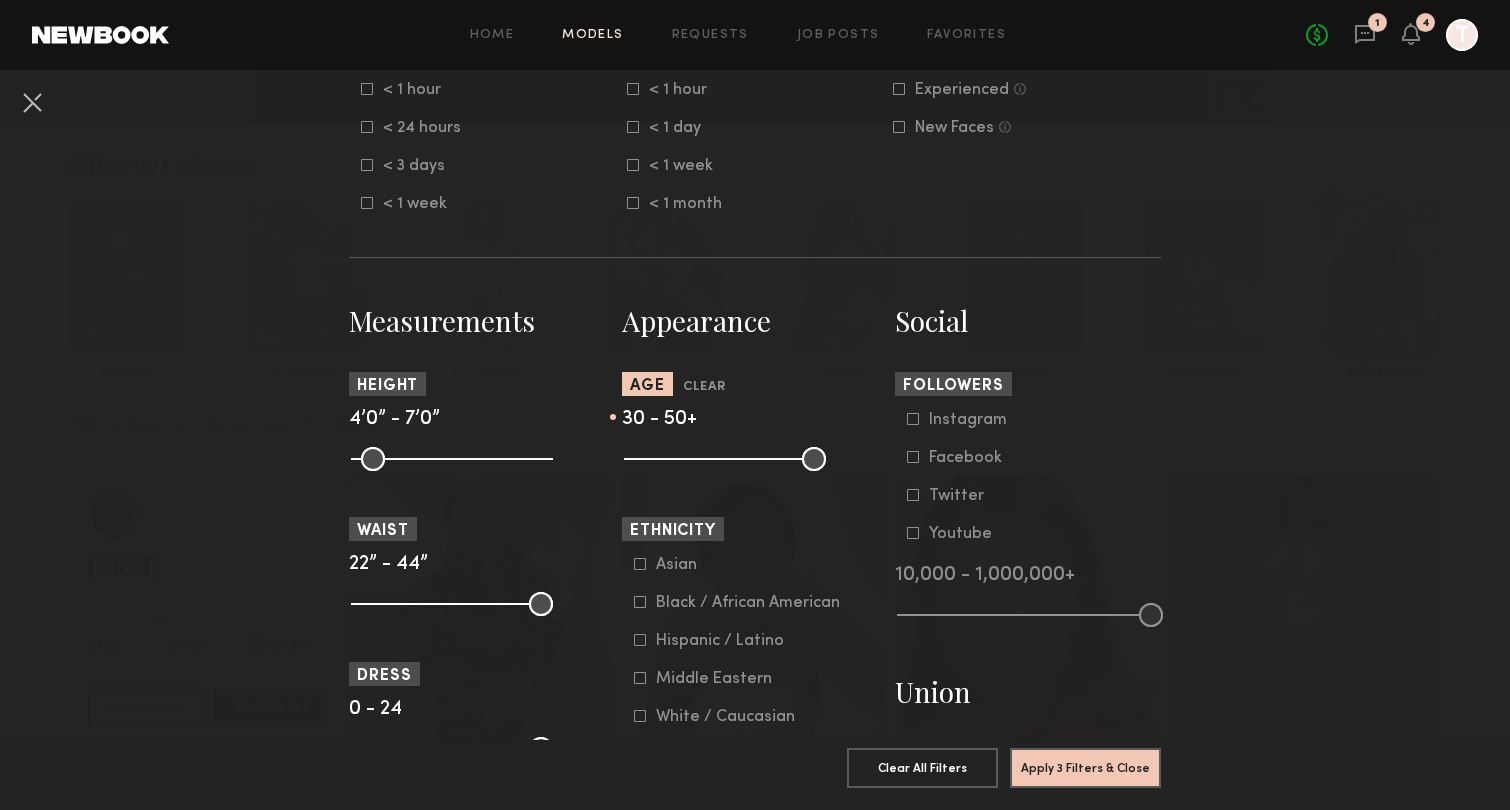 drag, startPoint x: 632, startPoint y: 456, endPoint x: 693, endPoint y: 463, distance: 61.400326 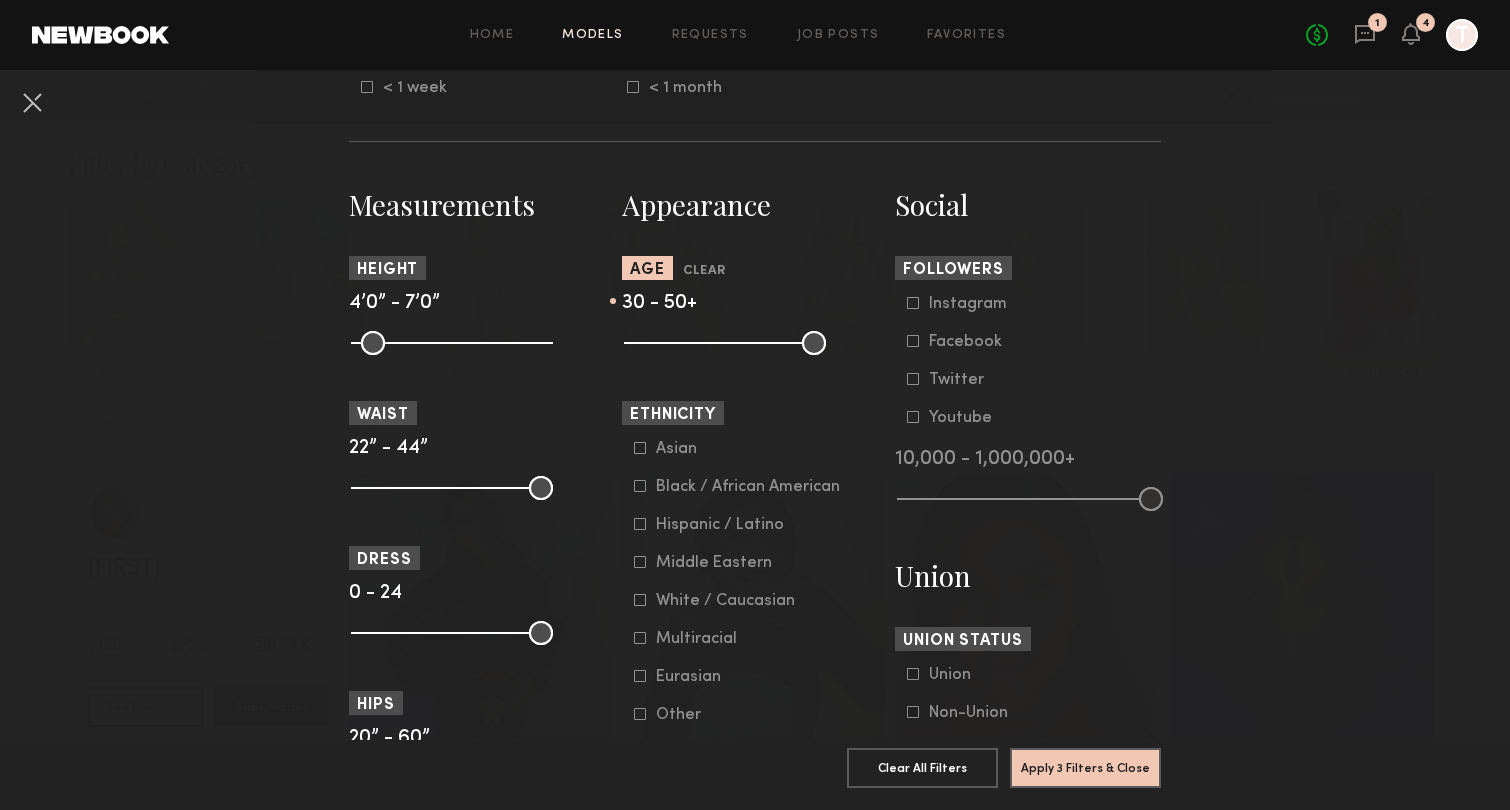 scroll, scrollTop: 901, scrollLeft: 0, axis: vertical 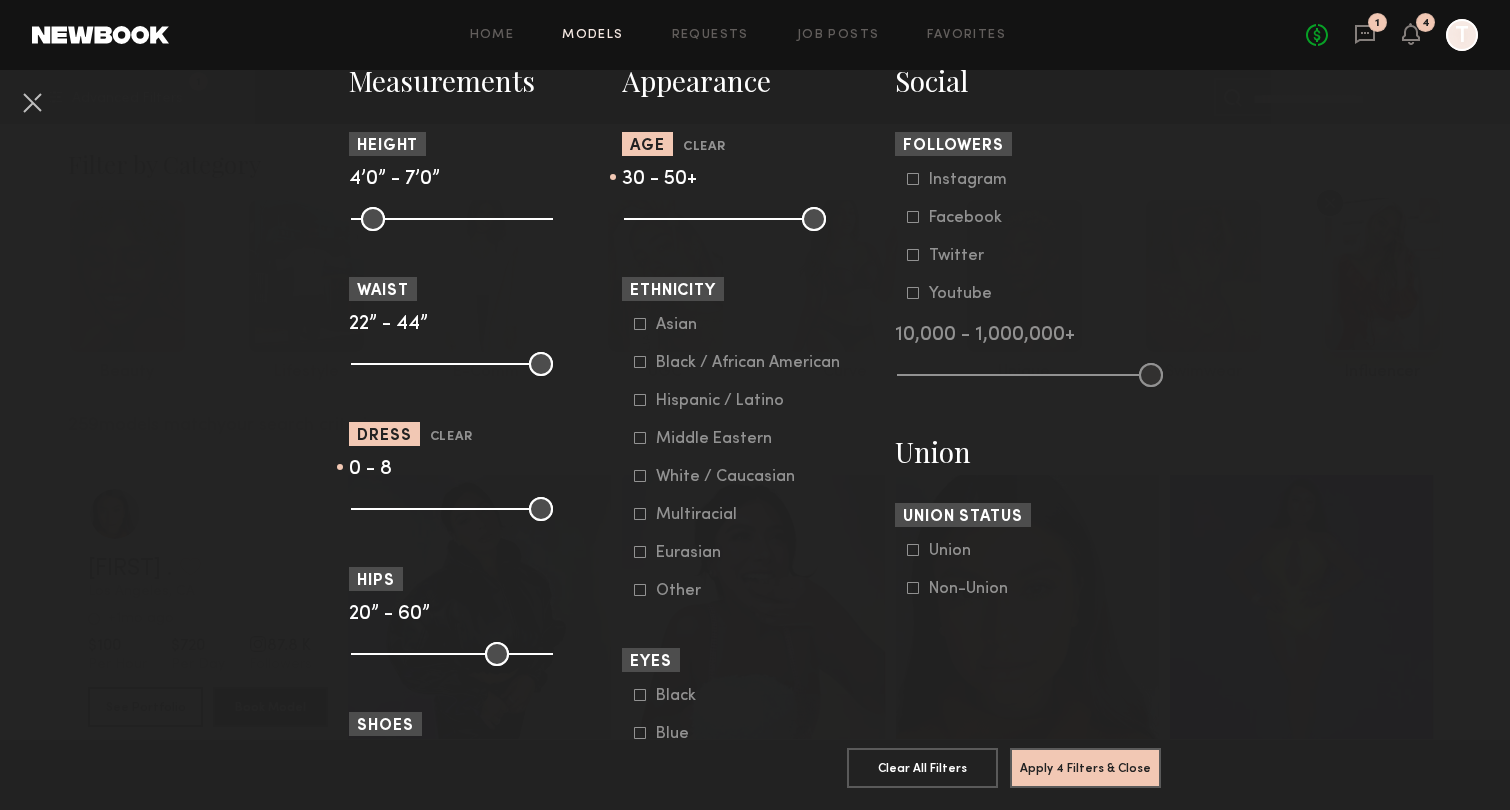 drag, startPoint x: 541, startPoint y: 516, endPoint x: 412, endPoint y: 482, distance: 133.4054 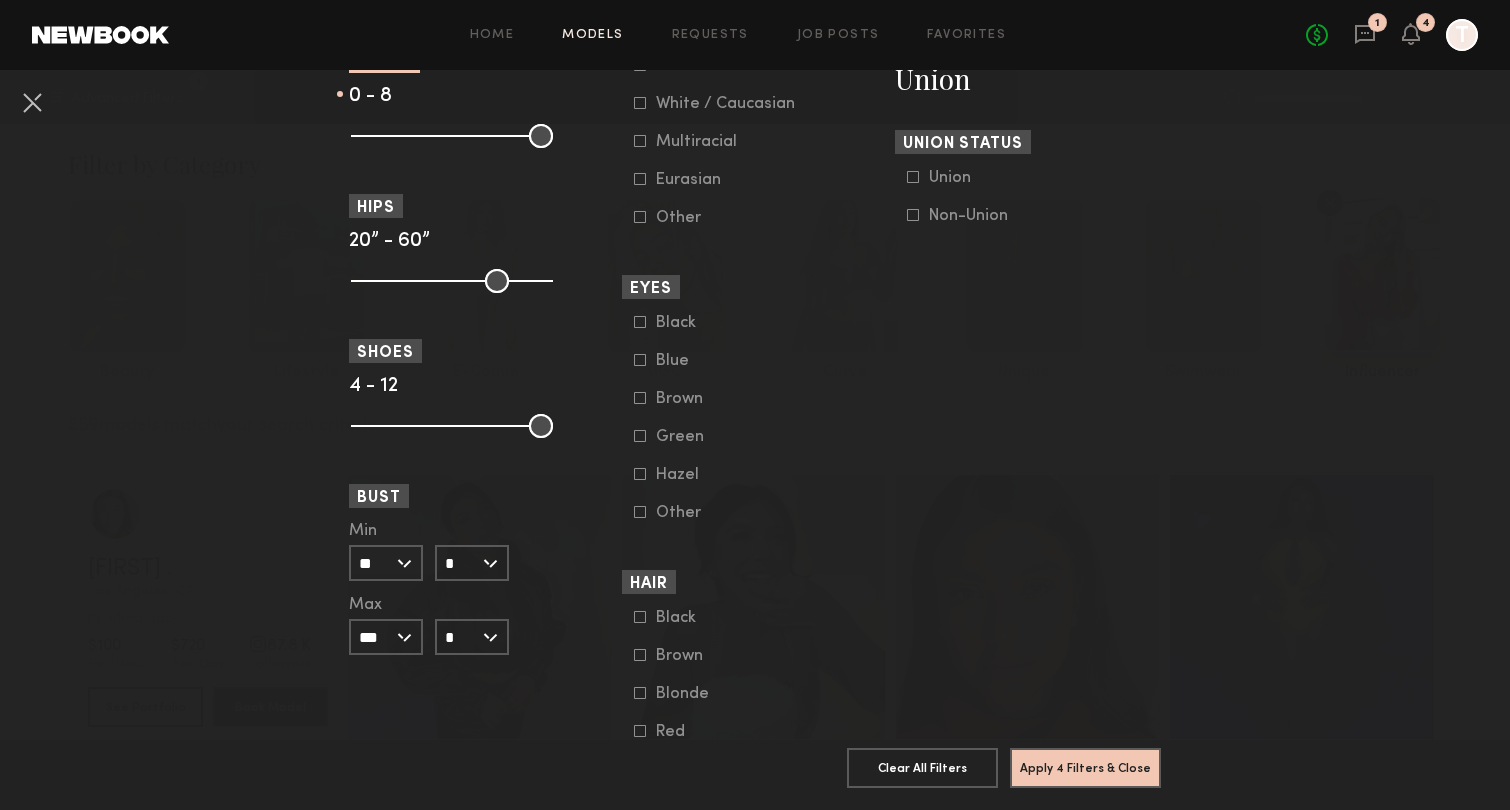 scroll, scrollTop: 1282, scrollLeft: 0, axis: vertical 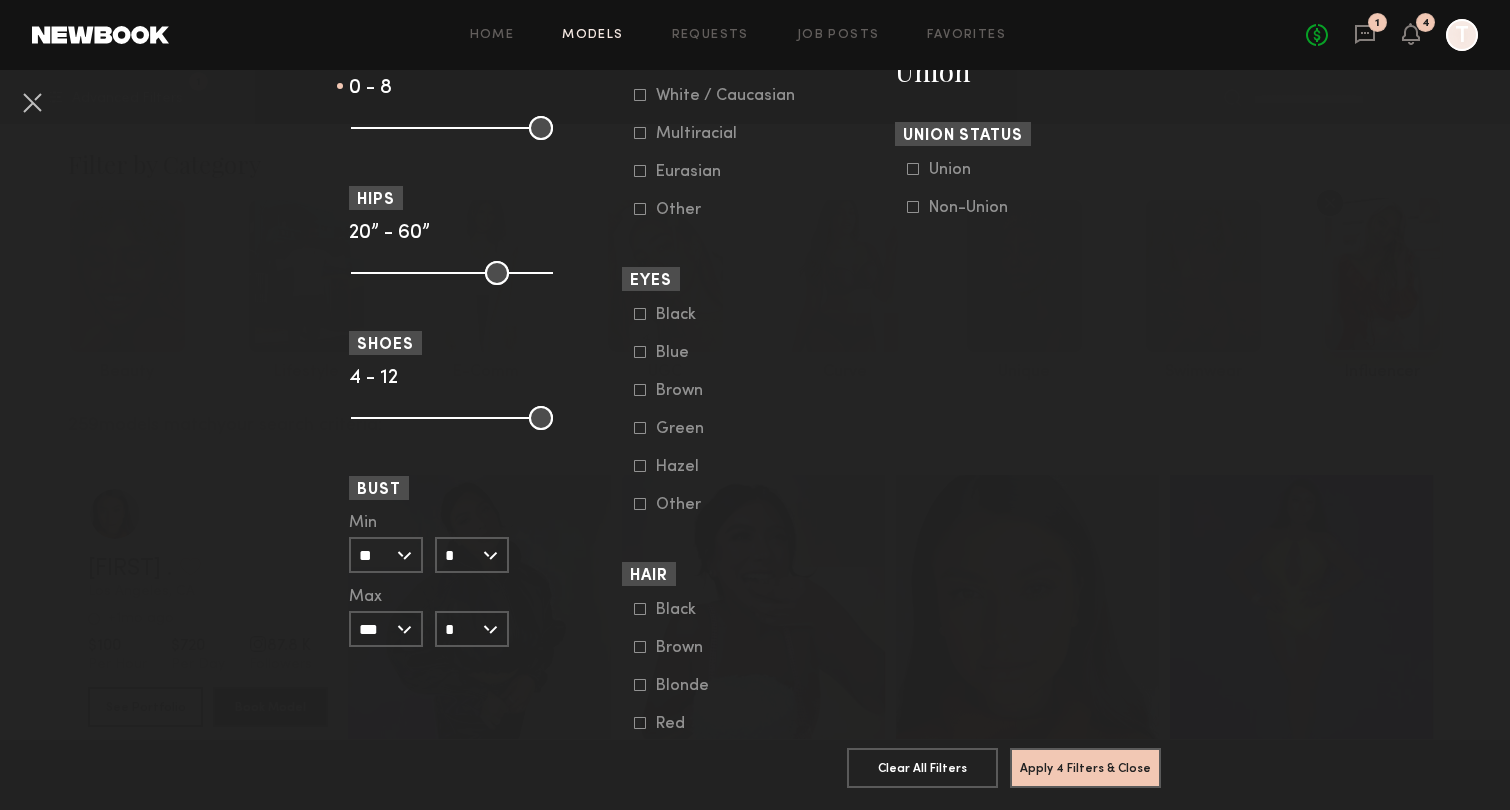 click on "***" 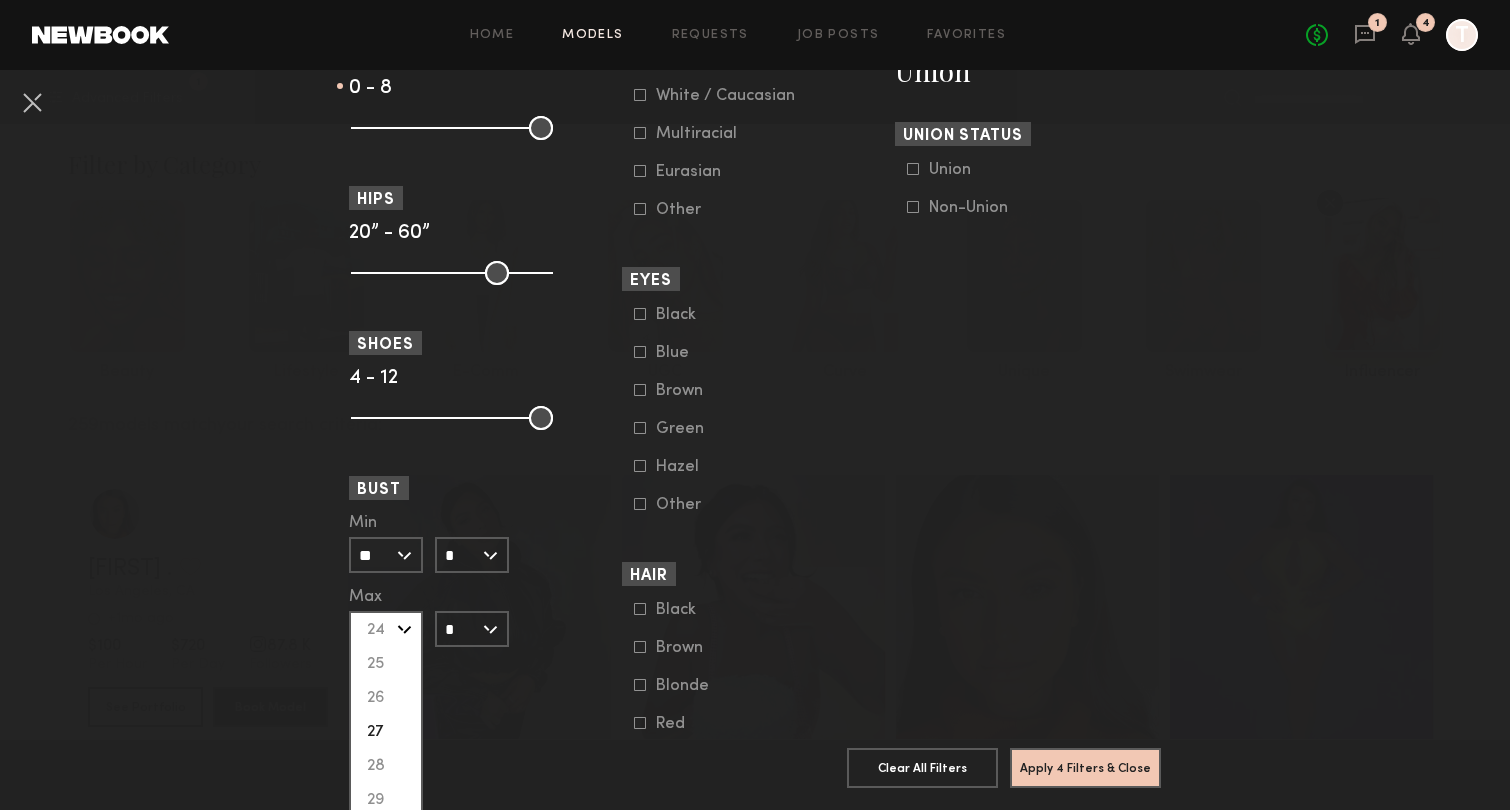 click on "27" 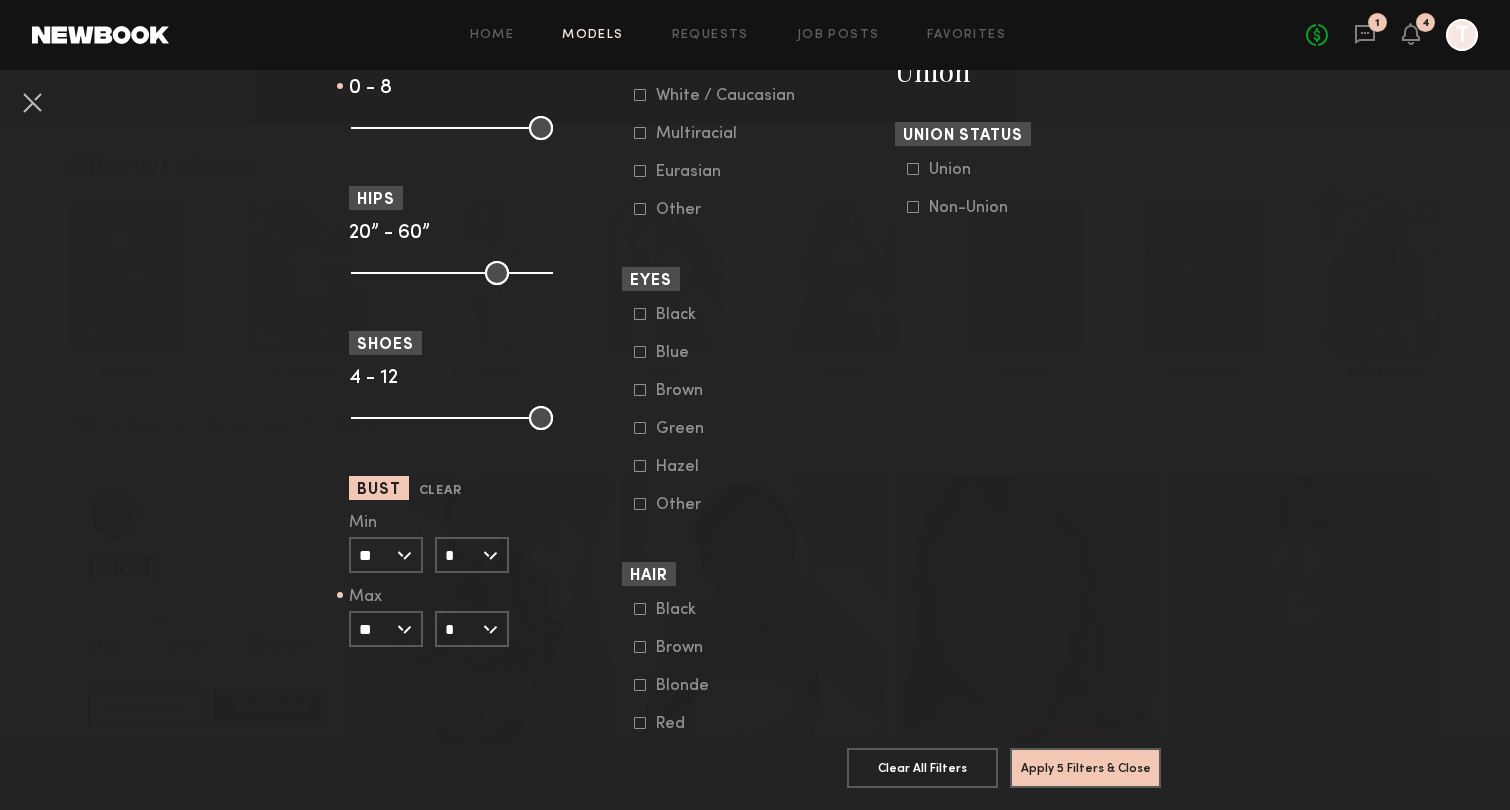 click on "*" 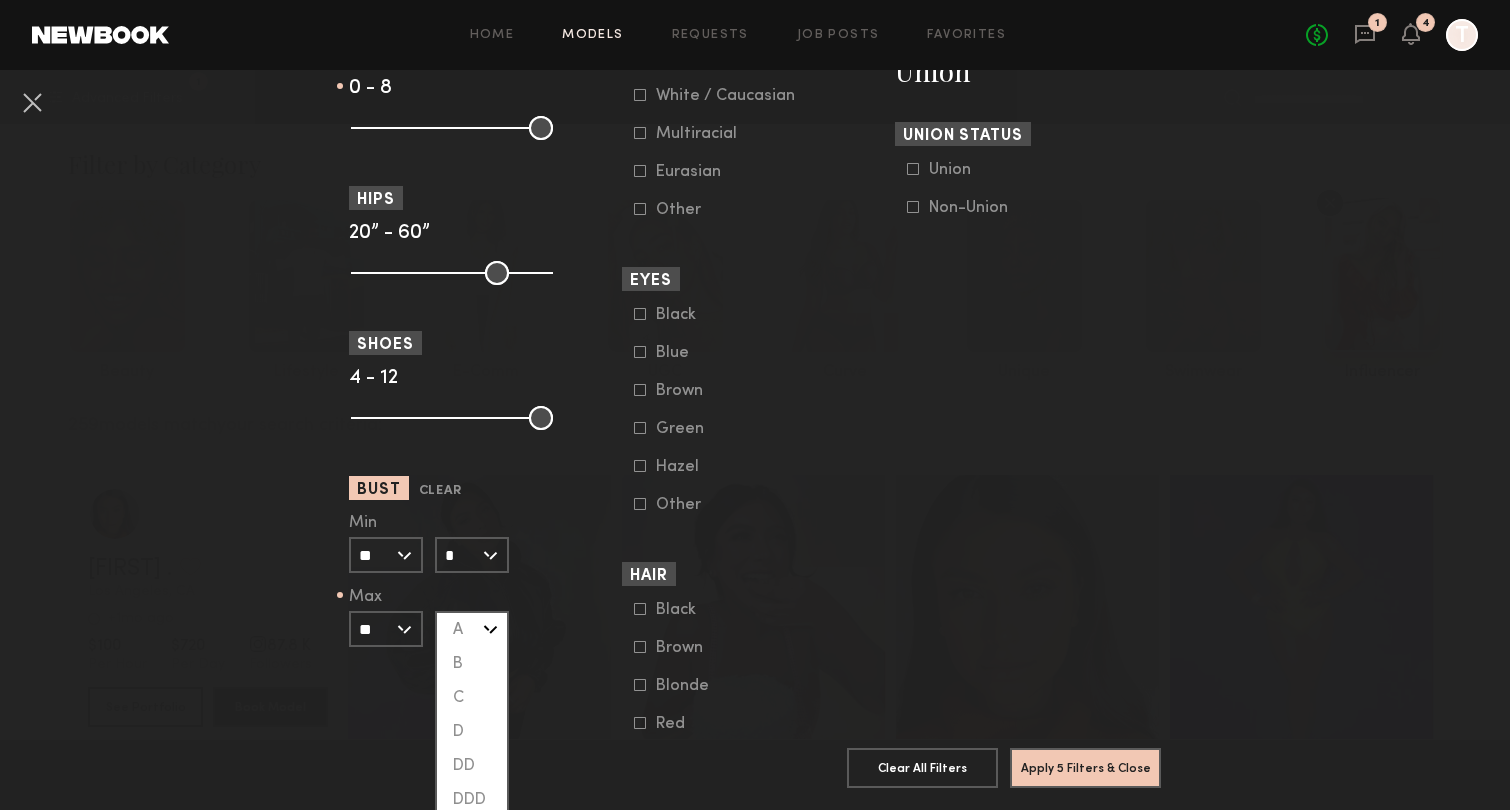 click on "C" 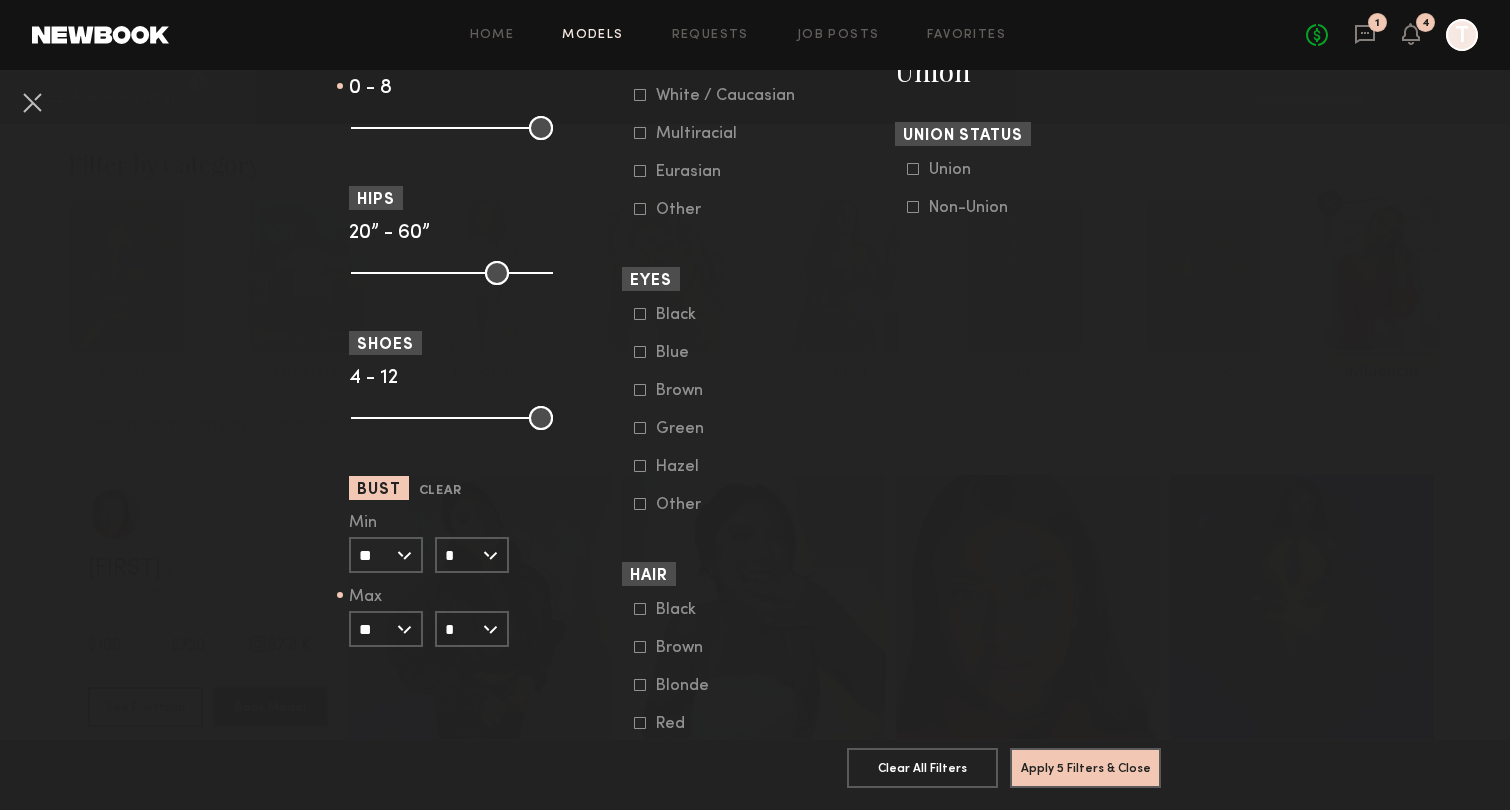 click on "Min **  24   25   26   27   28   29   30   31   32   33   34   35   36   37   38   39   40   41   42   43   44+  Max **  24   25   26   27   28   29   30   31   32   33   34   35   36   37   38   39   40   41   42   43   44+  *  A   B   C   D   DD   DDD   G  *  A   B   C   D   DD   DDD   G" 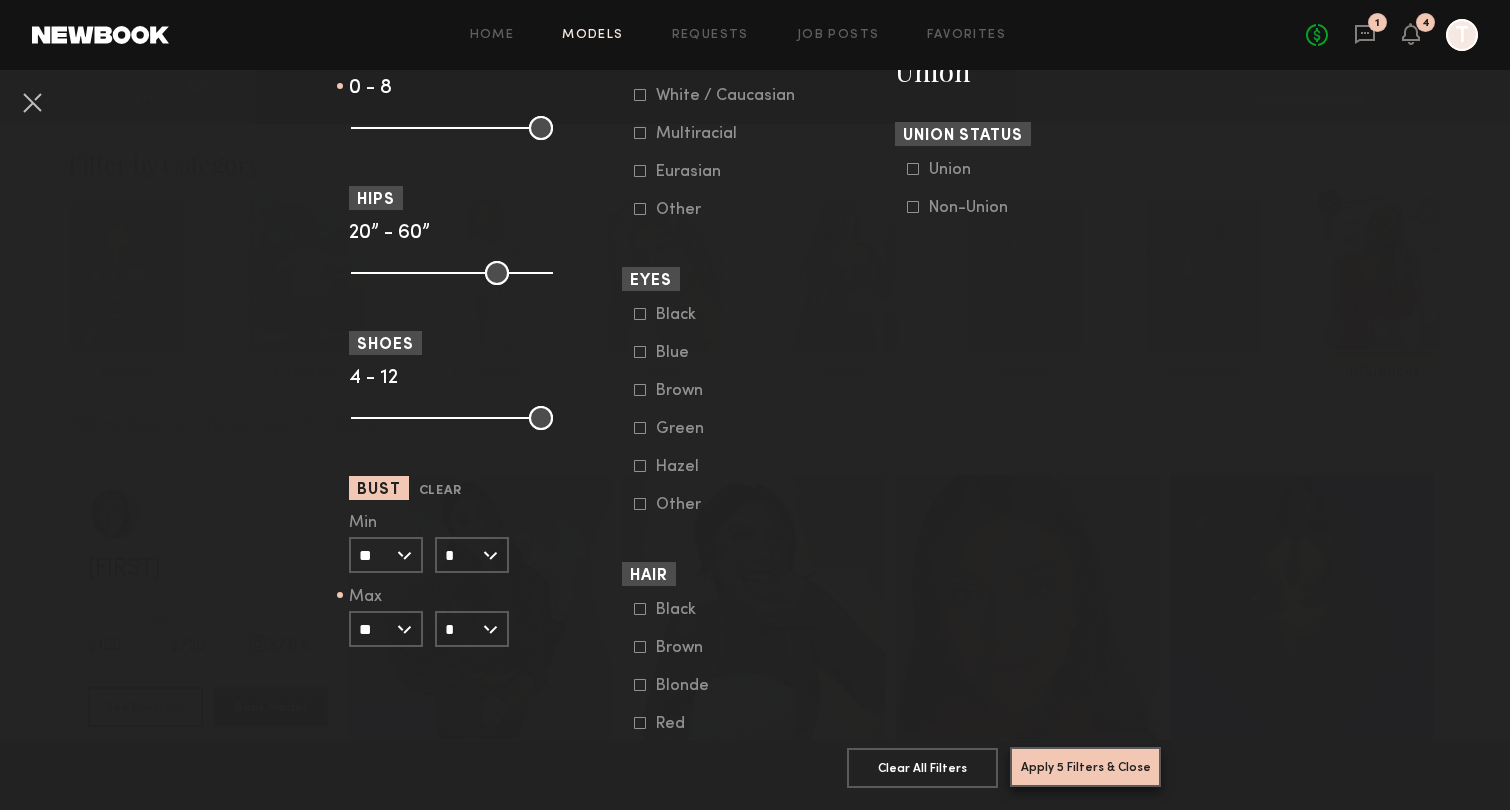 click on "Apply 5 Filters & Close" 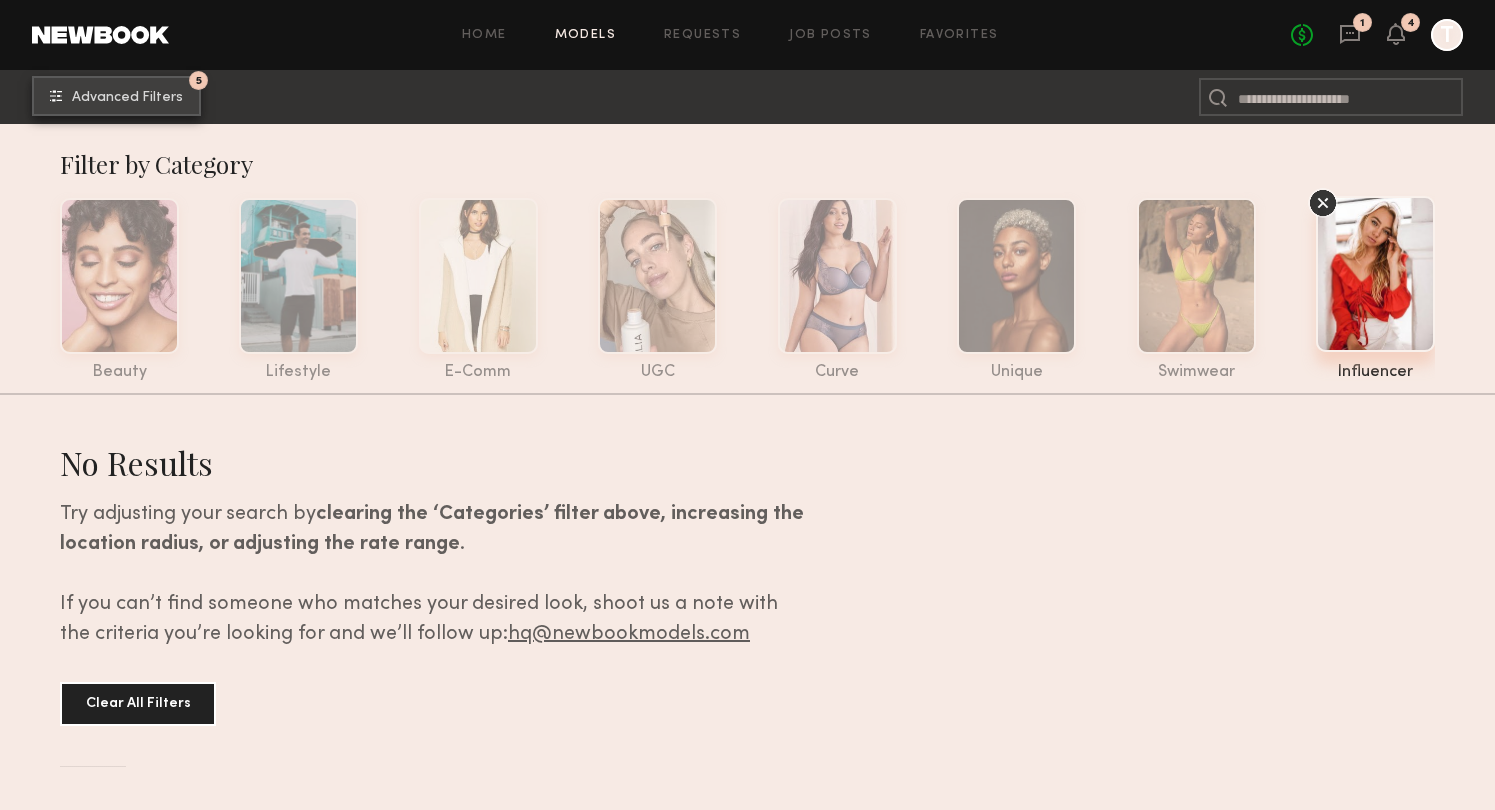 click on "Advanced Filters" 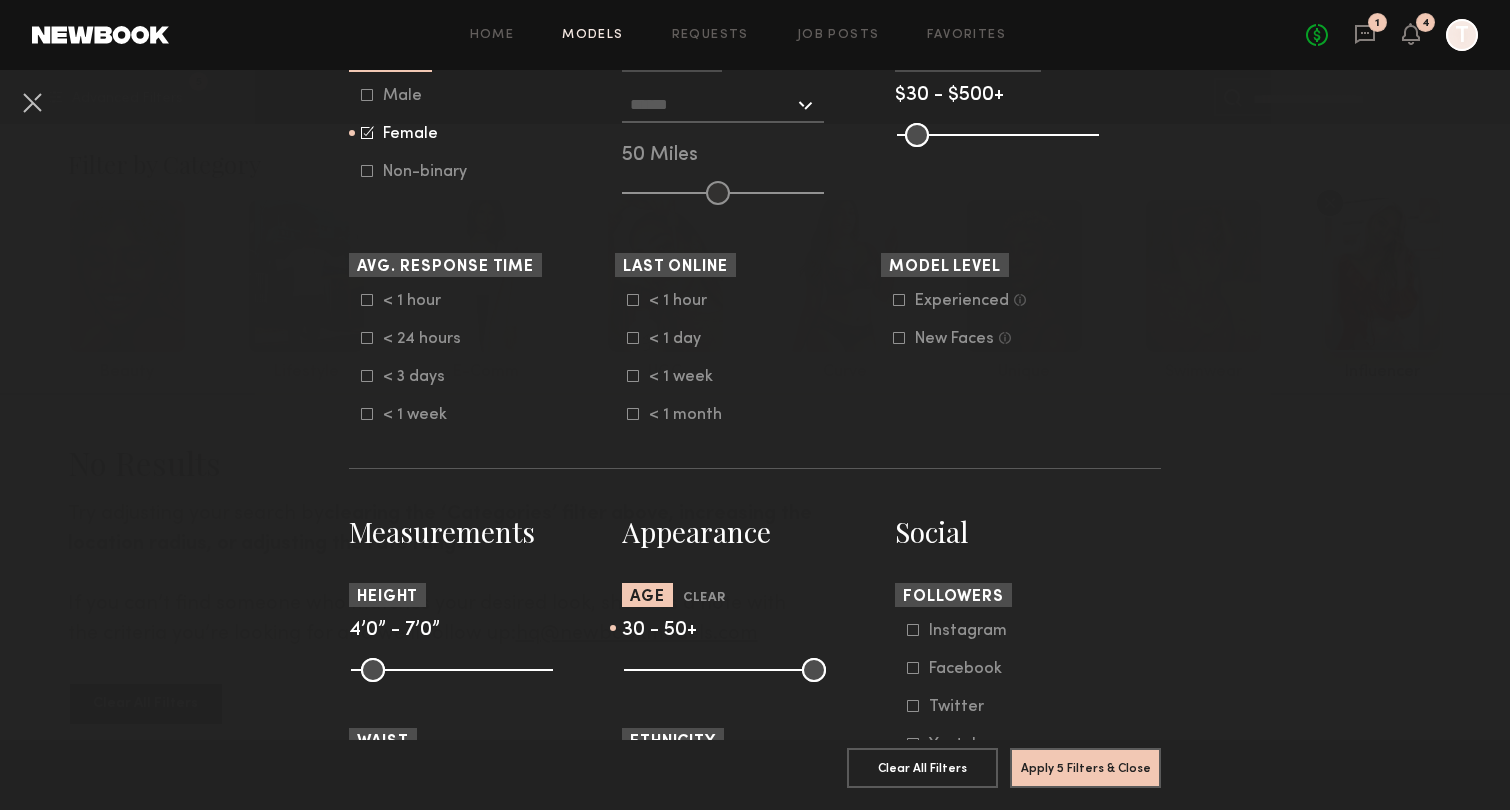 scroll, scrollTop: 713, scrollLeft: 0, axis: vertical 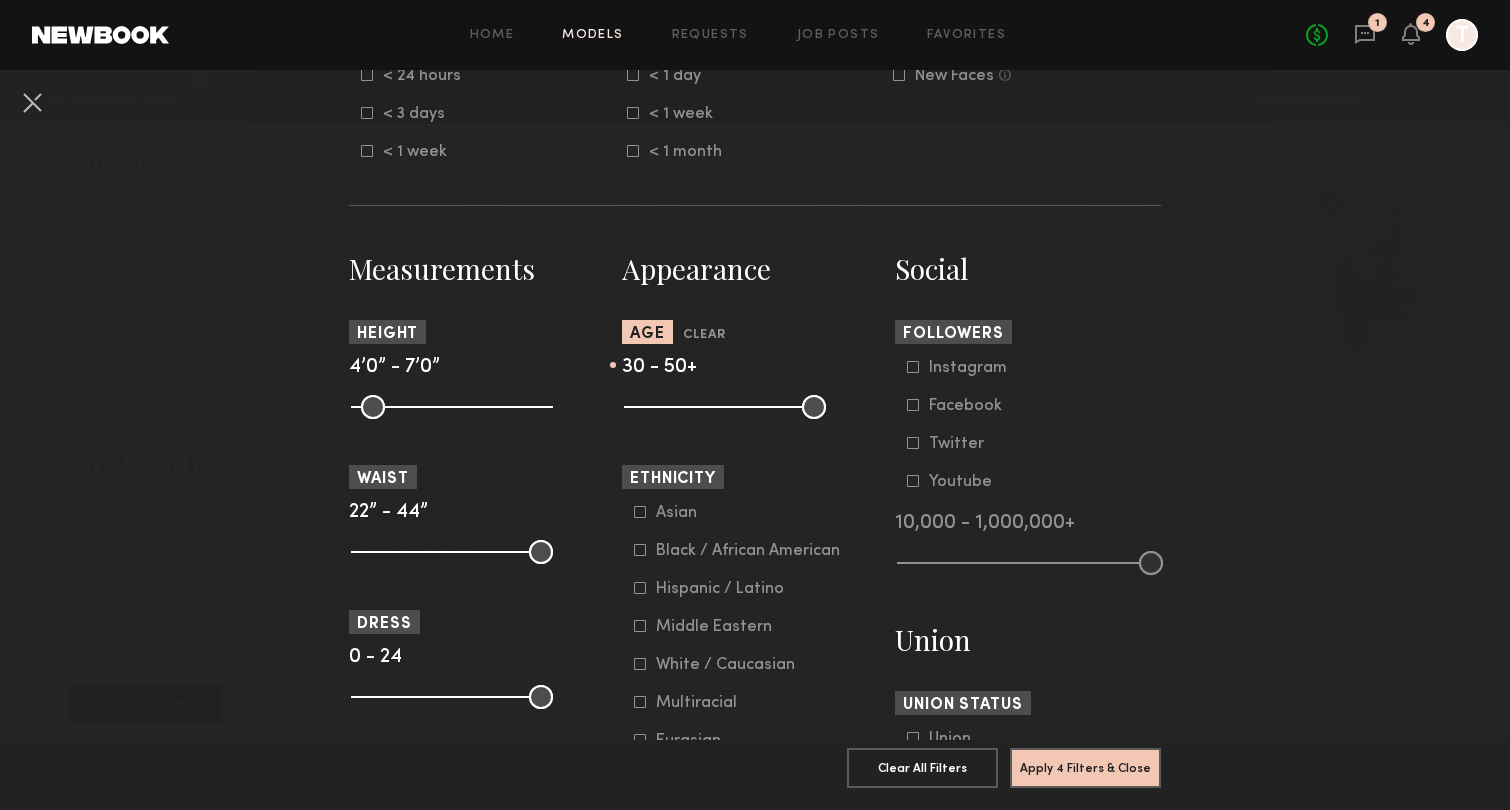 drag, startPoint x: 416, startPoint y: 694, endPoint x: 572, endPoint y: 696, distance: 156.01282 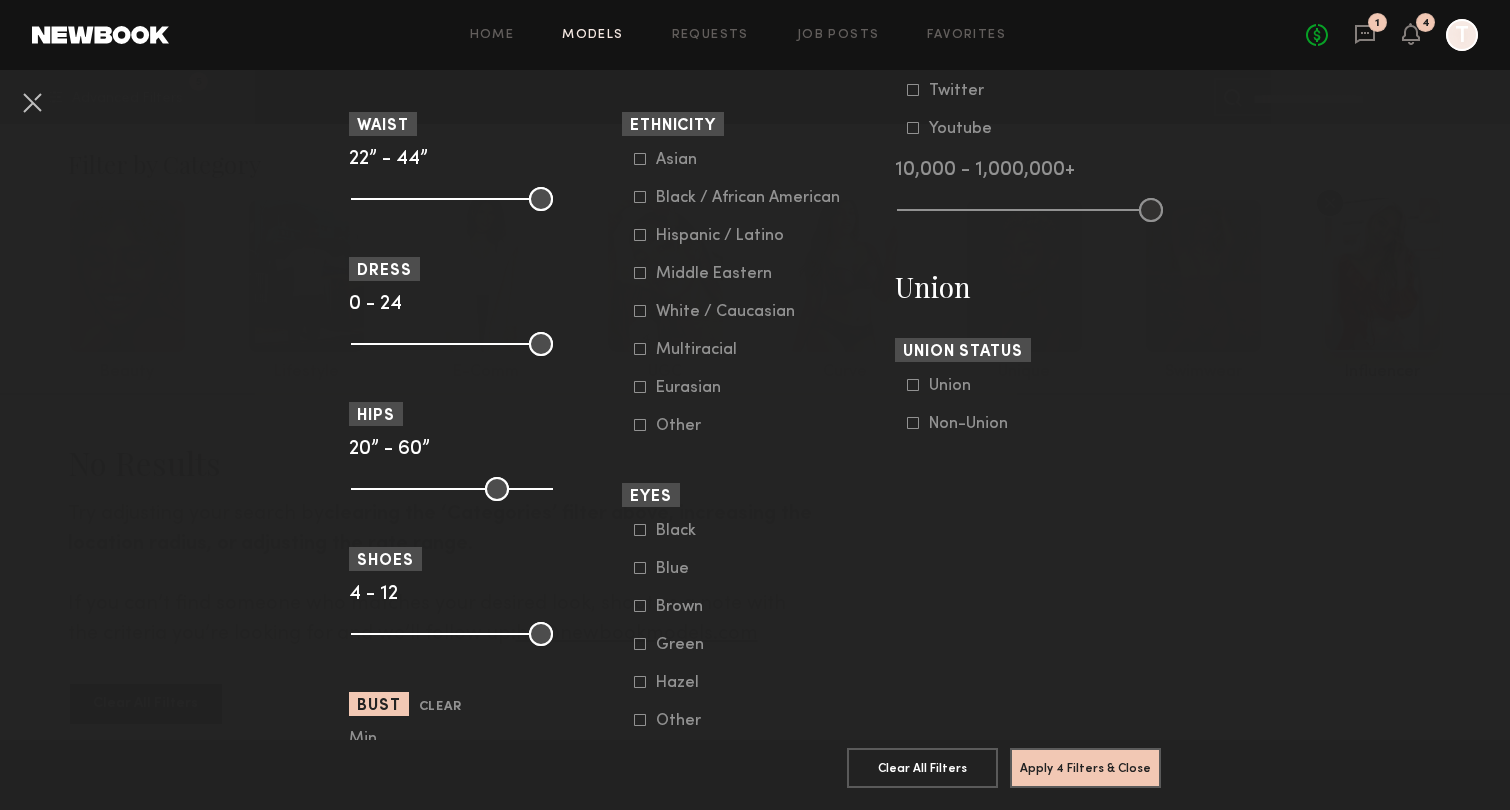 scroll, scrollTop: 1169, scrollLeft: 0, axis: vertical 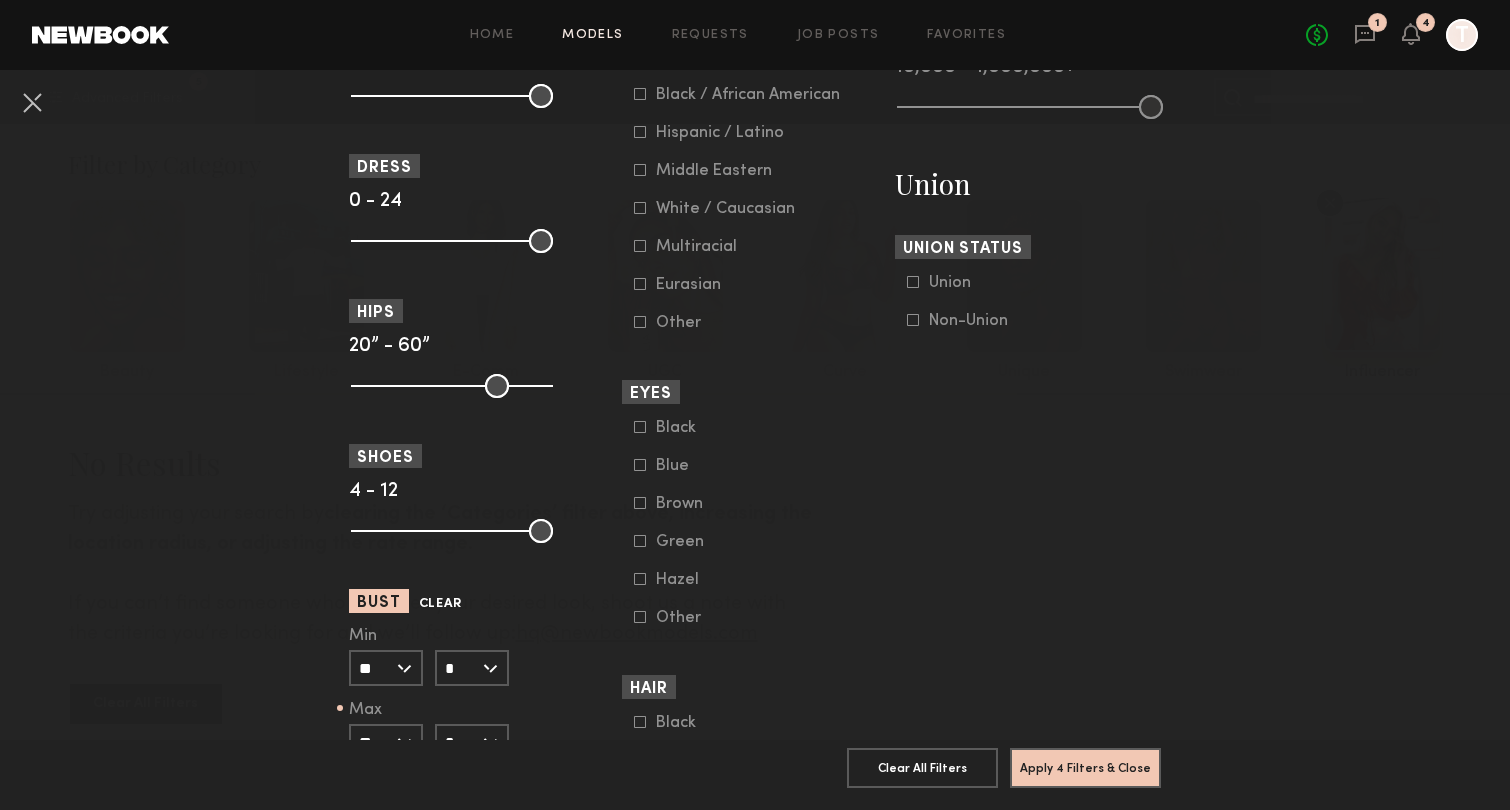 click on "Clear" 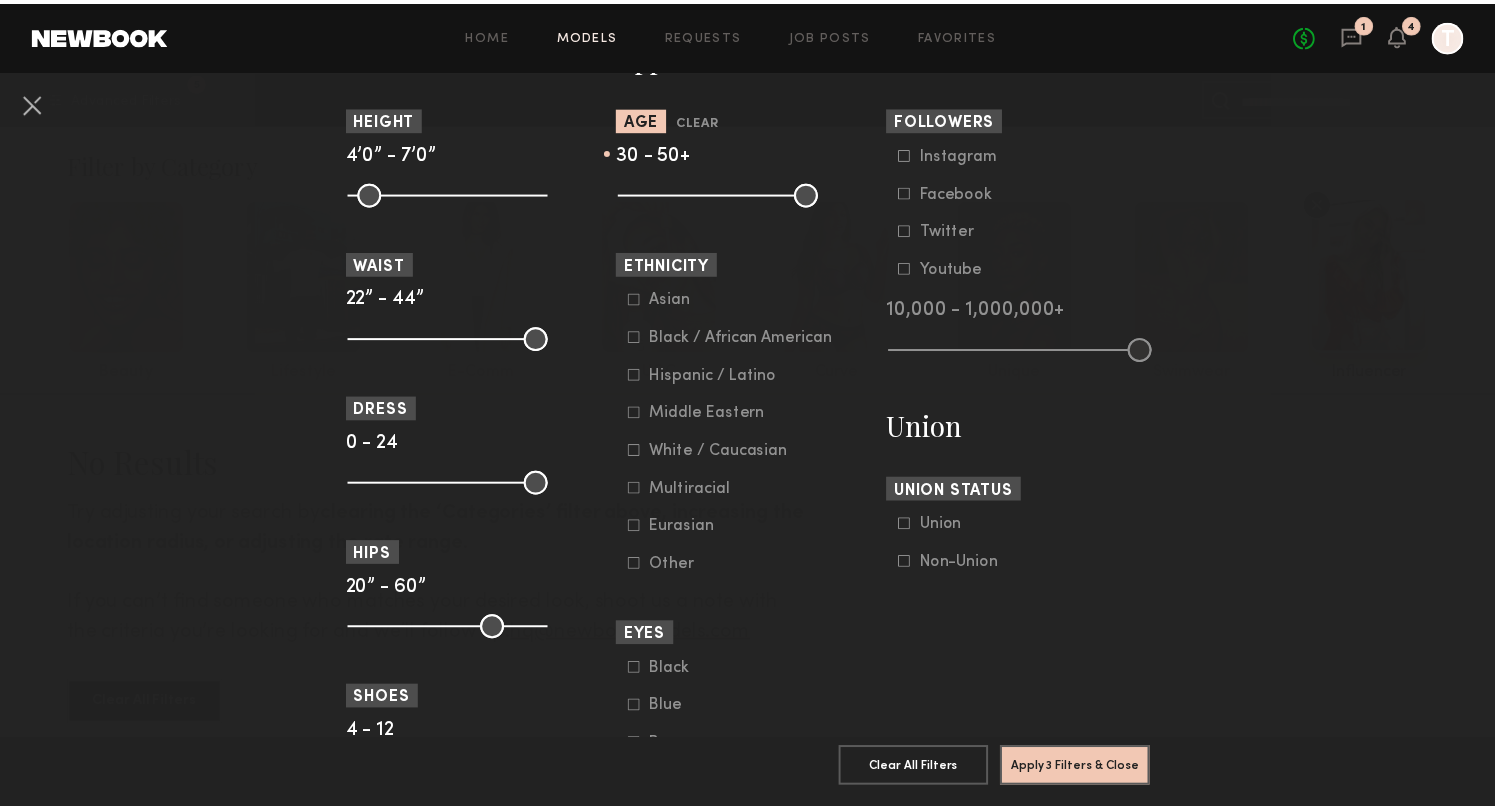 scroll, scrollTop: 1468, scrollLeft: 0, axis: vertical 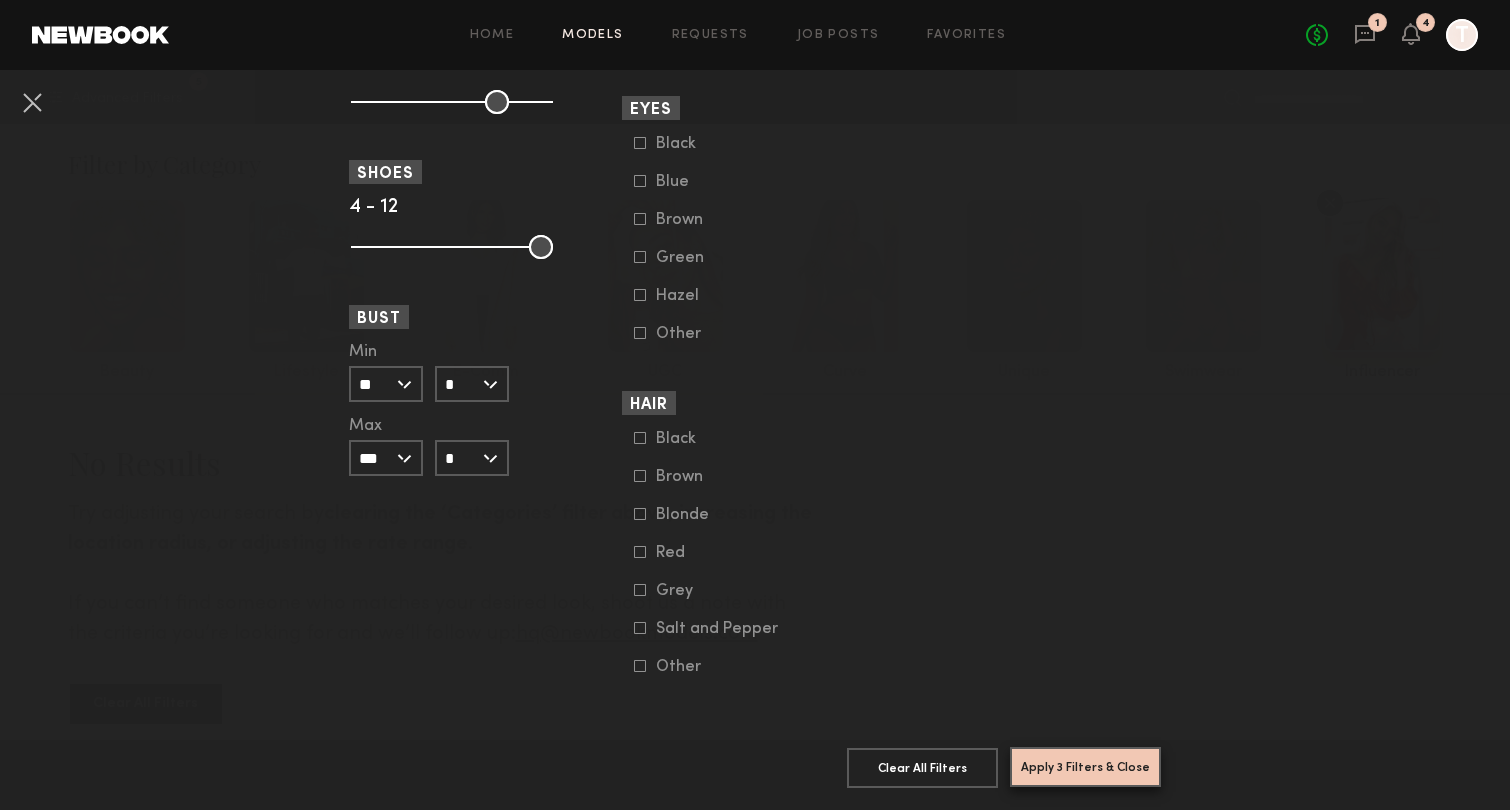 click on "Apply 3 Filters & Close" 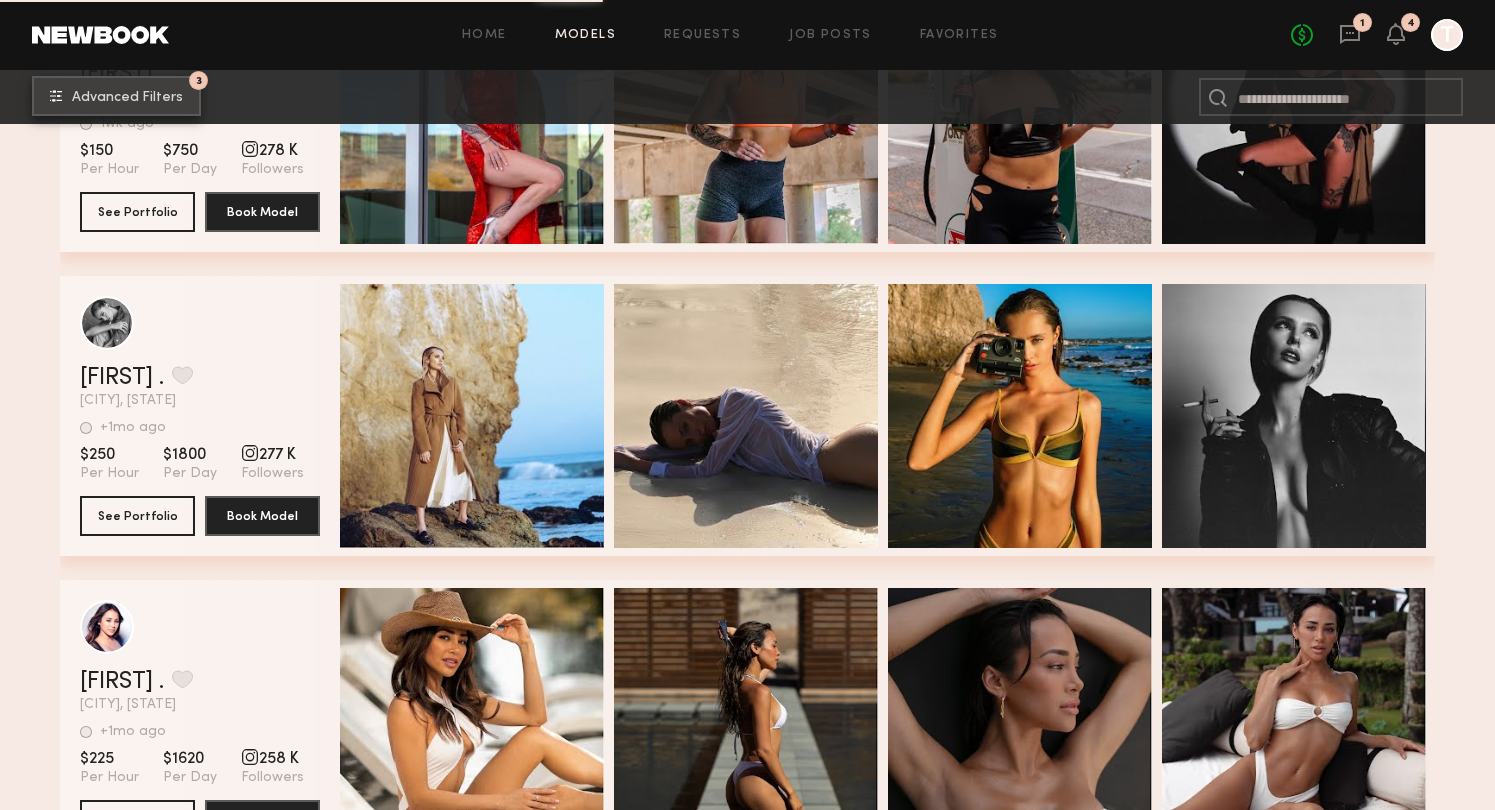 scroll, scrollTop: 2626, scrollLeft: 0, axis: vertical 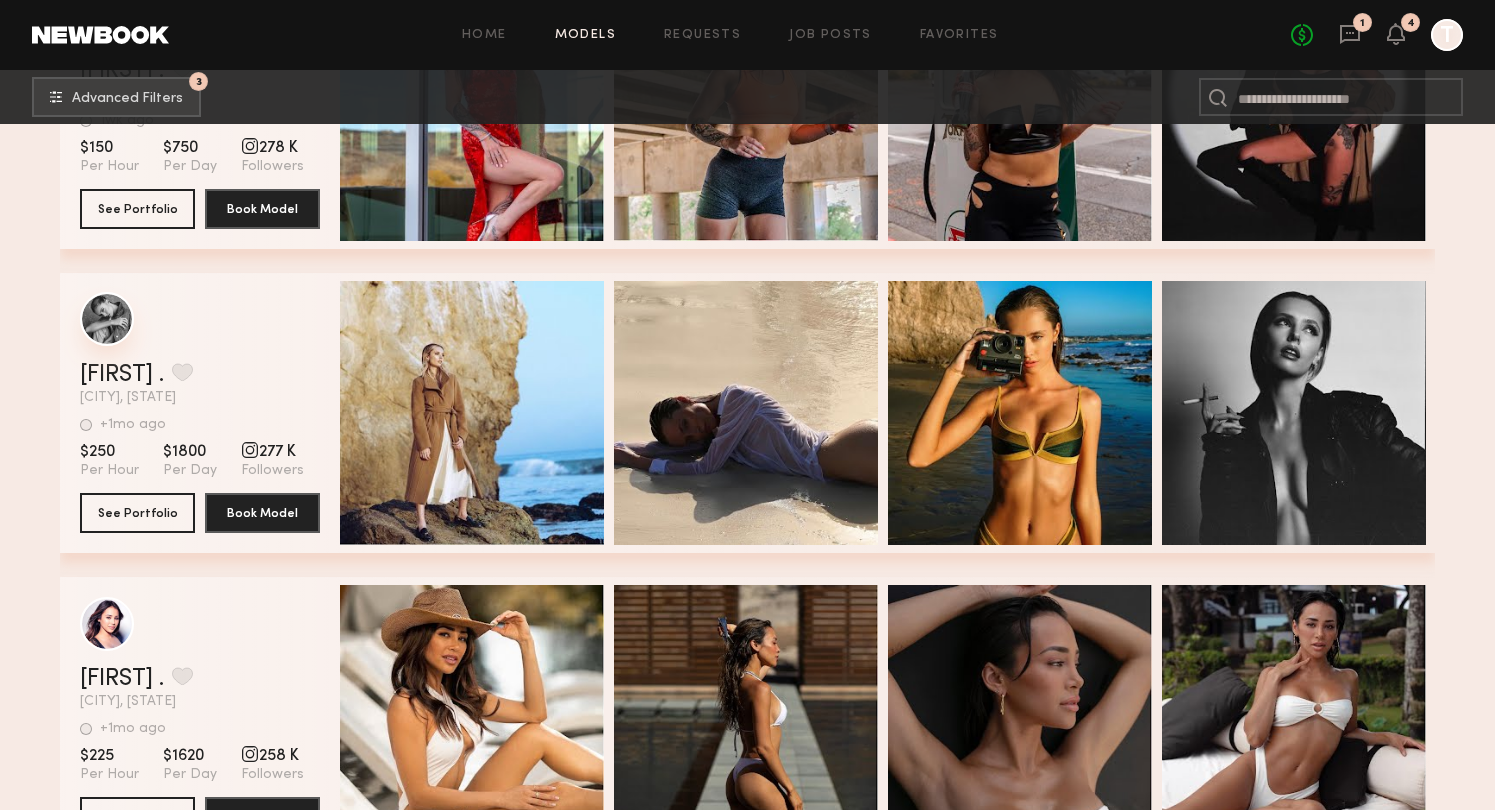 click 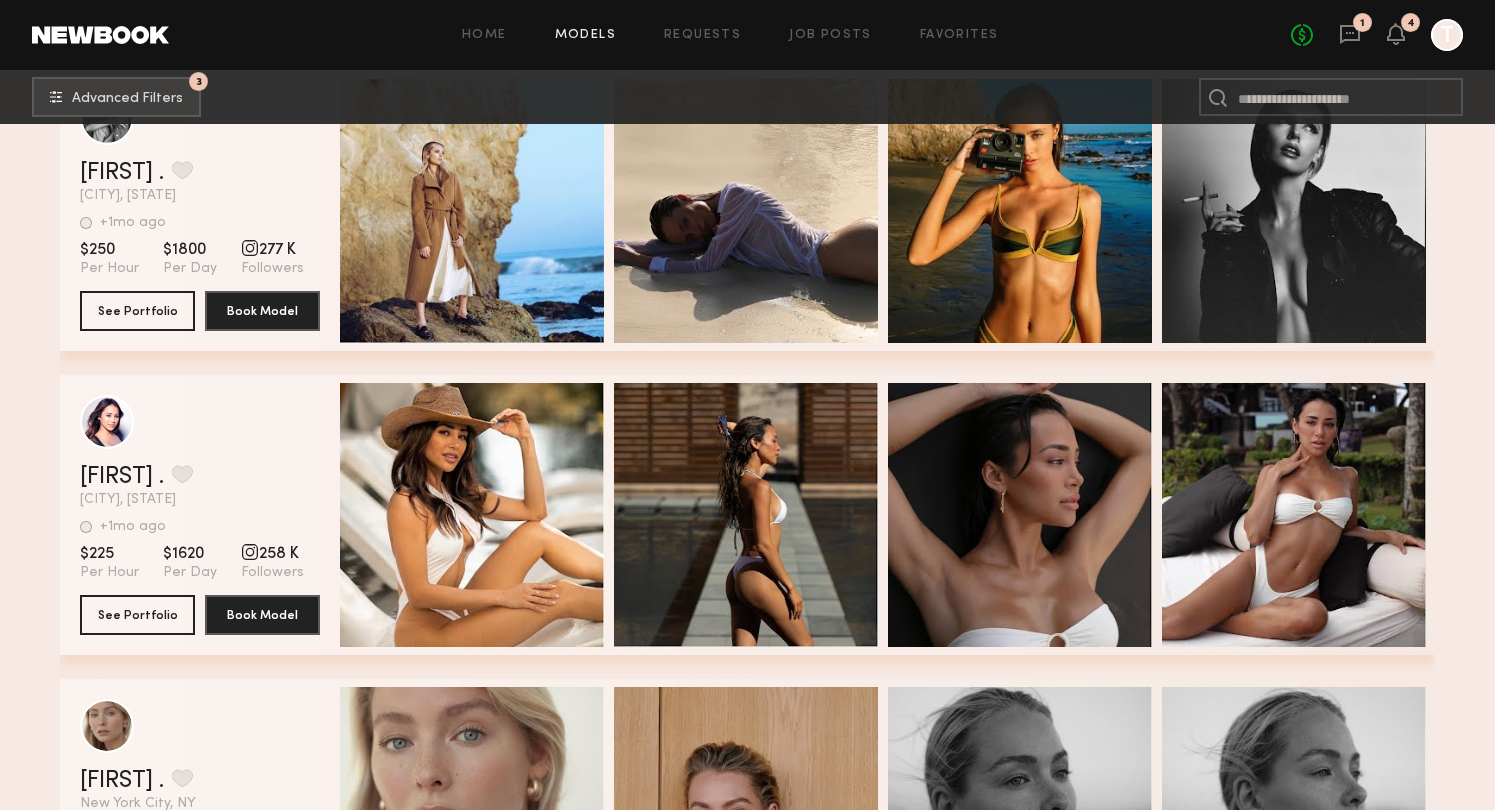 scroll, scrollTop: 2888, scrollLeft: 0, axis: vertical 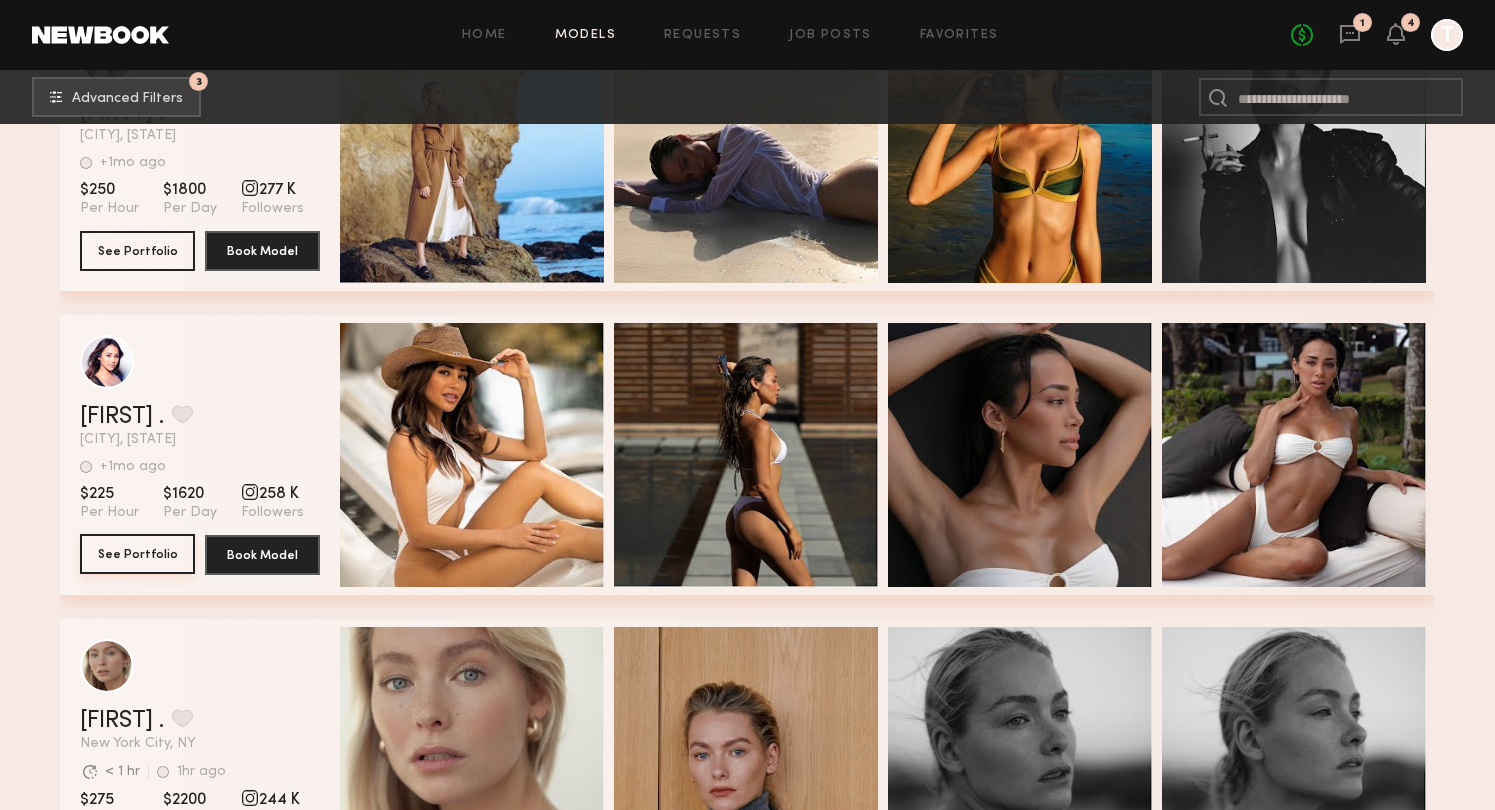 click on "See Portfolio" 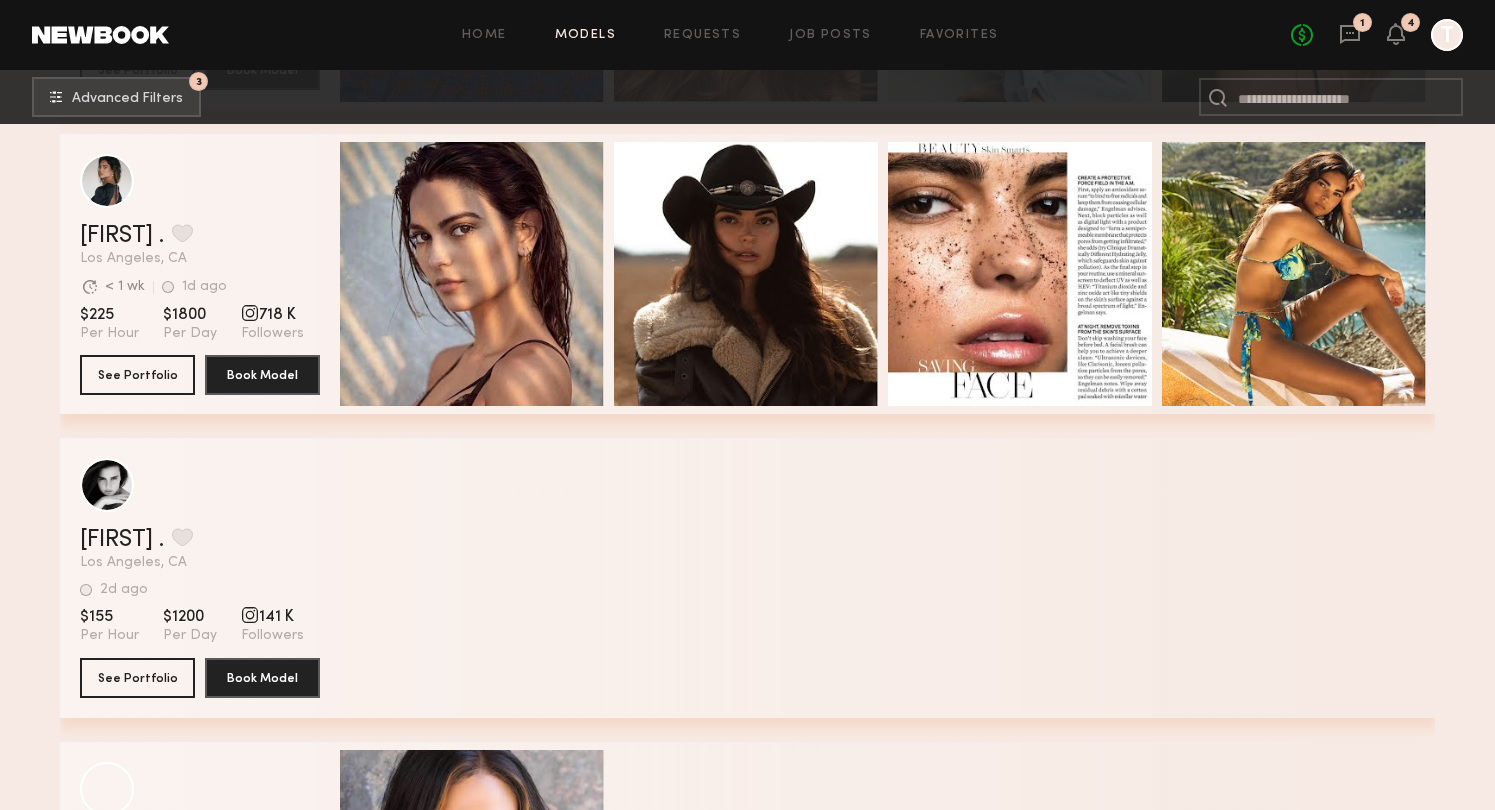scroll, scrollTop: 1193, scrollLeft: 0, axis: vertical 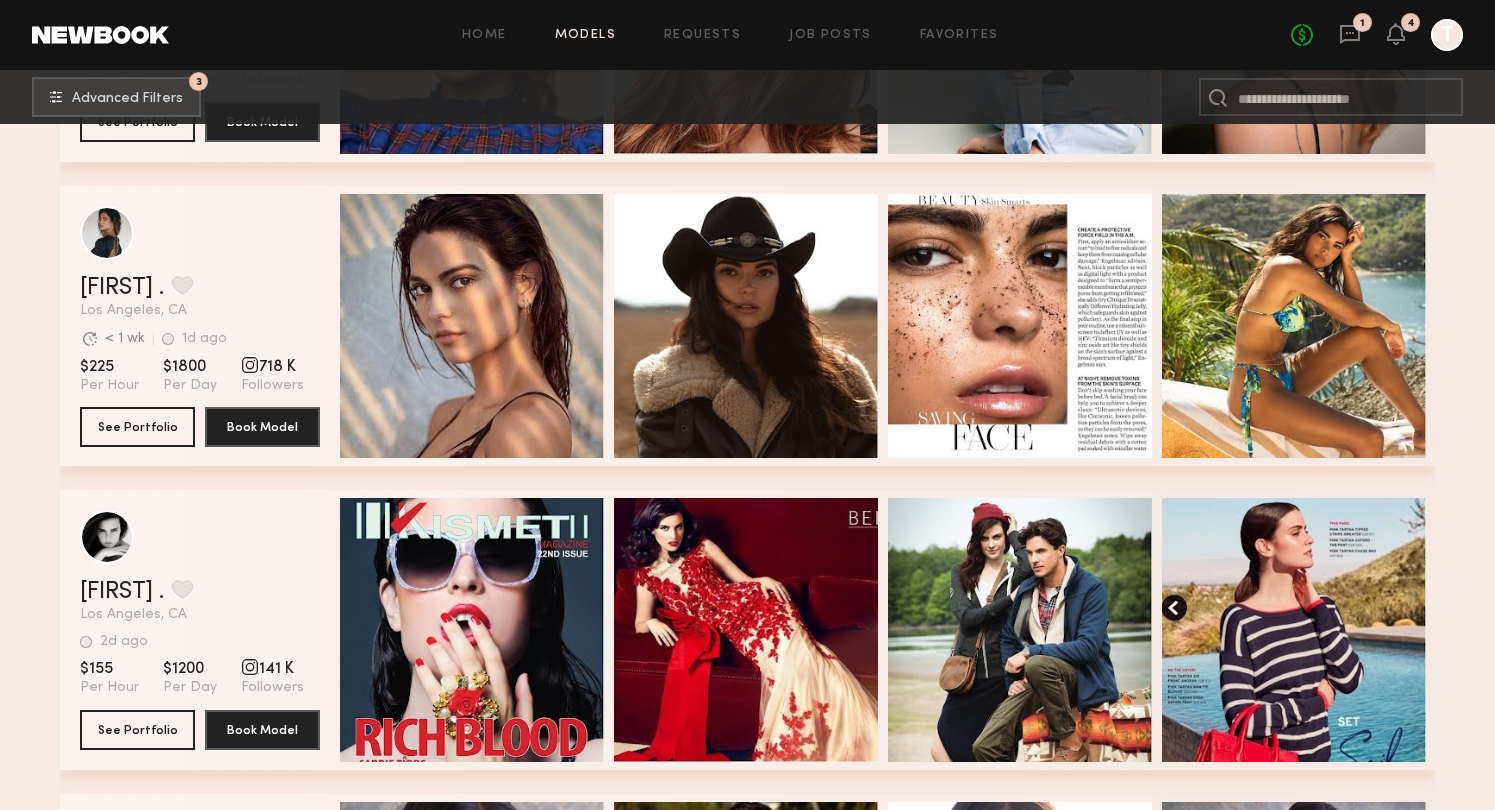 click on "Kelleth C. Favorite Los Angeles, CA 2d ago Last Online View Portfolio" 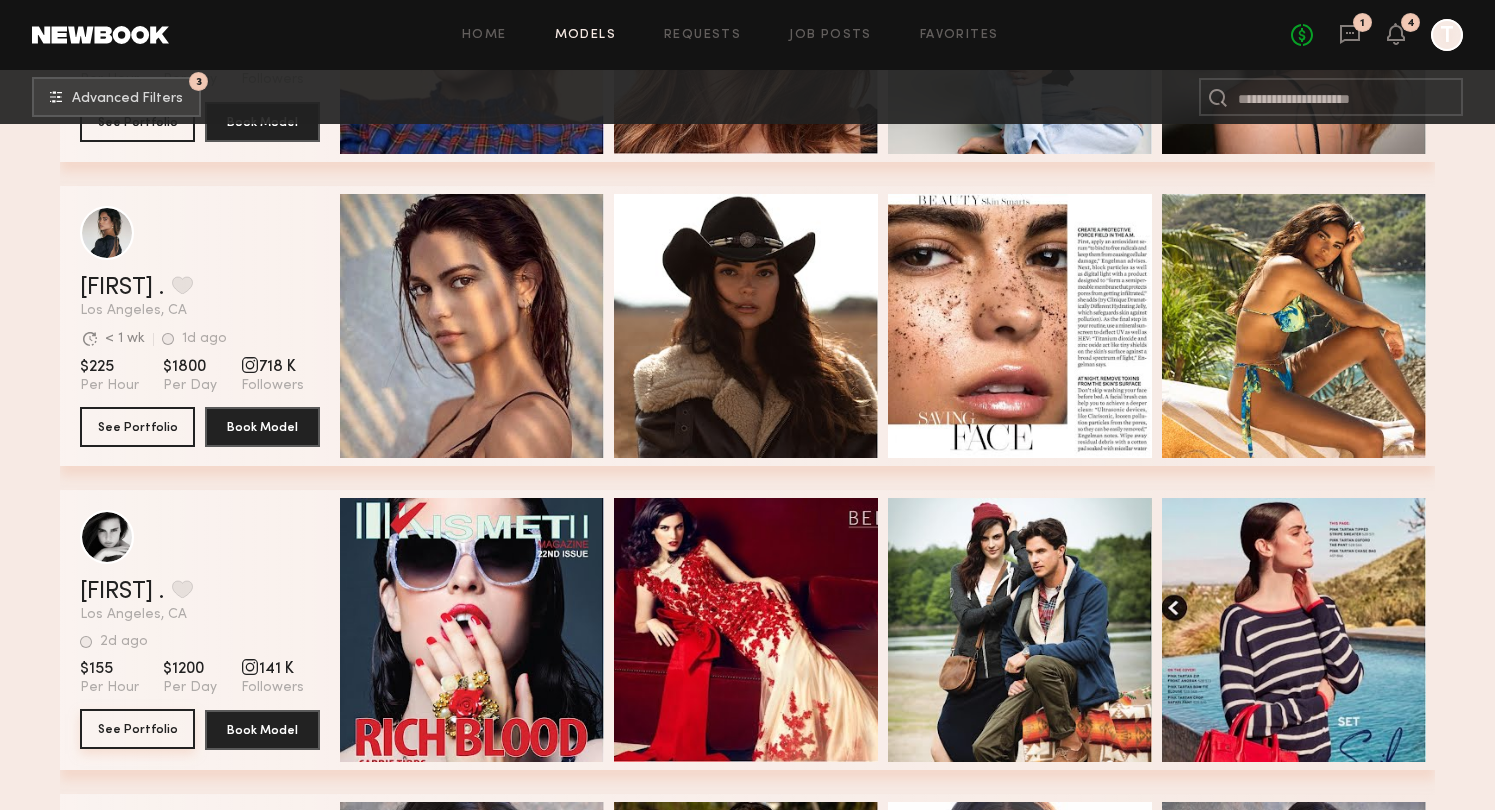 click on "See Portfolio" 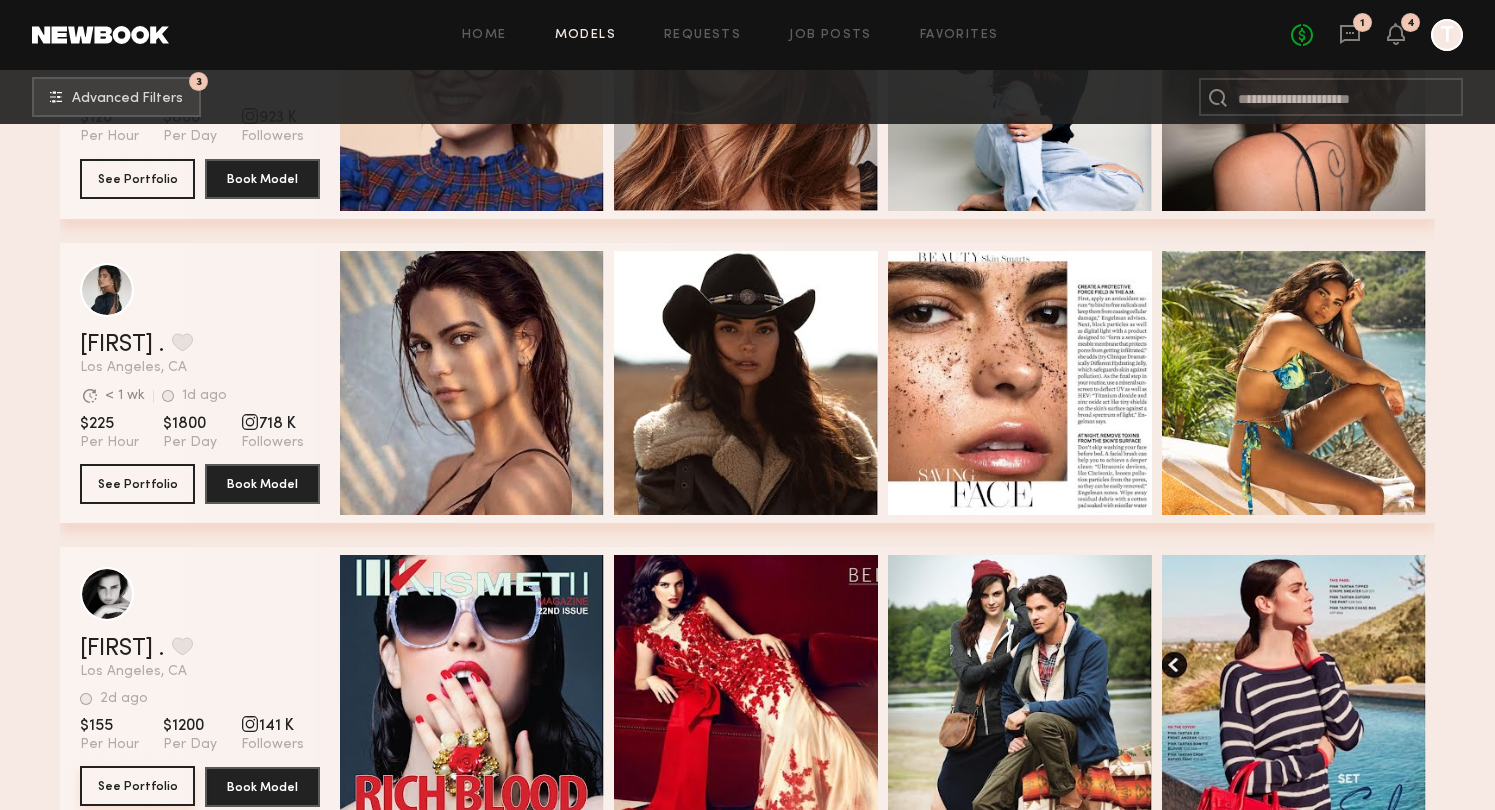 scroll, scrollTop: 830, scrollLeft: 0, axis: vertical 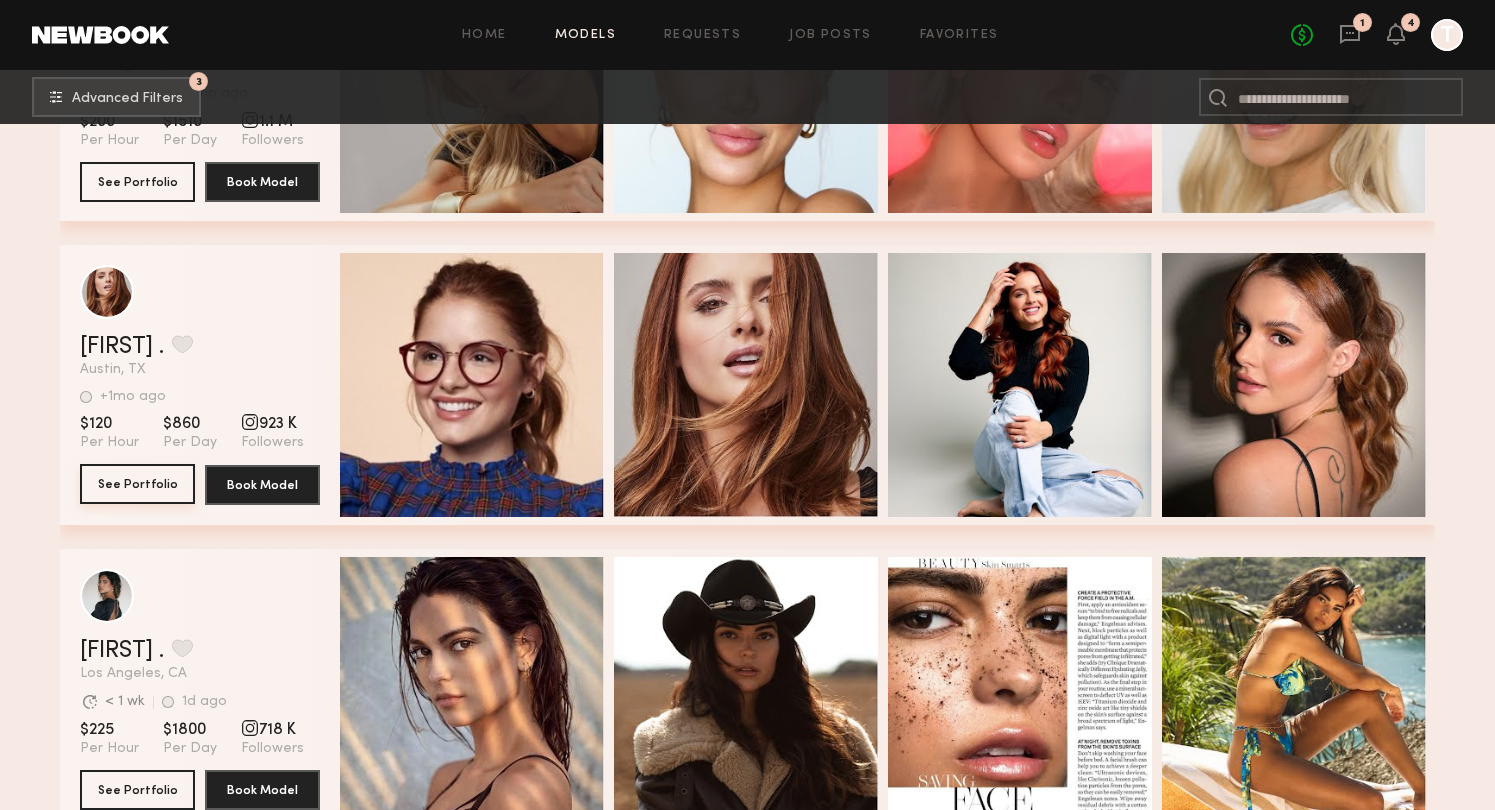 click on "See Portfolio" 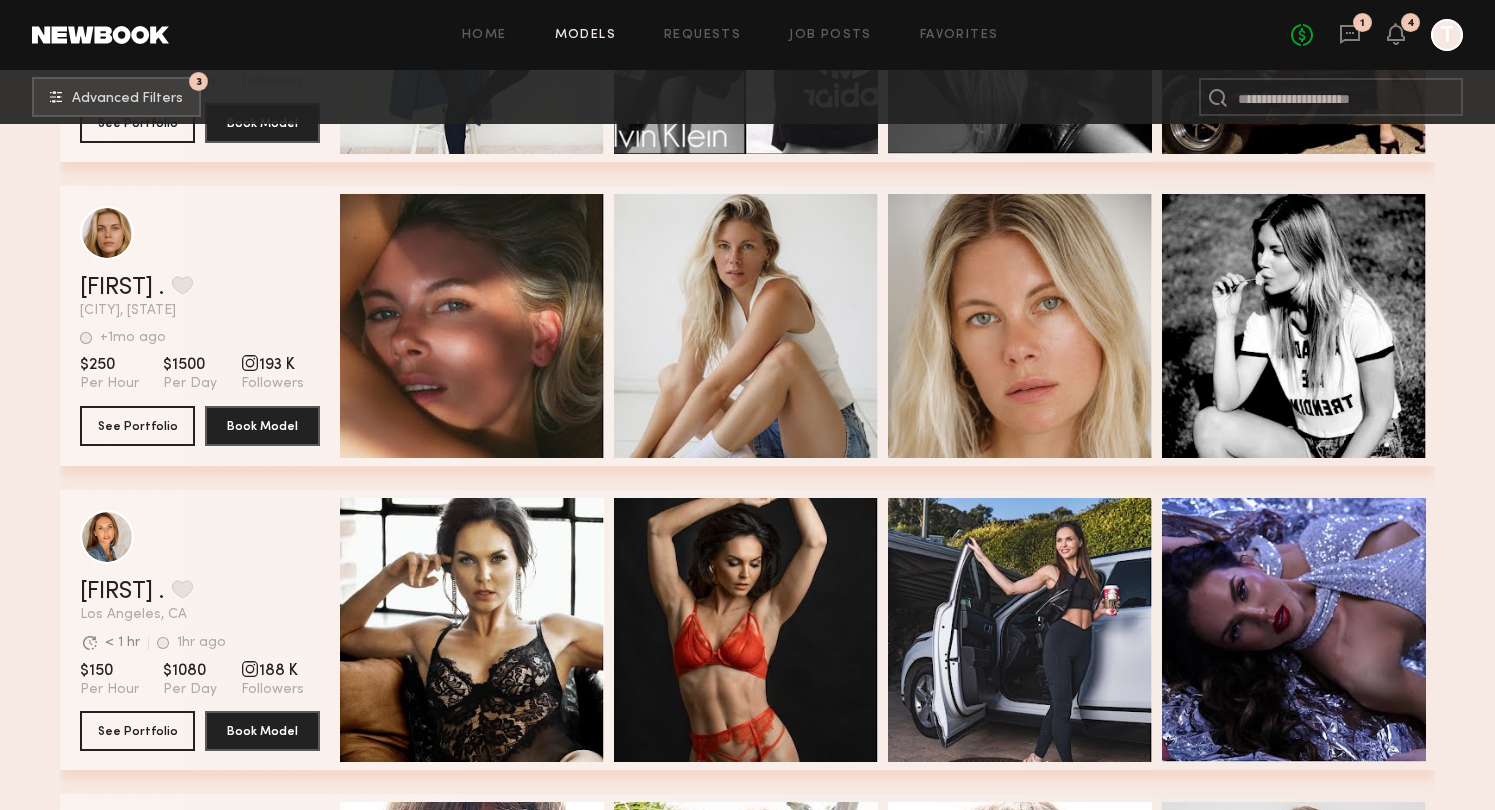 scroll, scrollTop: 3973, scrollLeft: 0, axis: vertical 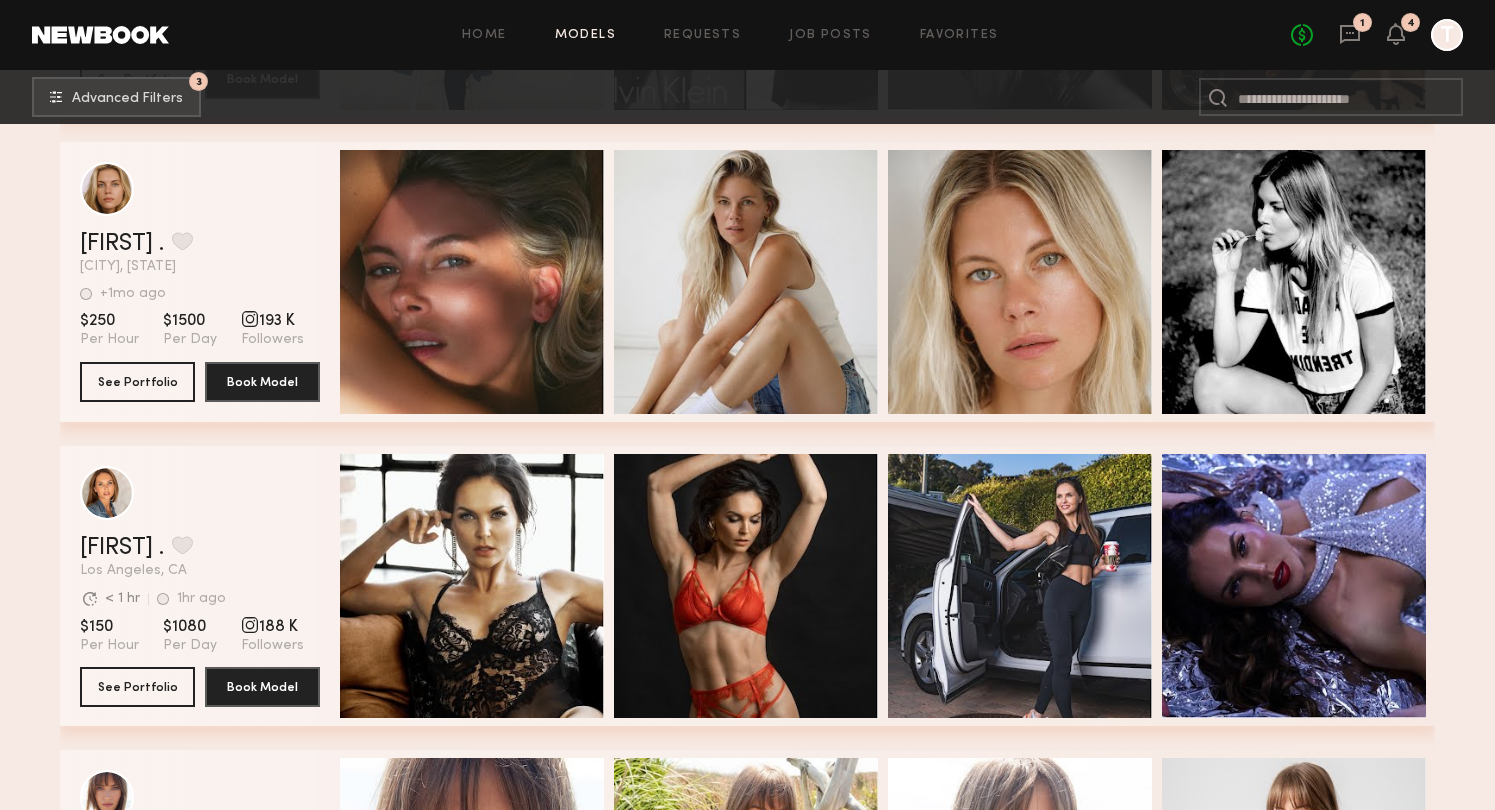 click 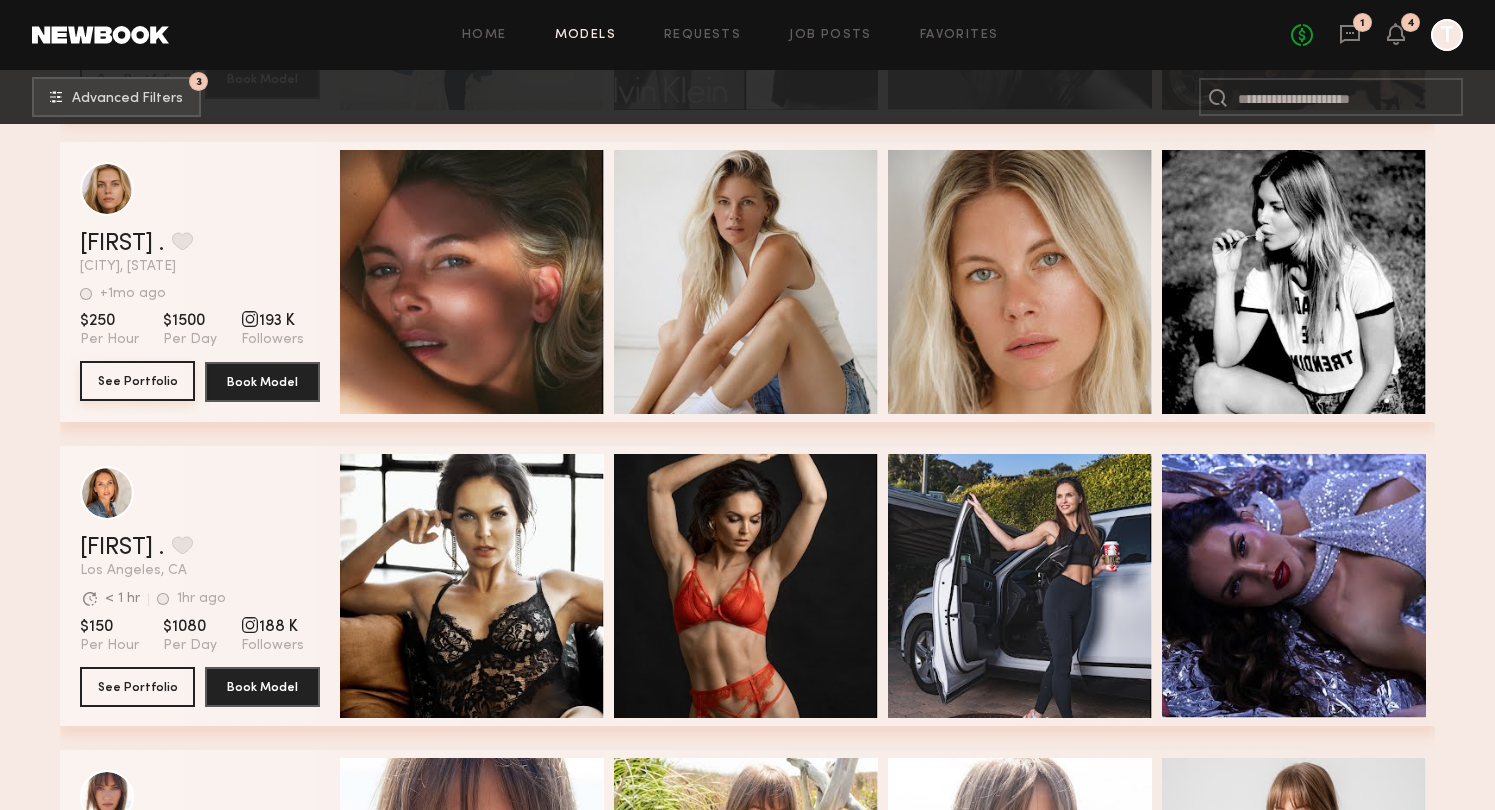click on "See Portfolio" 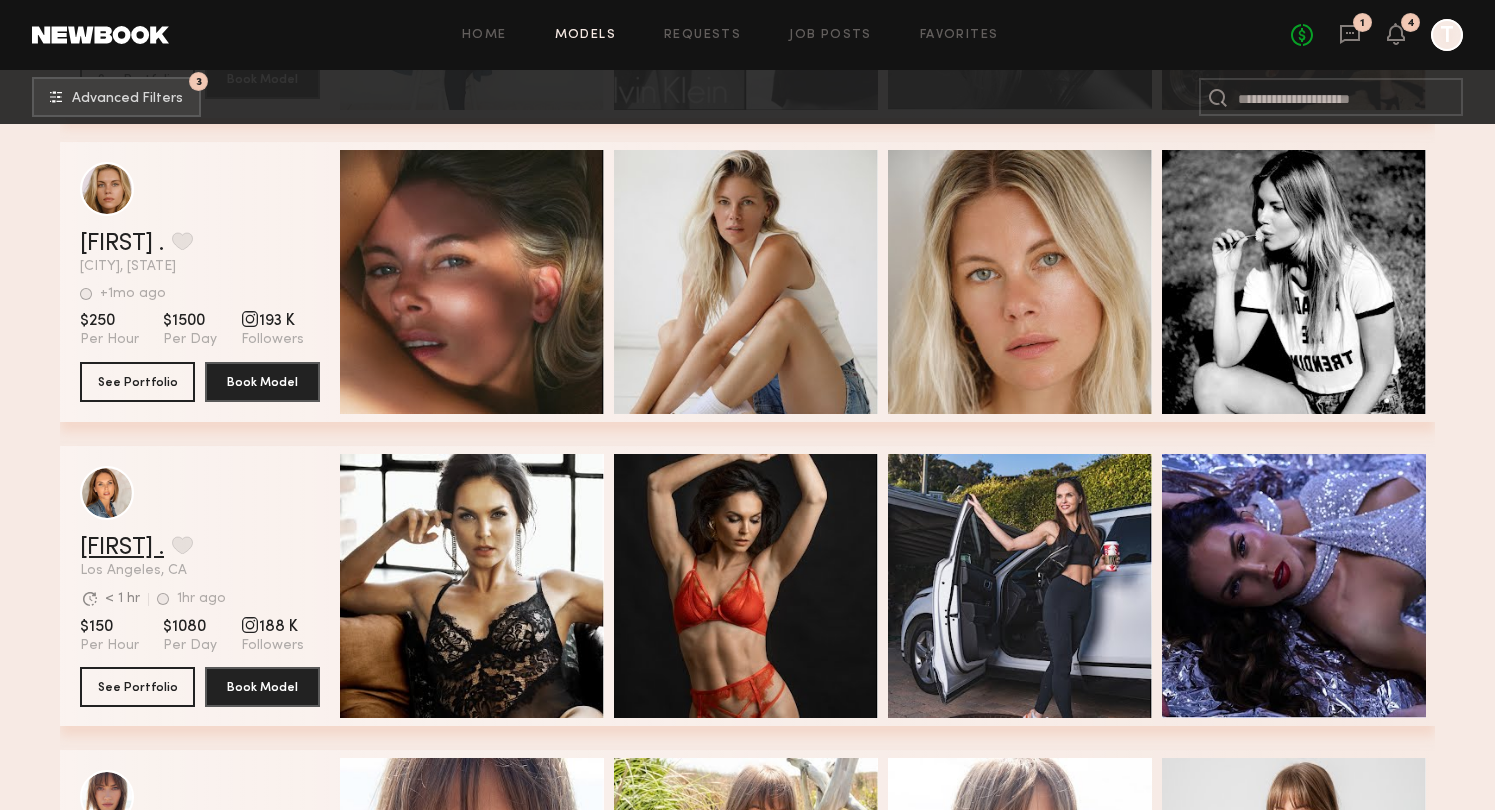 click on "Anna O." 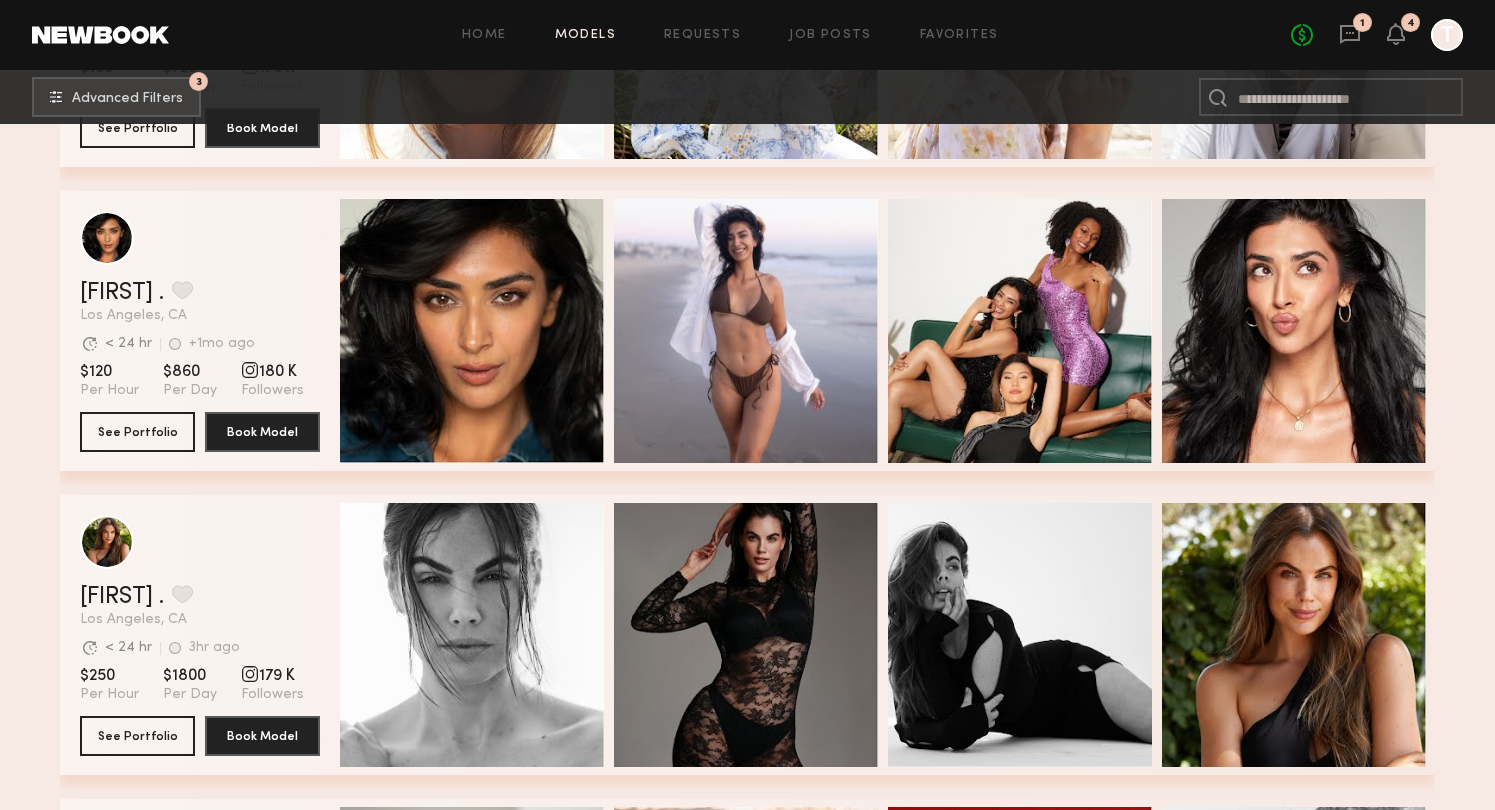 scroll, scrollTop: 4838, scrollLeft: 0, axis: vertical 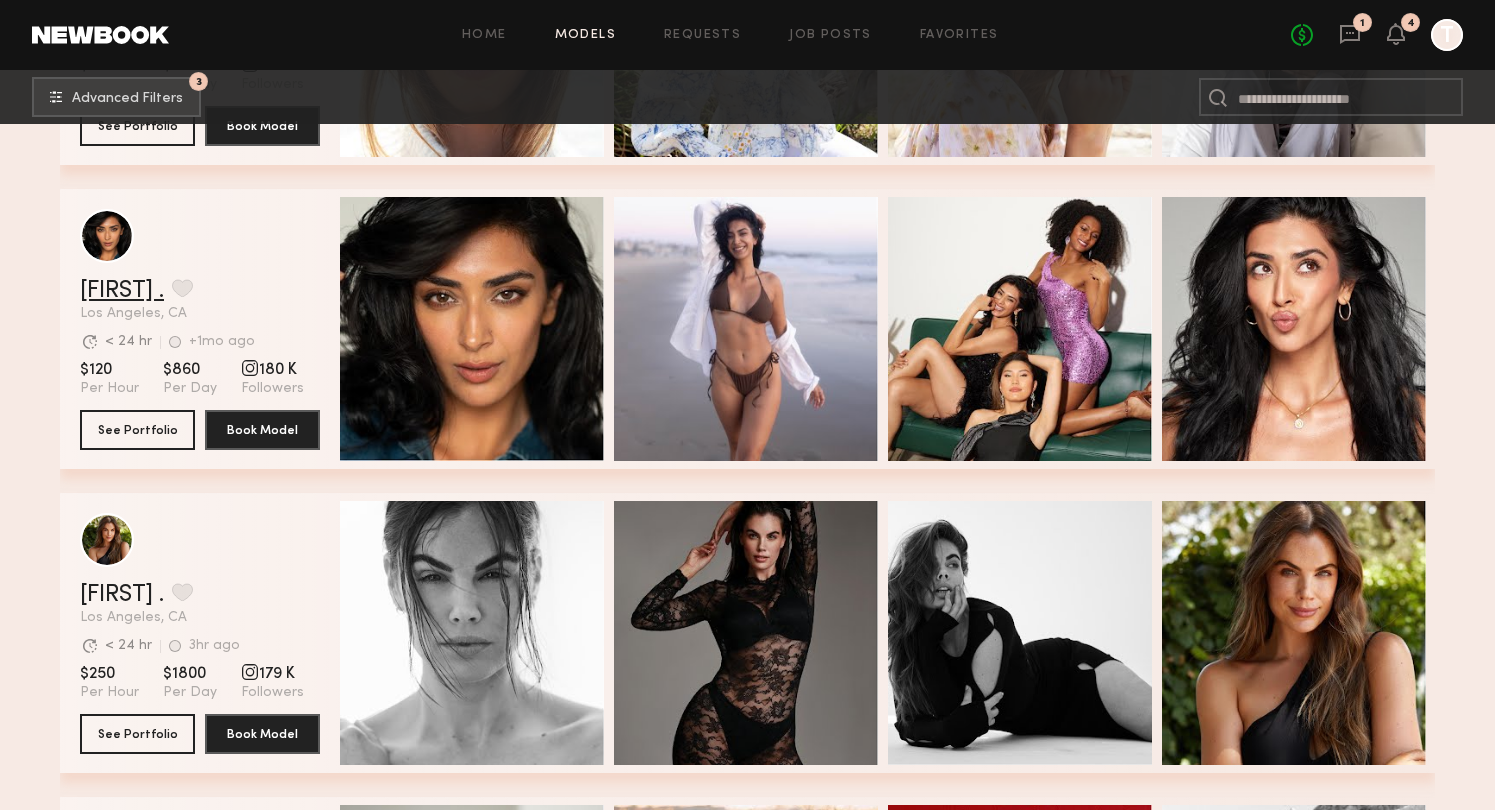 click on "Jaskiran K." 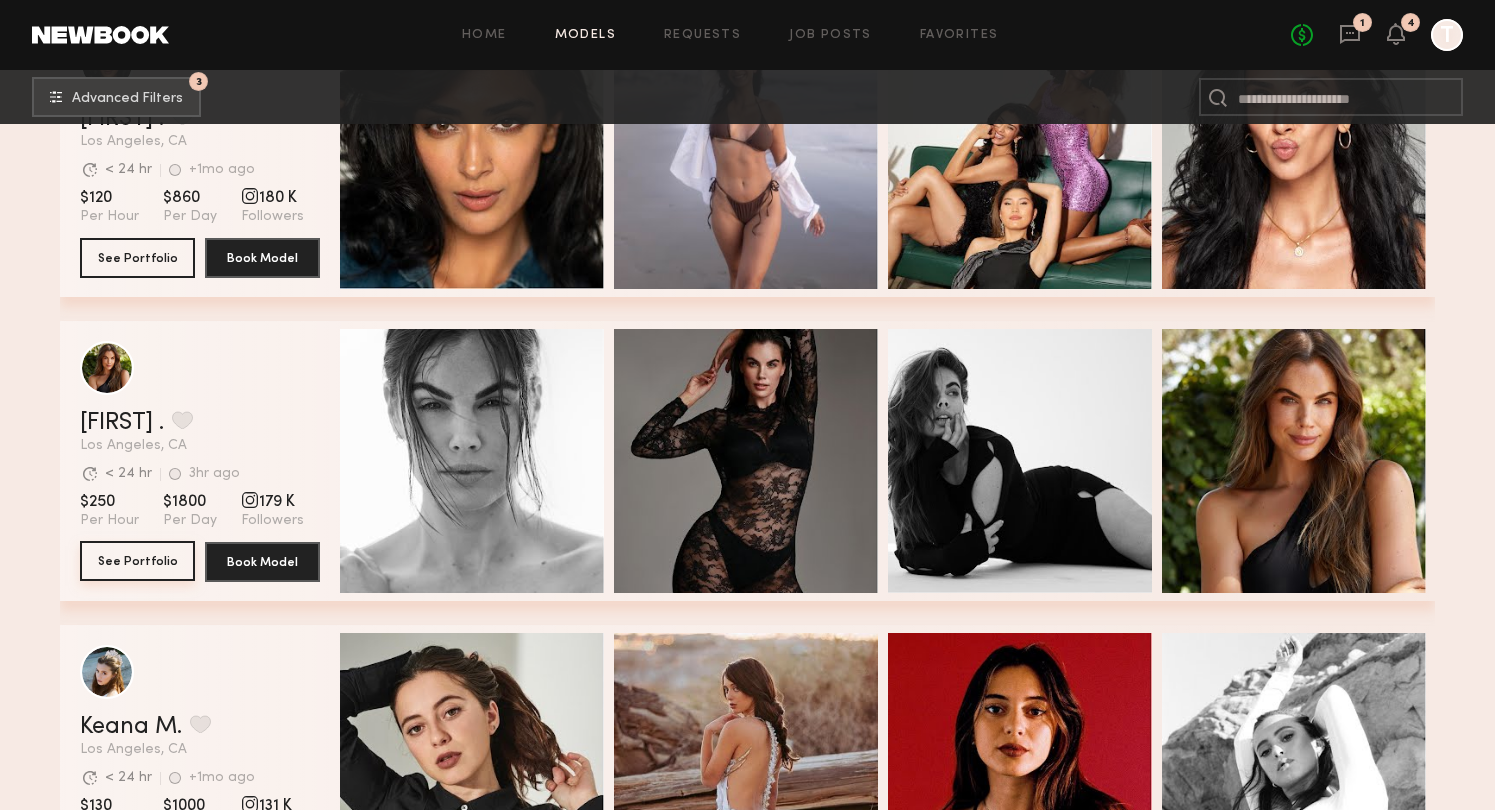 click on "See Portfolio" 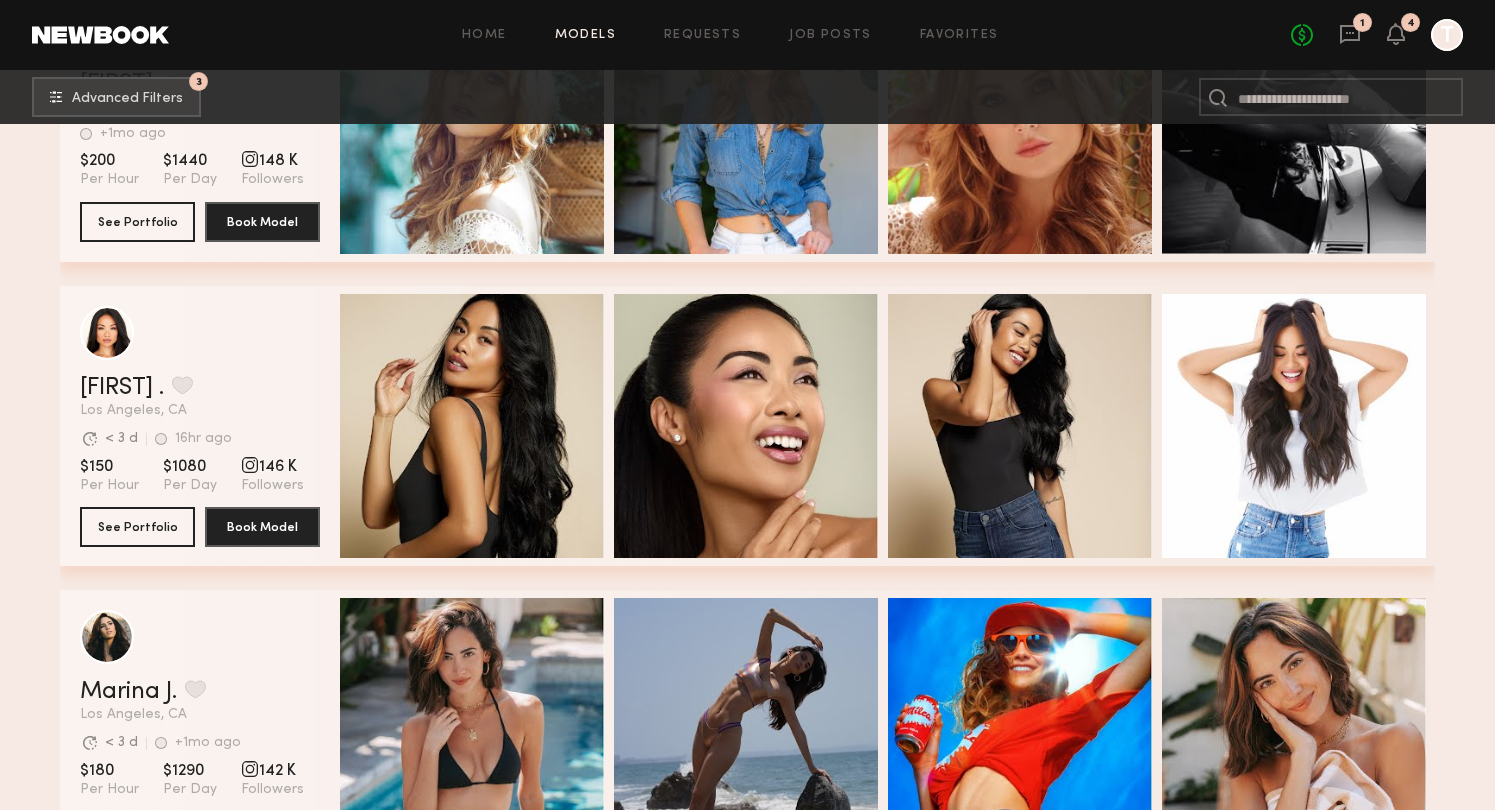scroll, scrollTop: 7169, scrollLeft: 0, axis: vertical 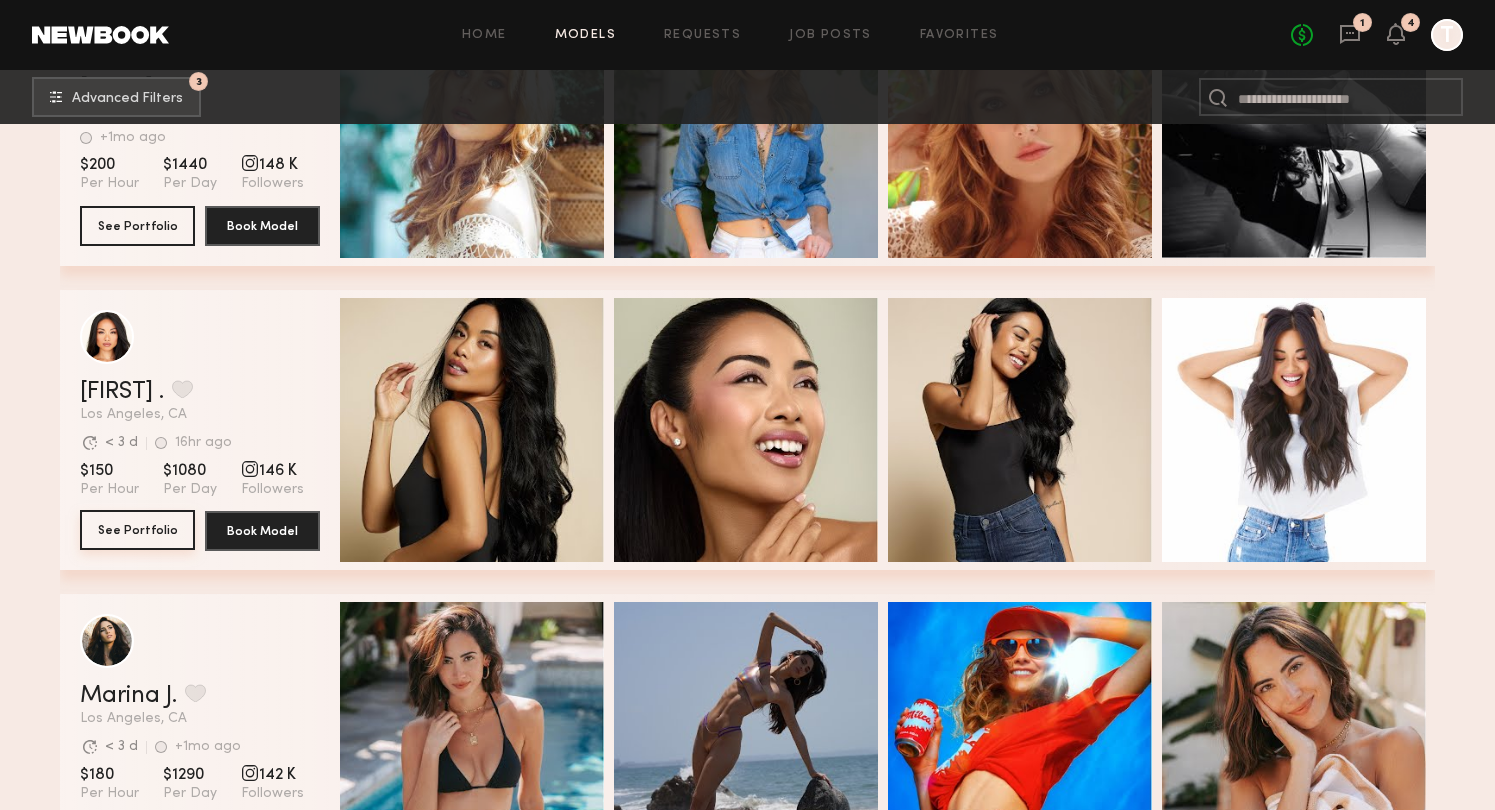 click on "See Portfolio" 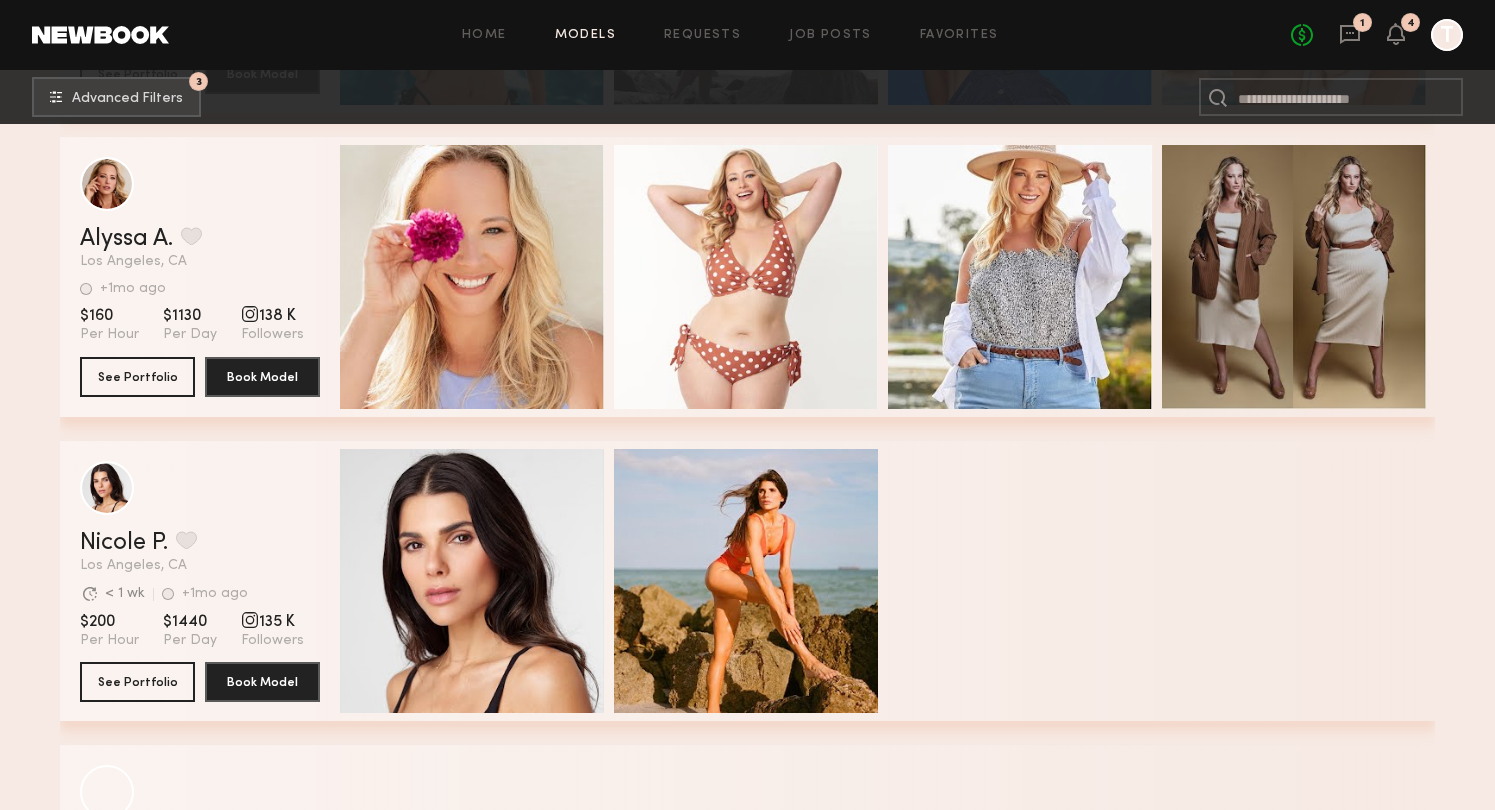 scroll, scrollTop: 8167, scrollLeft: 0, axis: vertical 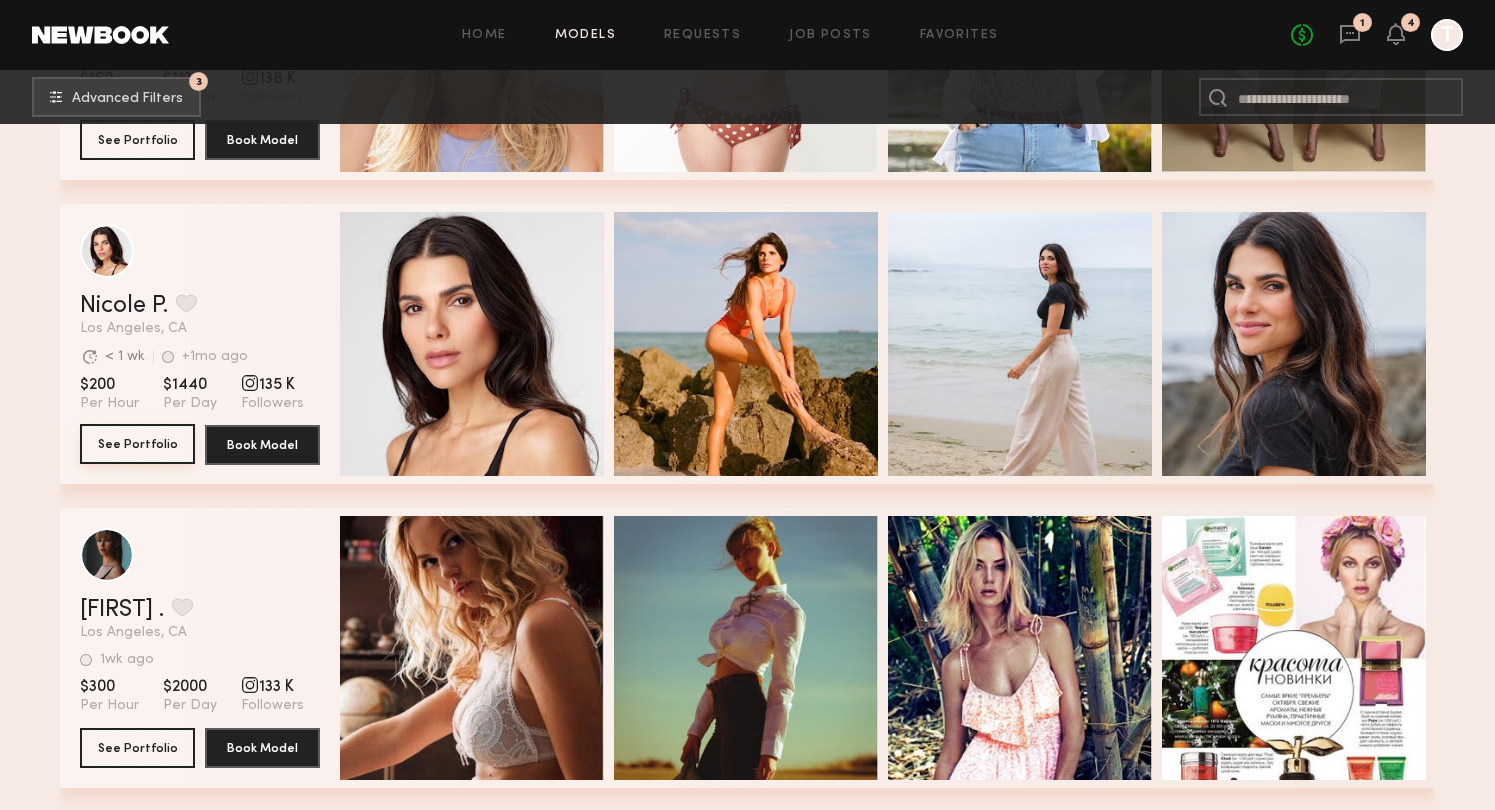 click on "See Portfolio" 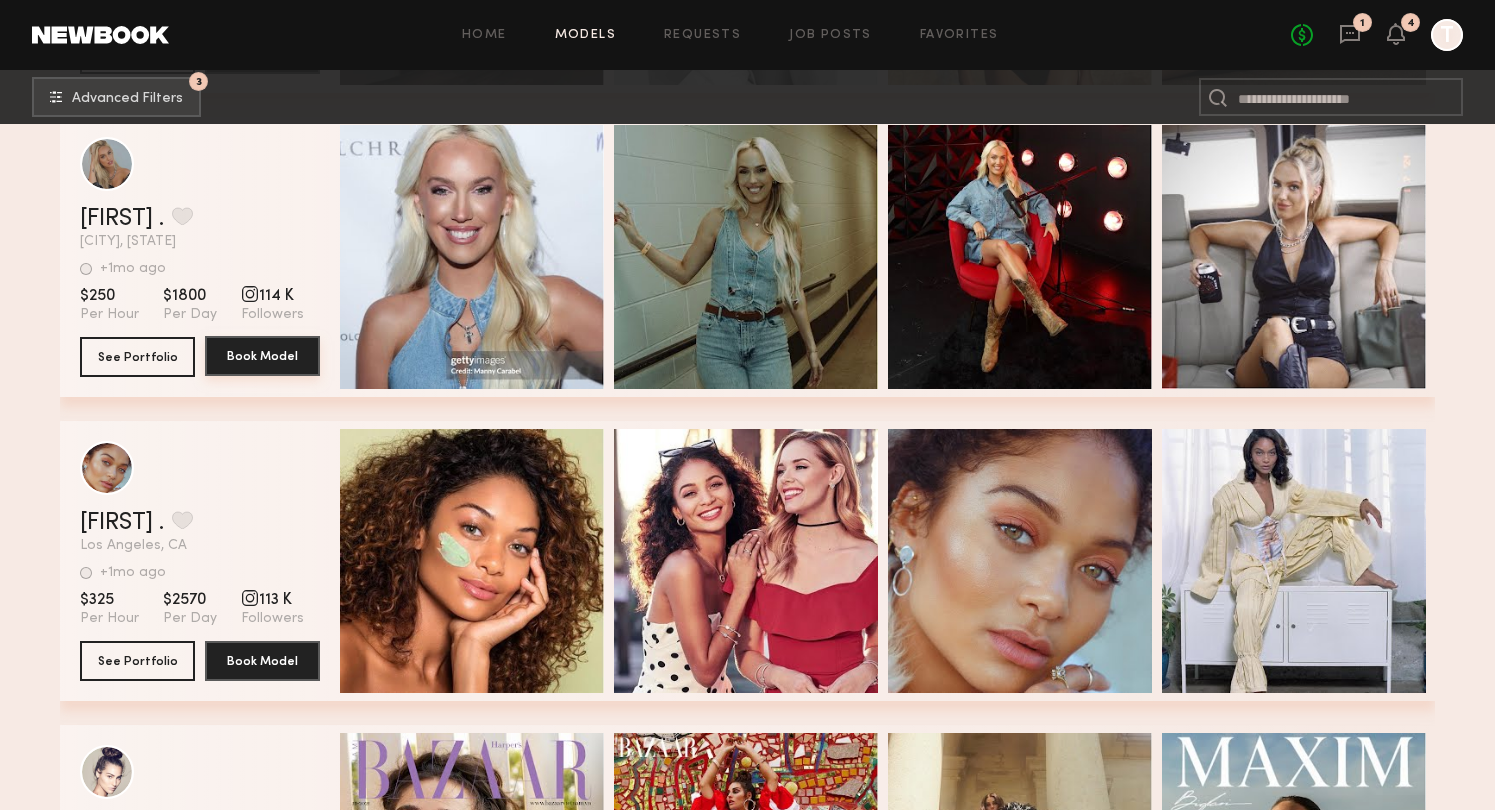 scroll, scrollTop: 10696, scrollLeft: 0, axis: vertical 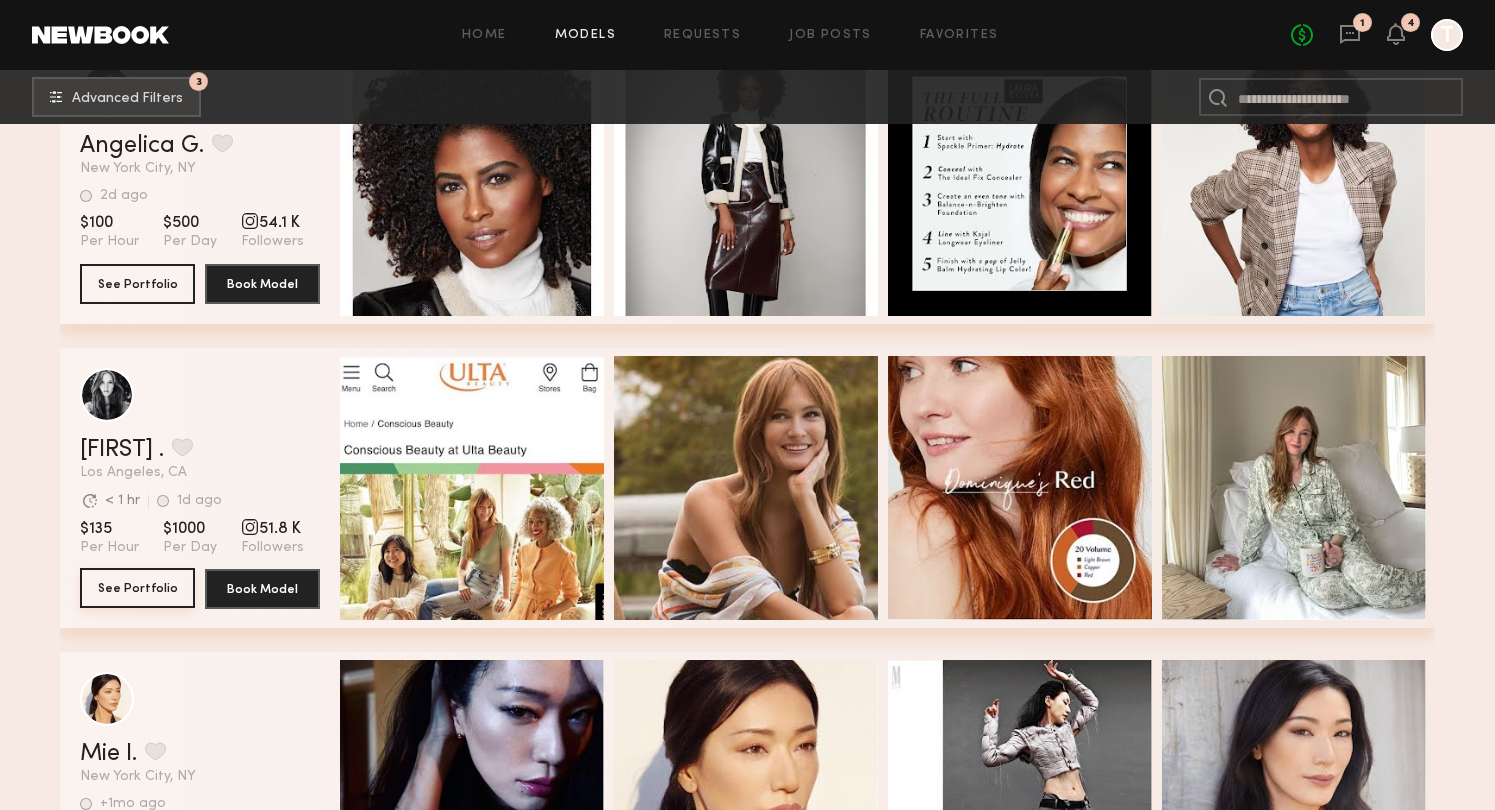 click on "See Portfolio" 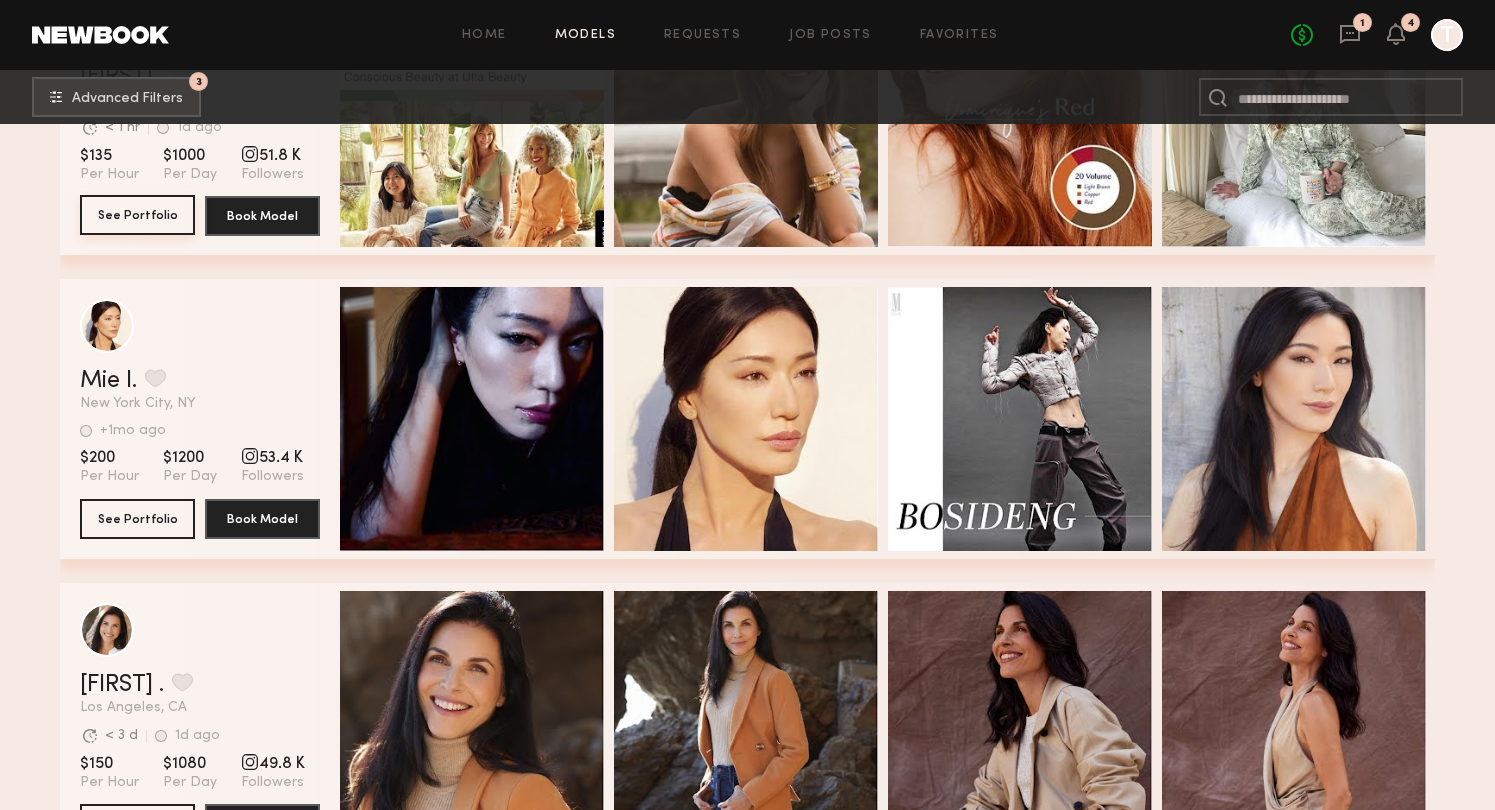 scroll, scrollTop: 29141, scrollLeft: 0, axis: vertical 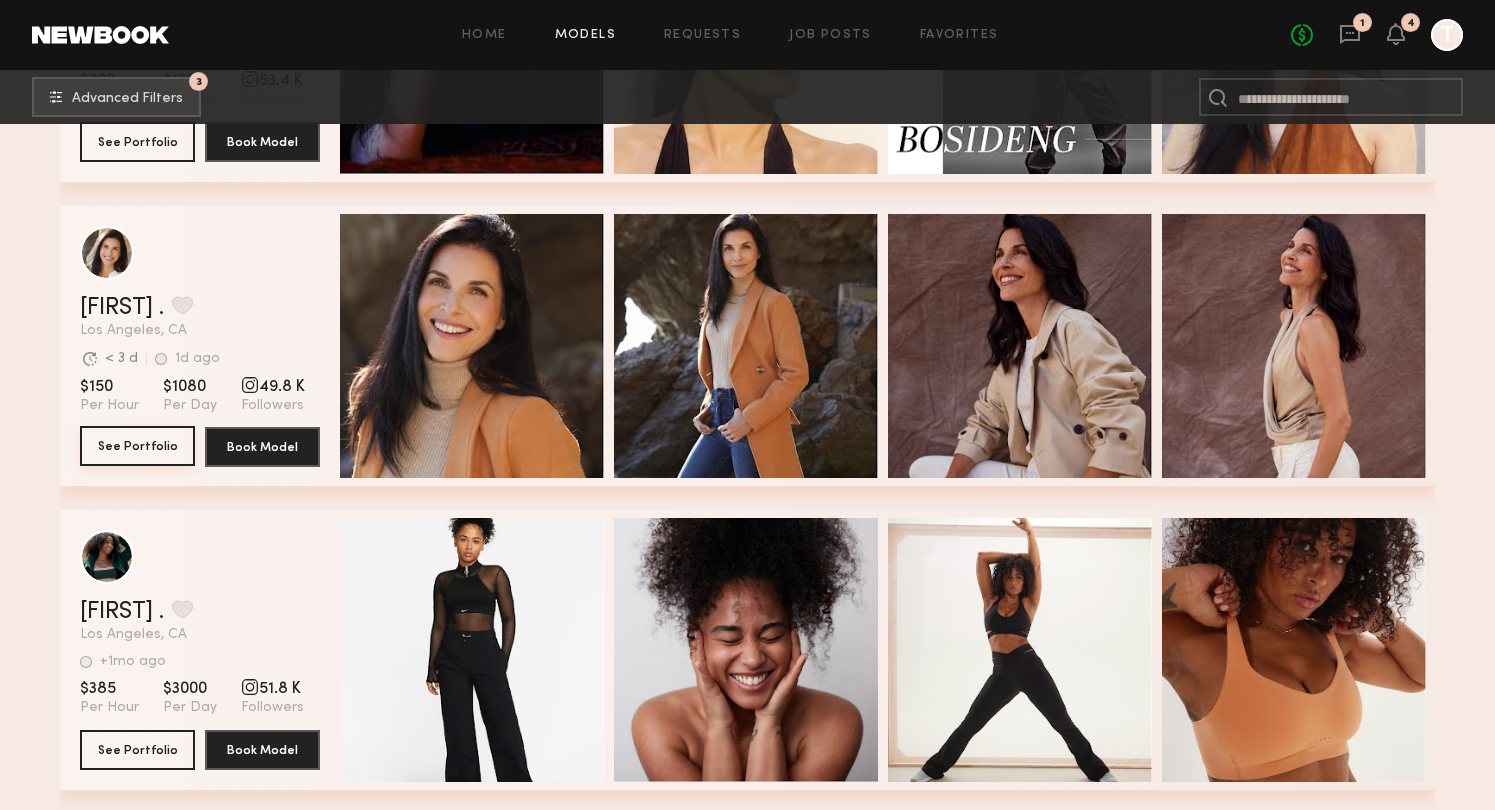 click on "See Portfolio" 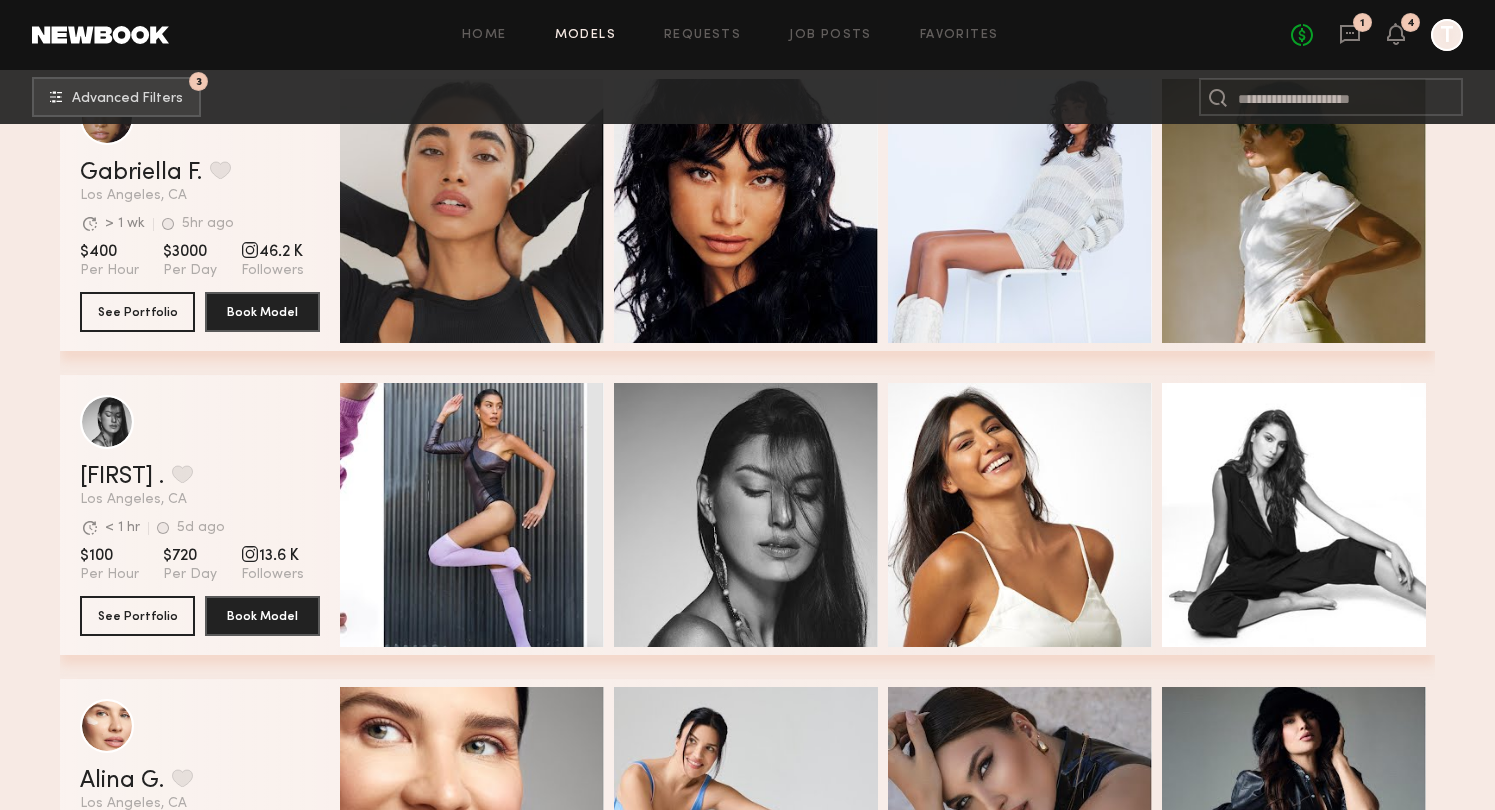 scroll, scrollTop: 32492, scrollLeft: 0, axis: vertical 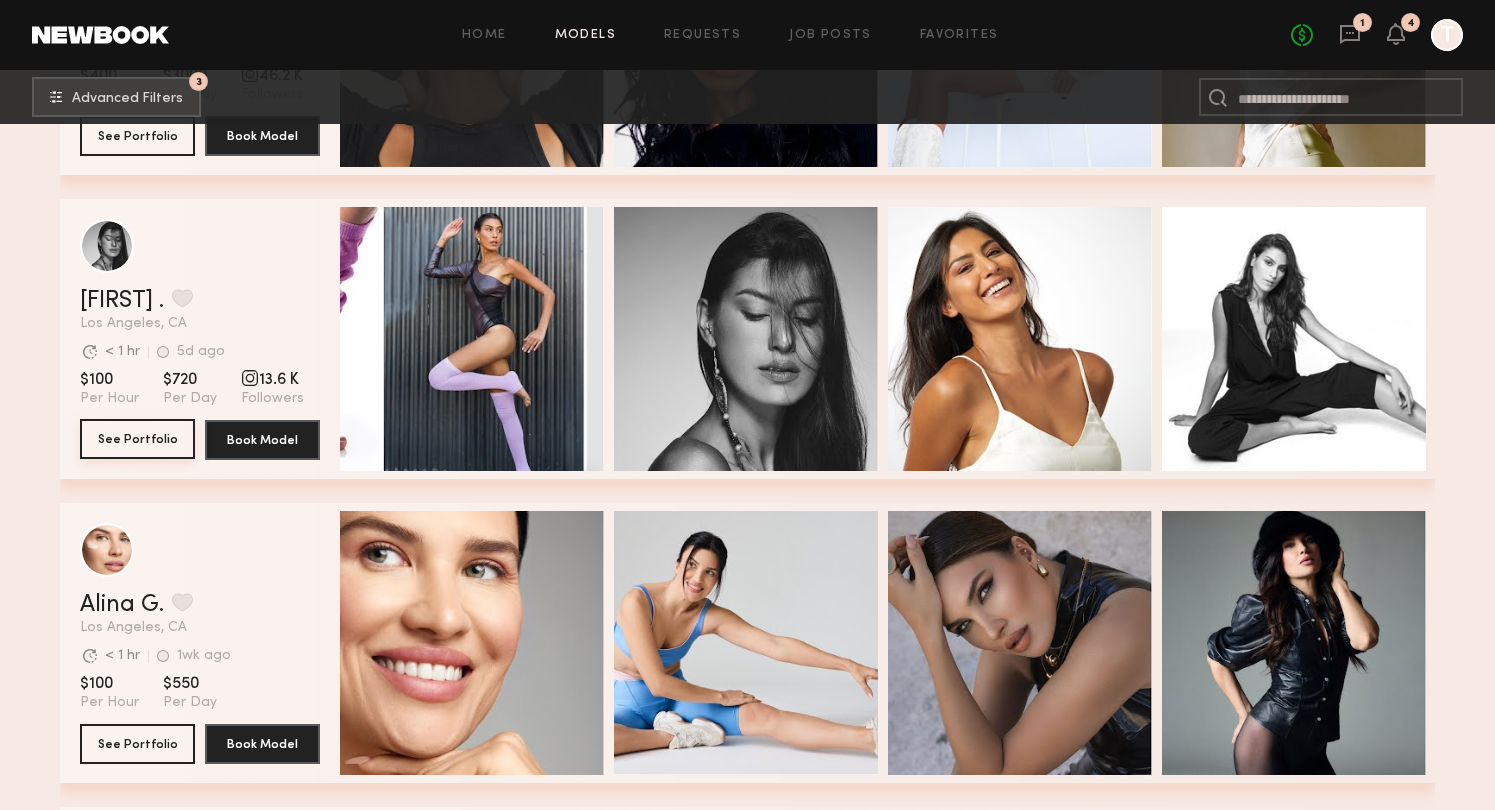 click on "See Portfolio" 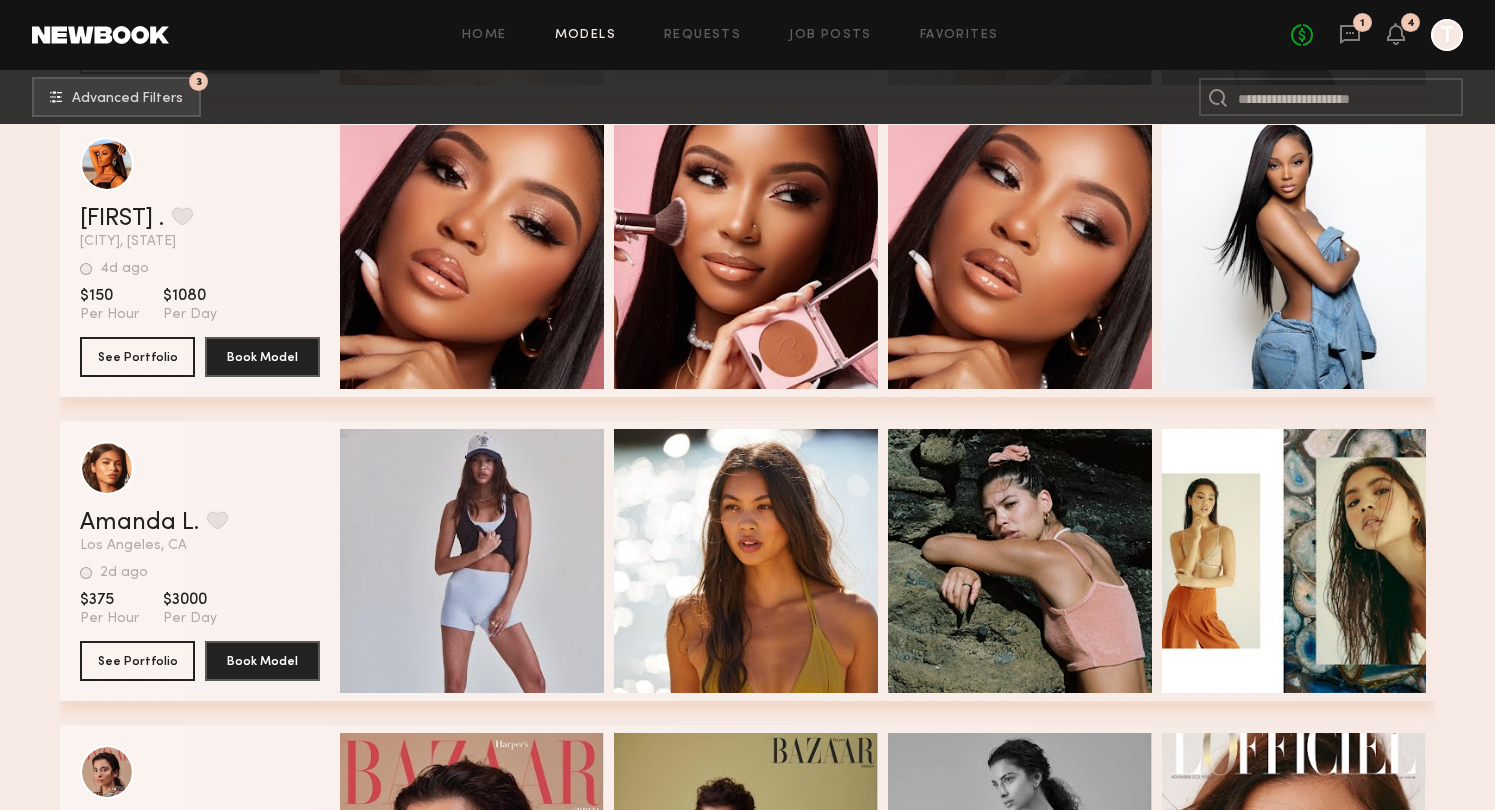 scroll, scrollTop: 33422, scrollLeft: 0, axis: vertical 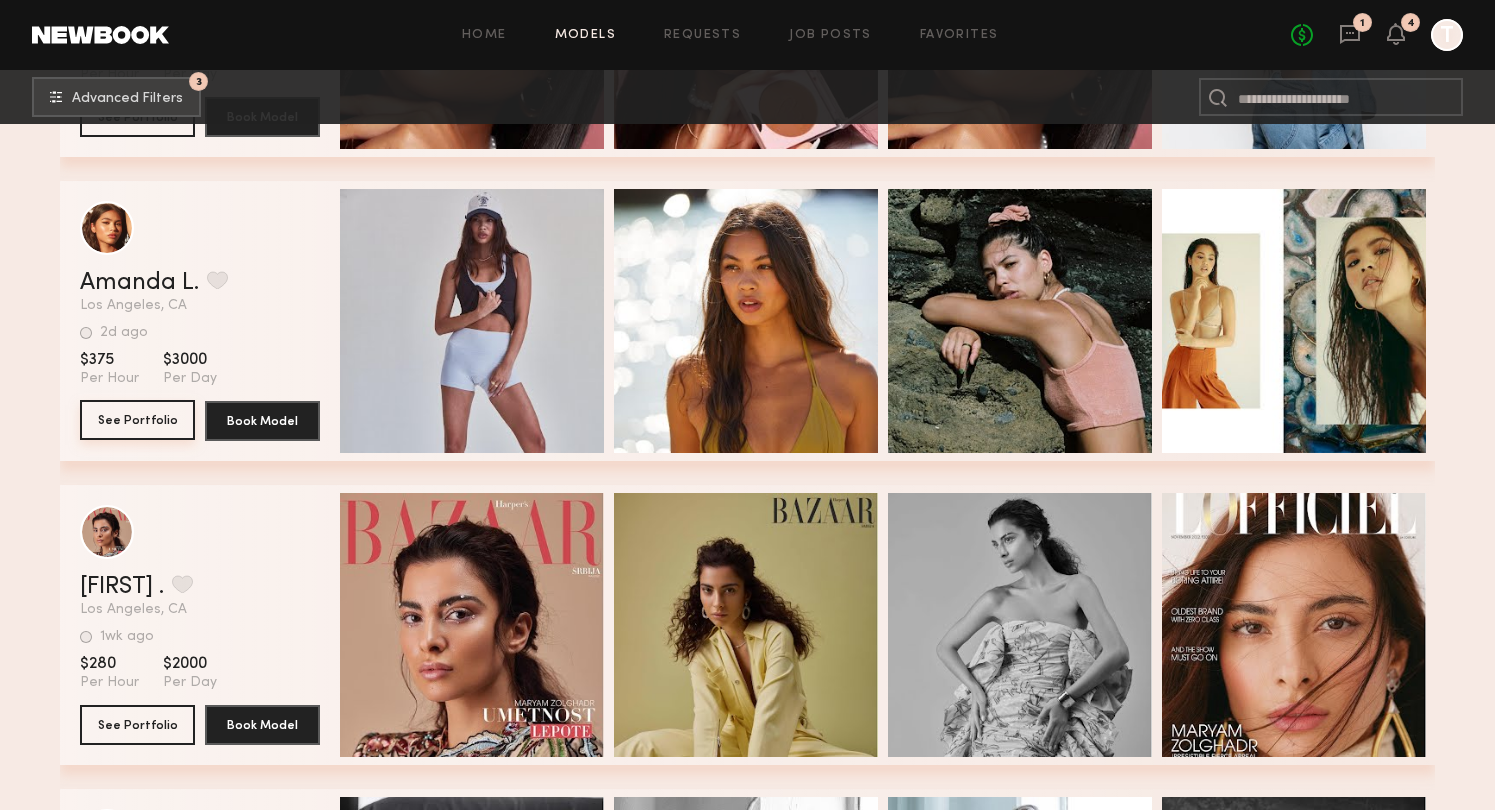 click on "See Portfolio" 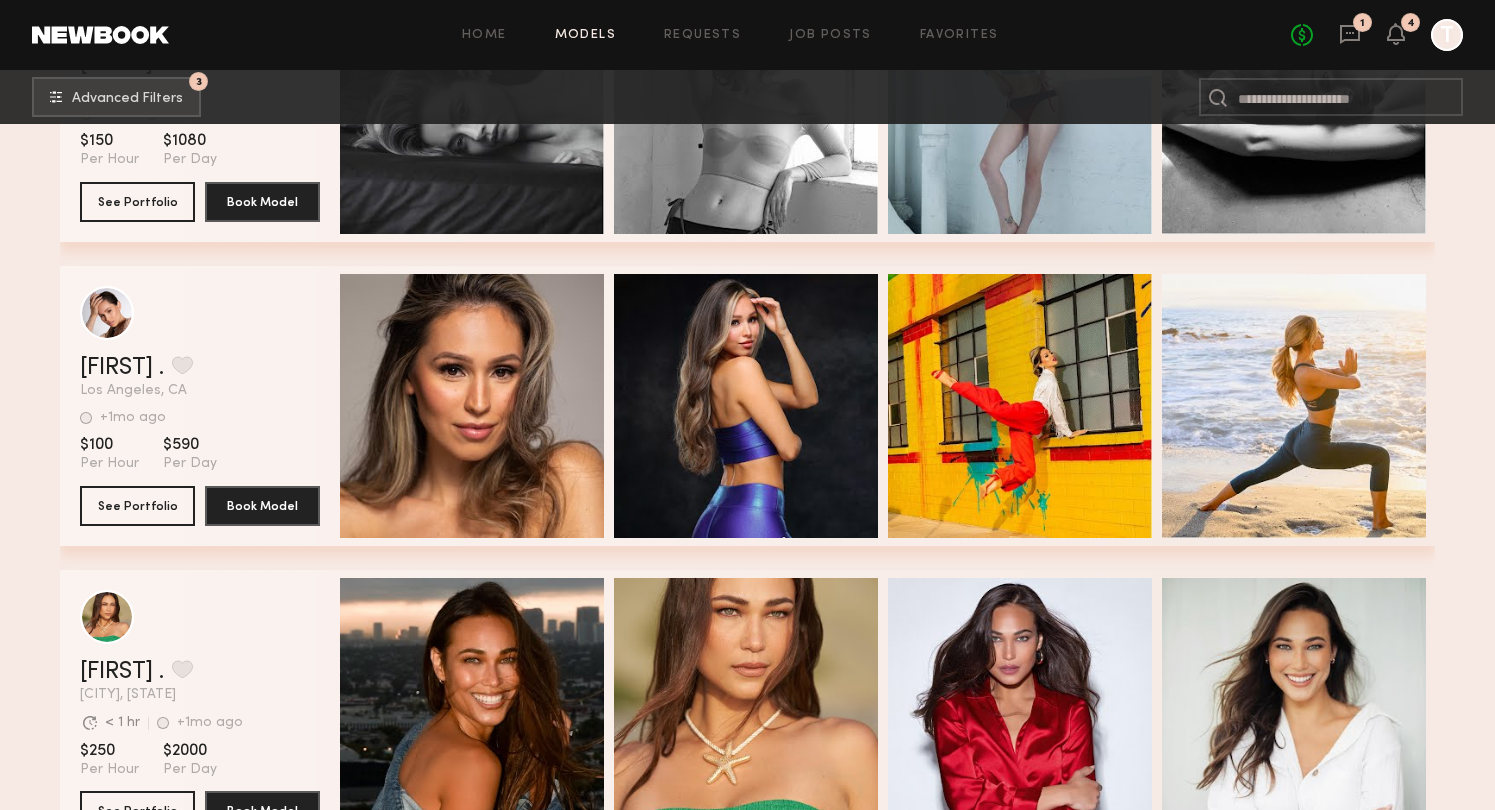 scroll, scrollTop: 34295, scrollLeft: 0, axis: vertical 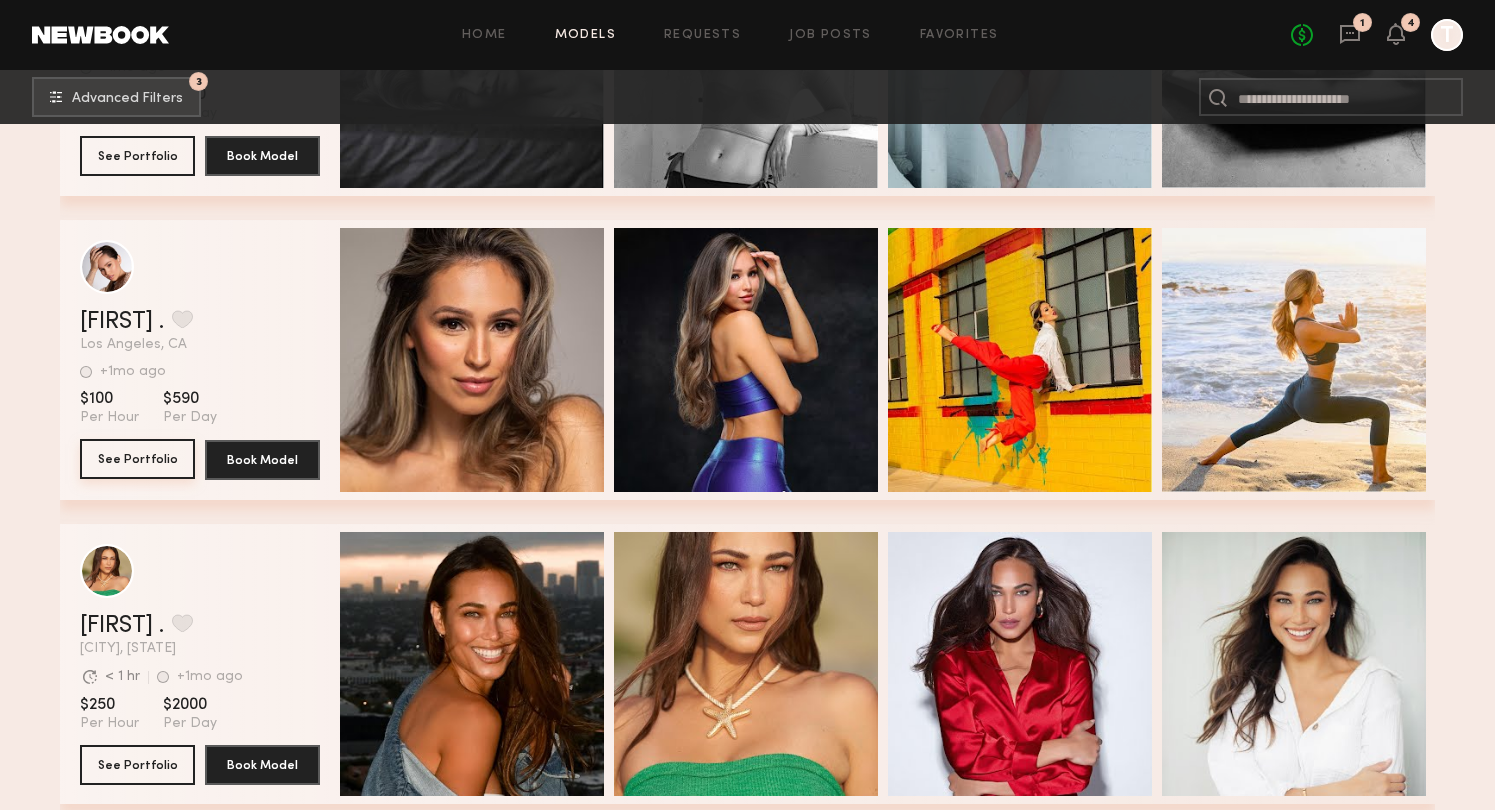 click on "See Portfolio" 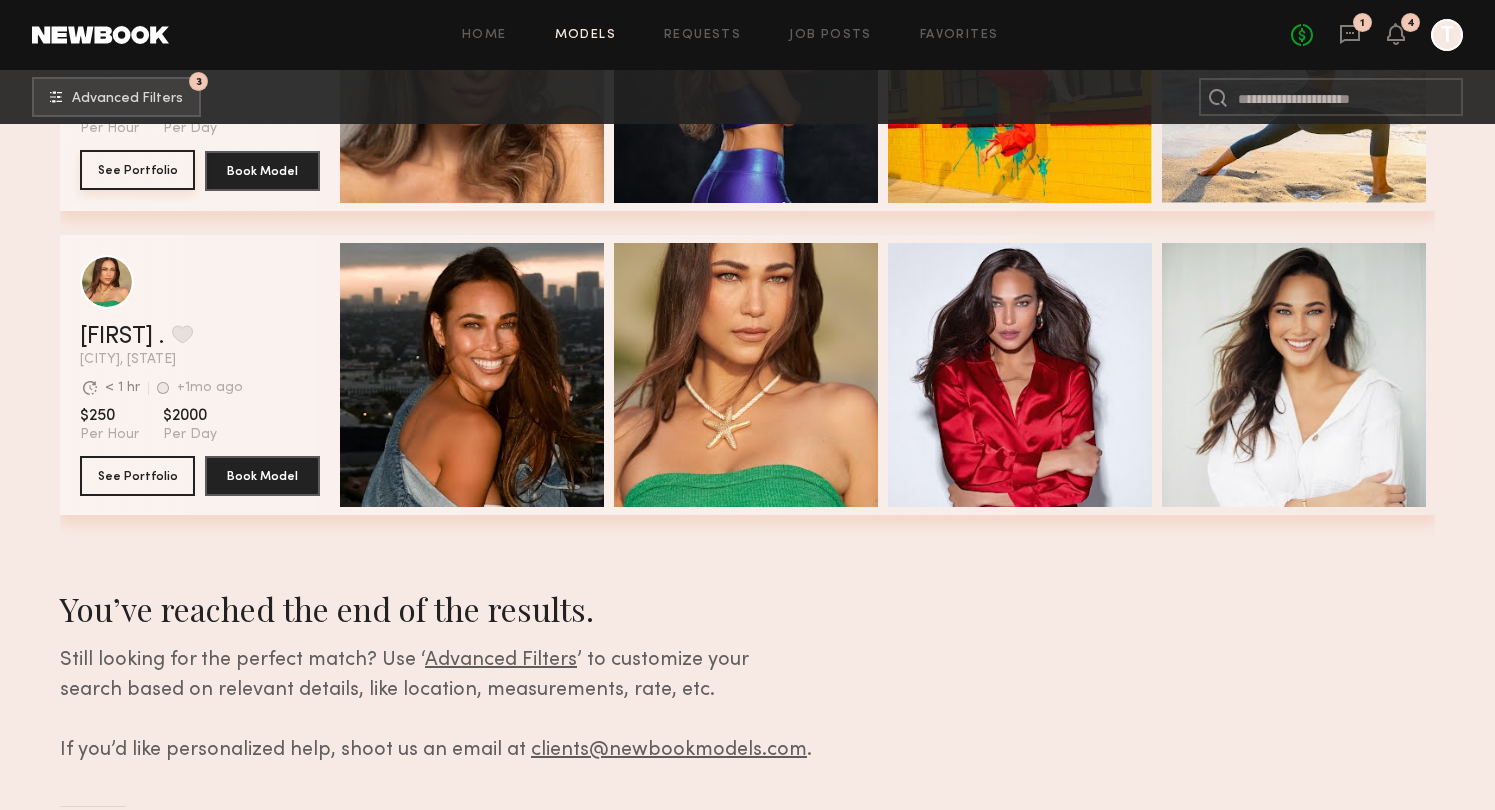 scroll, scrollTop: 34594, scrollLeft: 0, axis: vertical 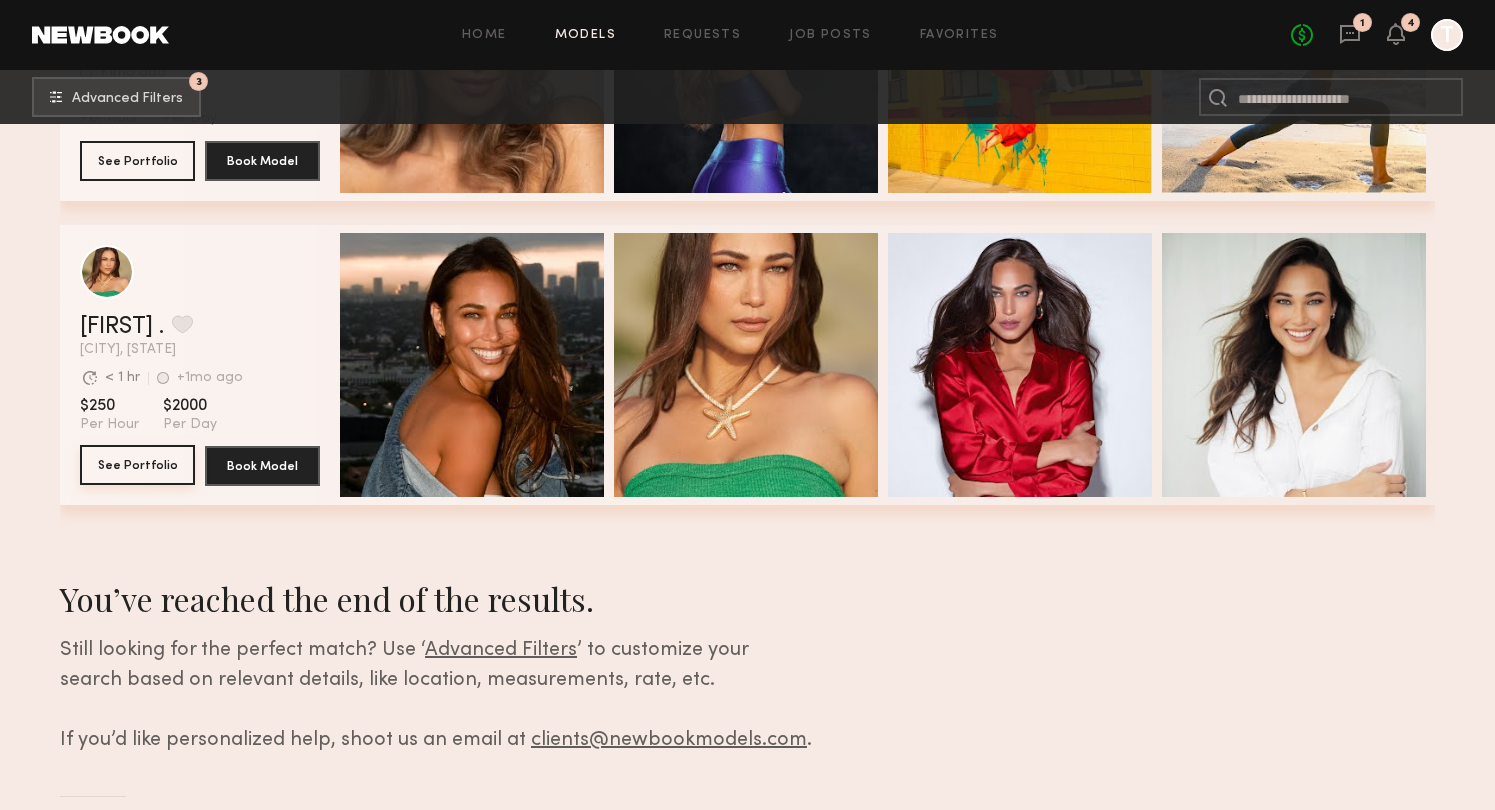 click on "See Portfolio" 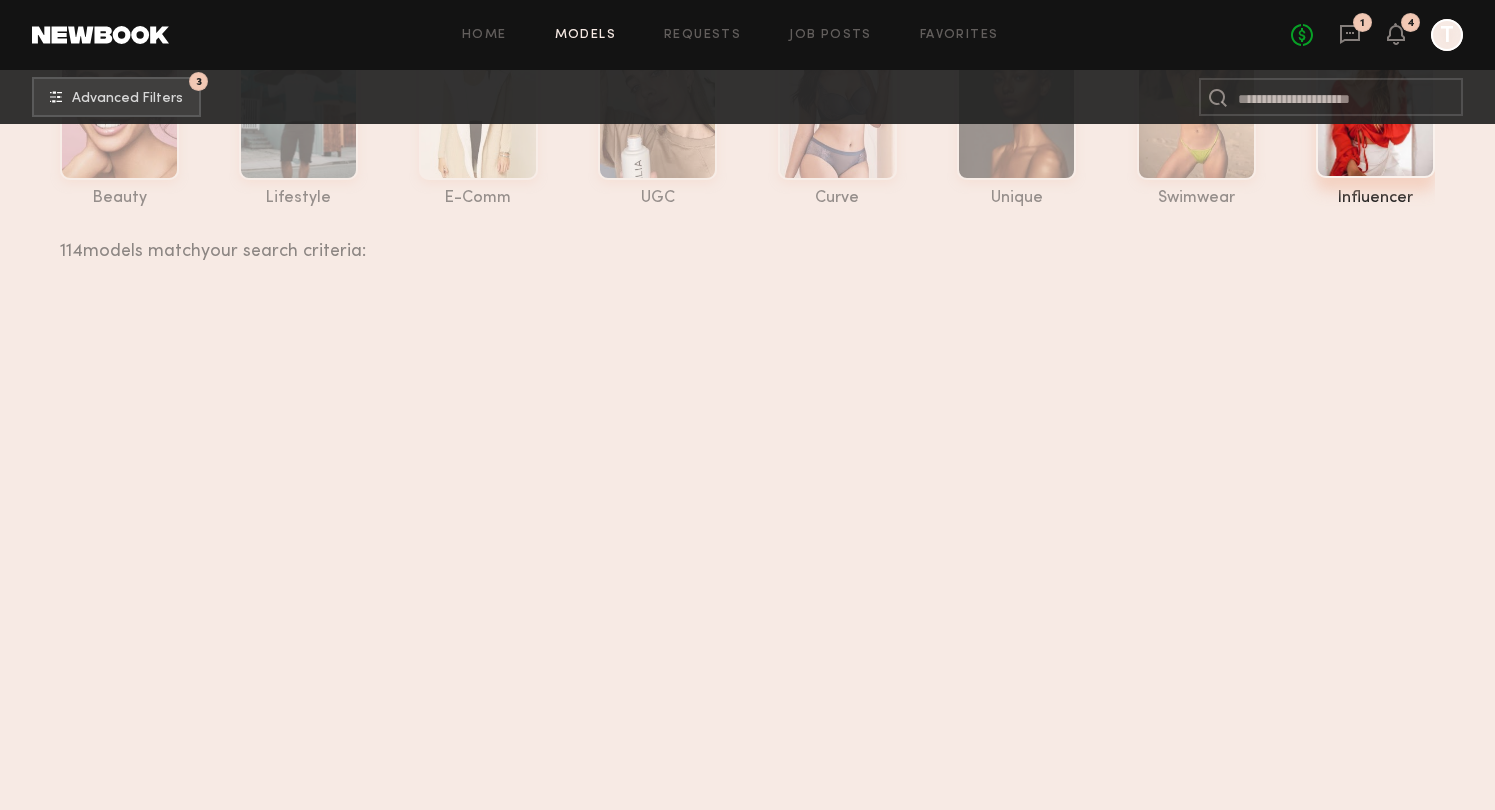 scroll, scrollTop: 0, scrollLeft: 0, axis: both 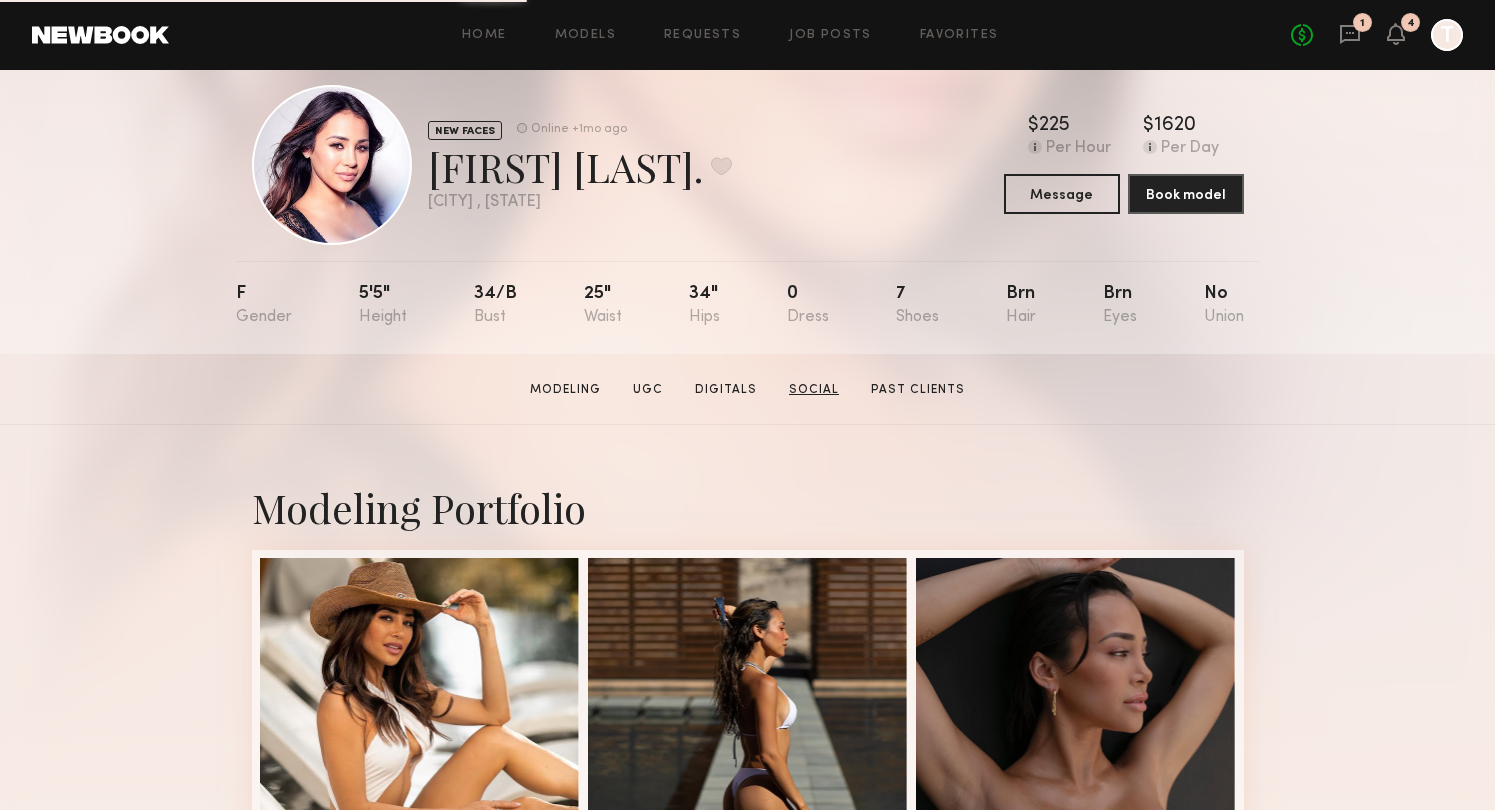 click on "Social" 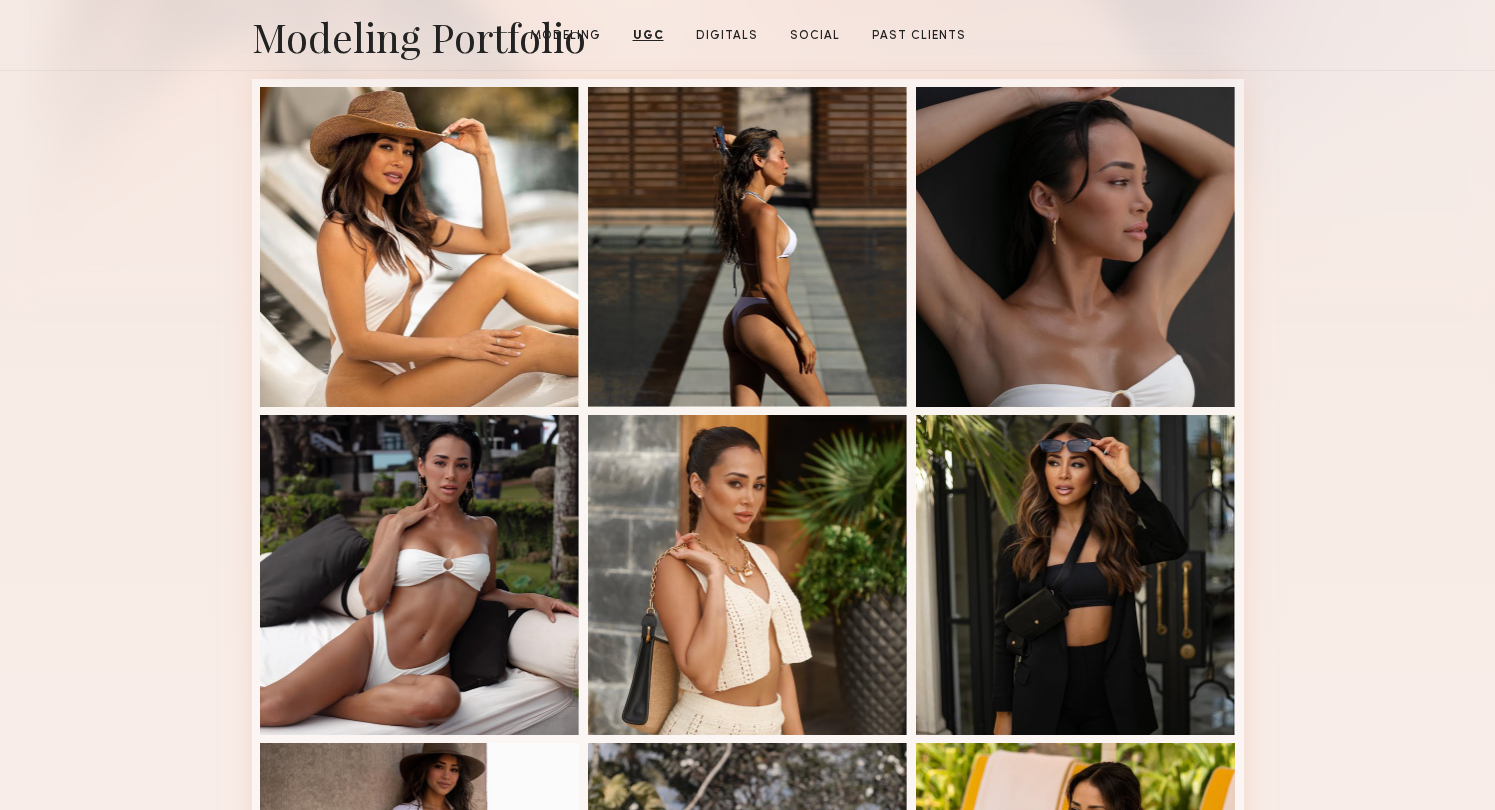 scroll, scrollTop: 0, scrollLeft: 0, axis: both 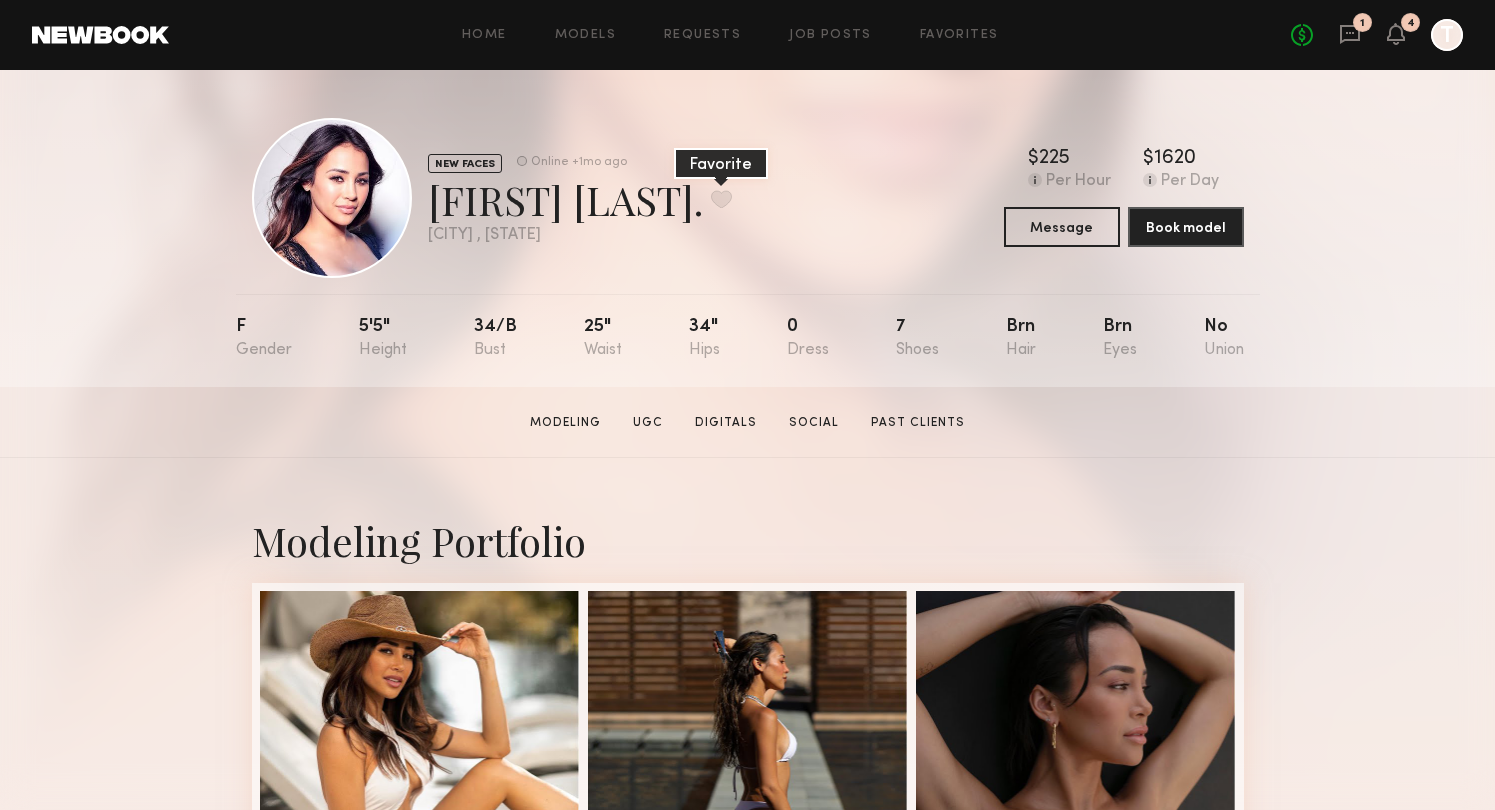 click 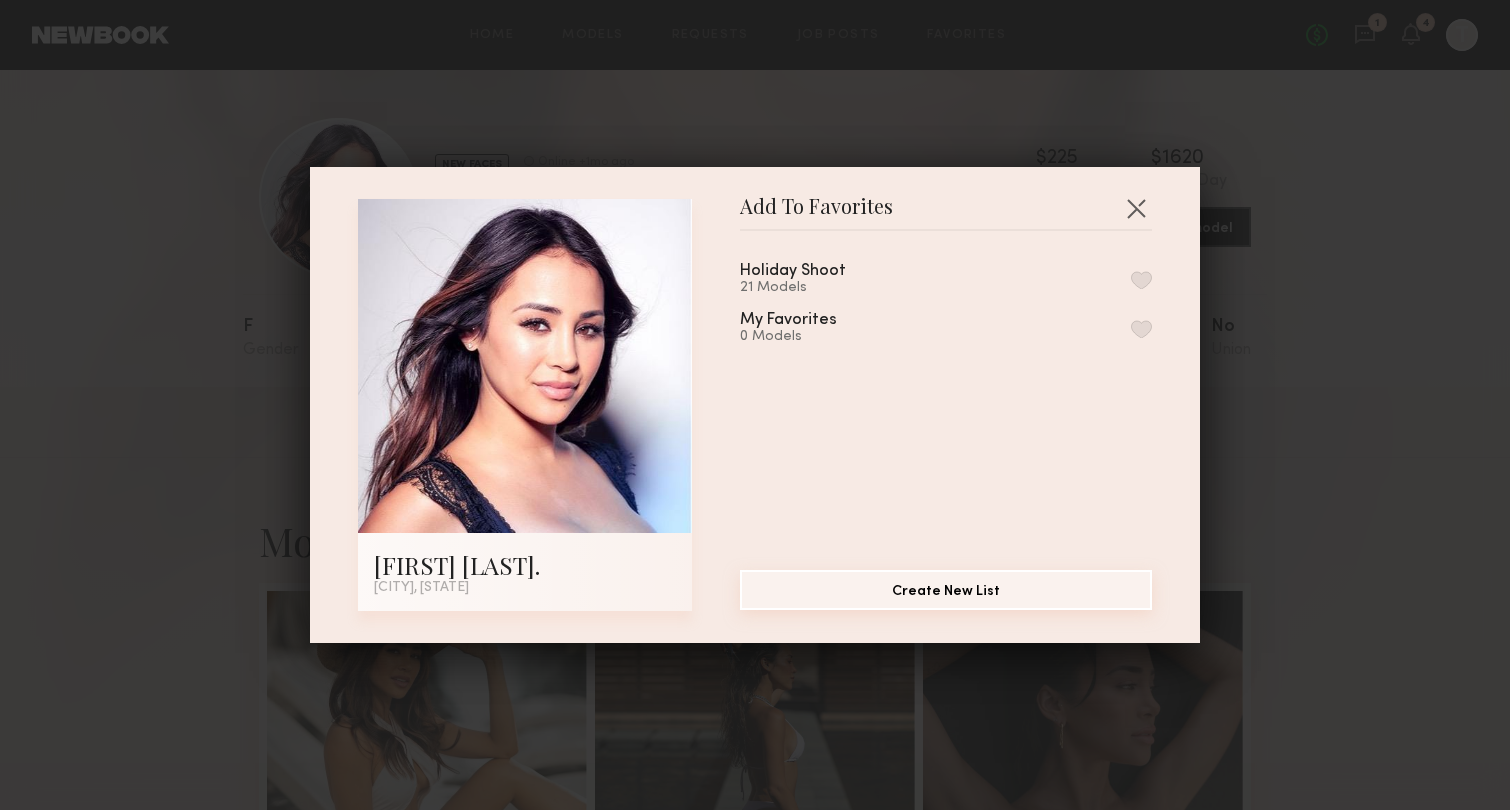click on "Create New List" at bounding box center (946, 590) 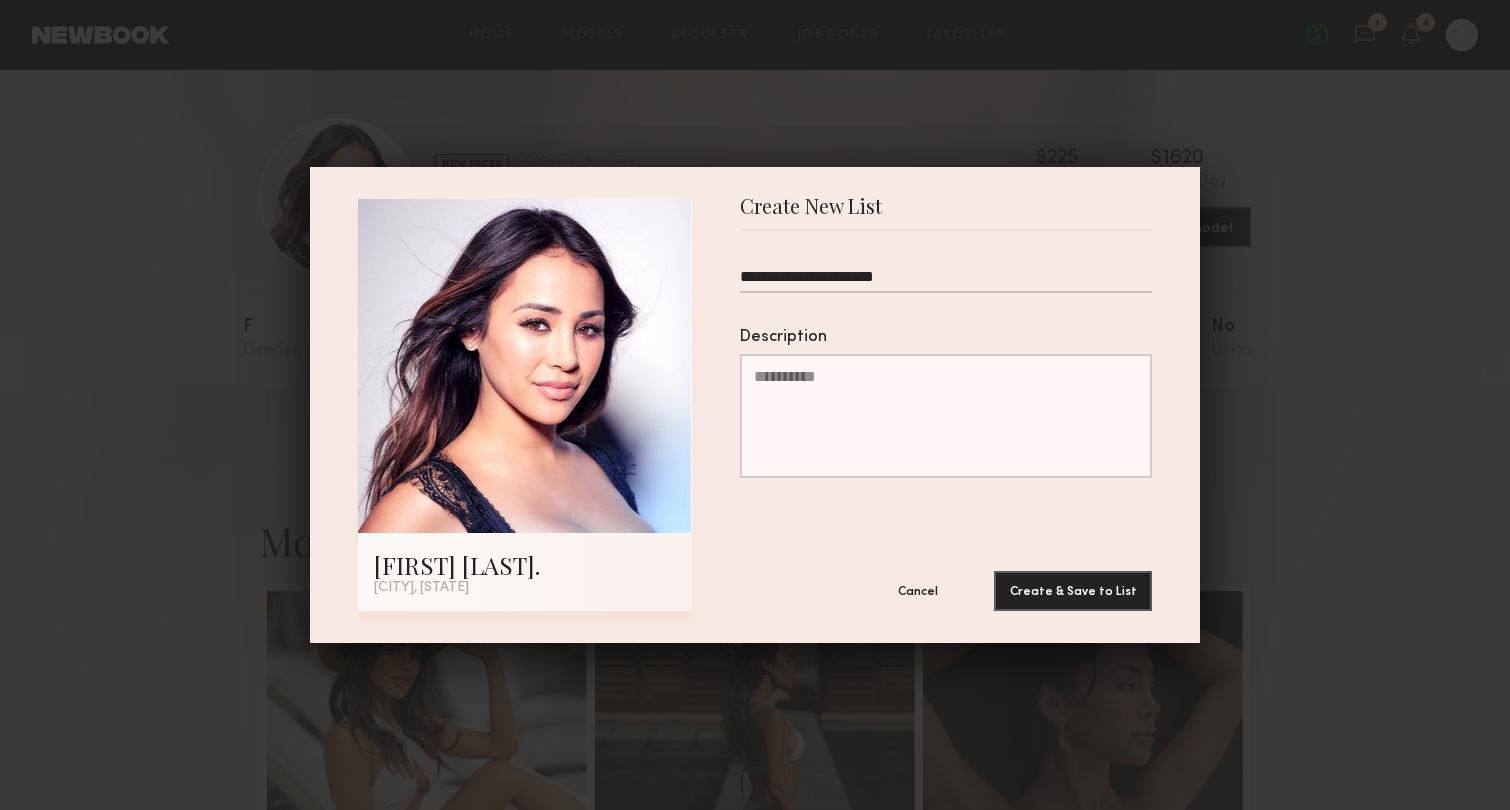 type on "**********" 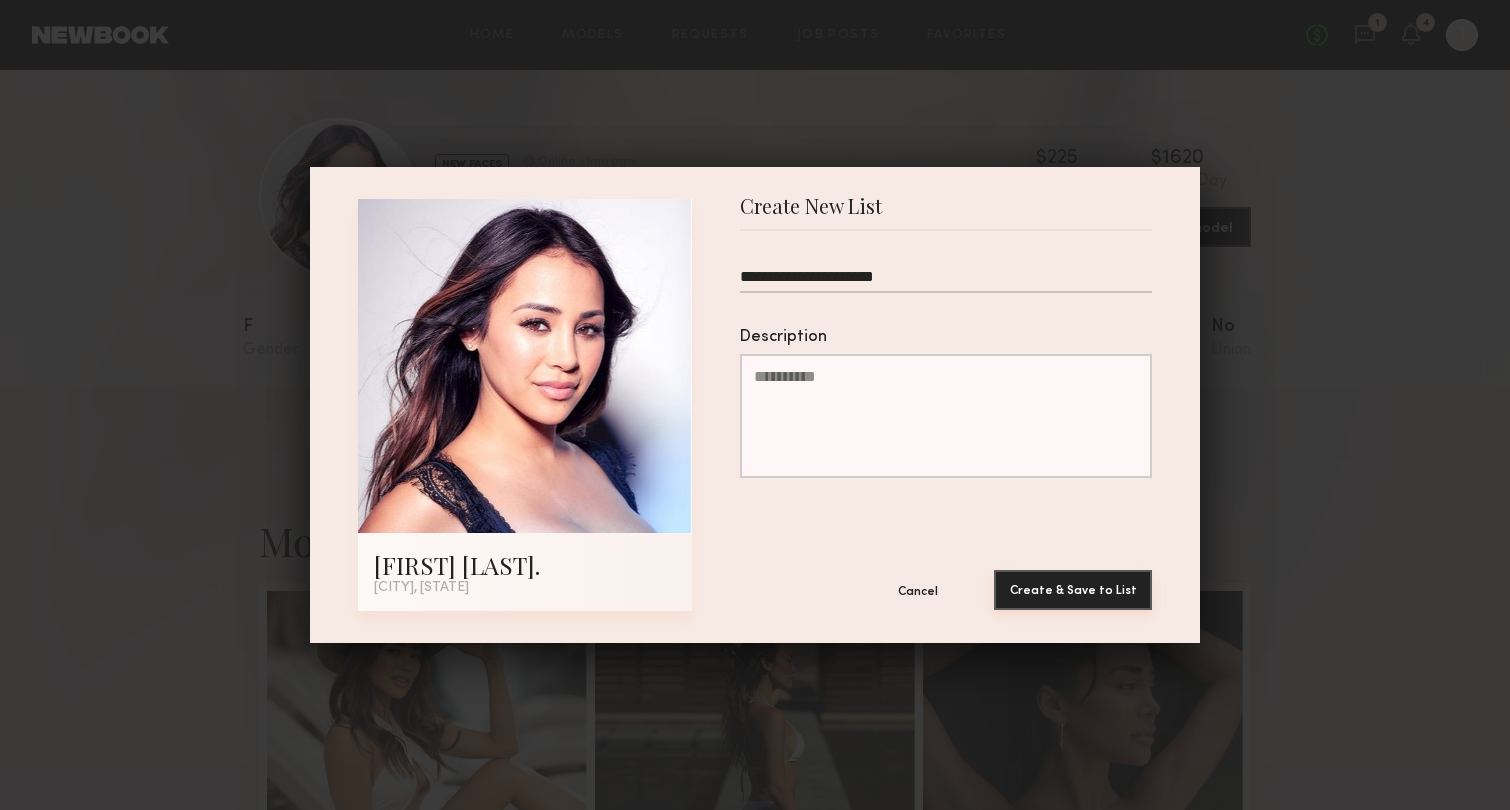 click on "Create & Save to List" at bounding box center (1073, 590) 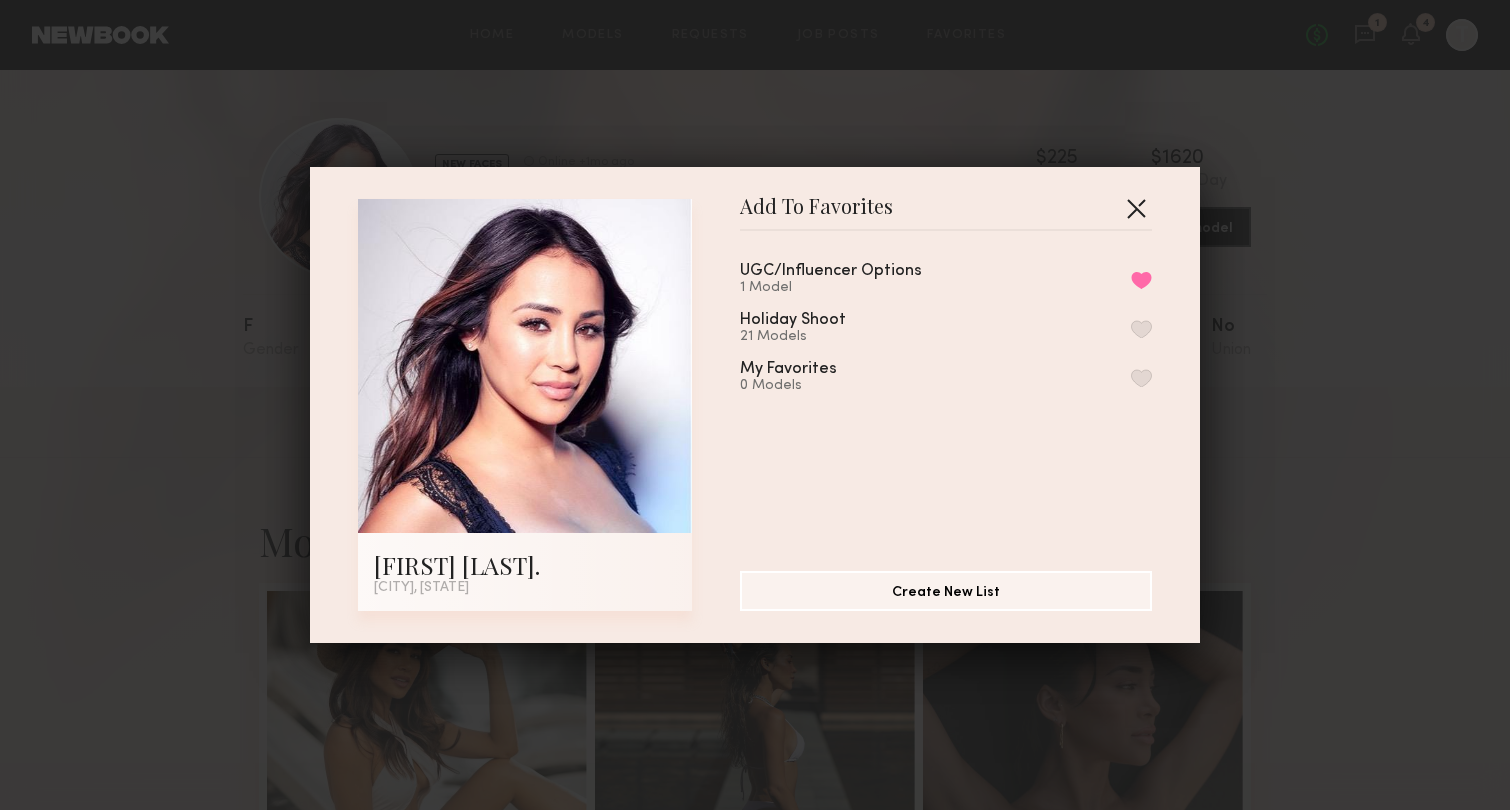 click at bounding box center (1136, 208) 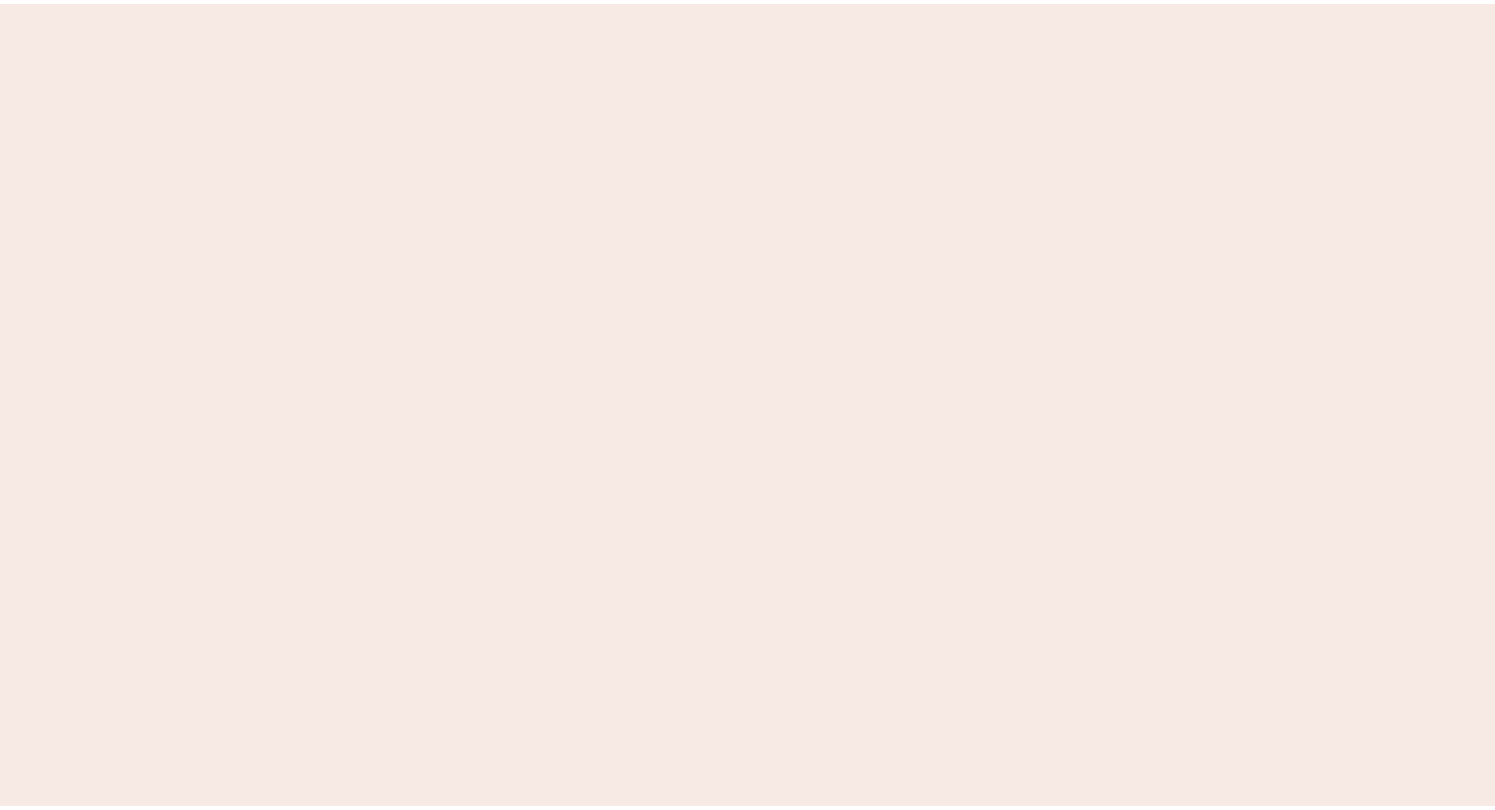 scroll, scrollTop: 0, scrollLeft: 0, axis: both 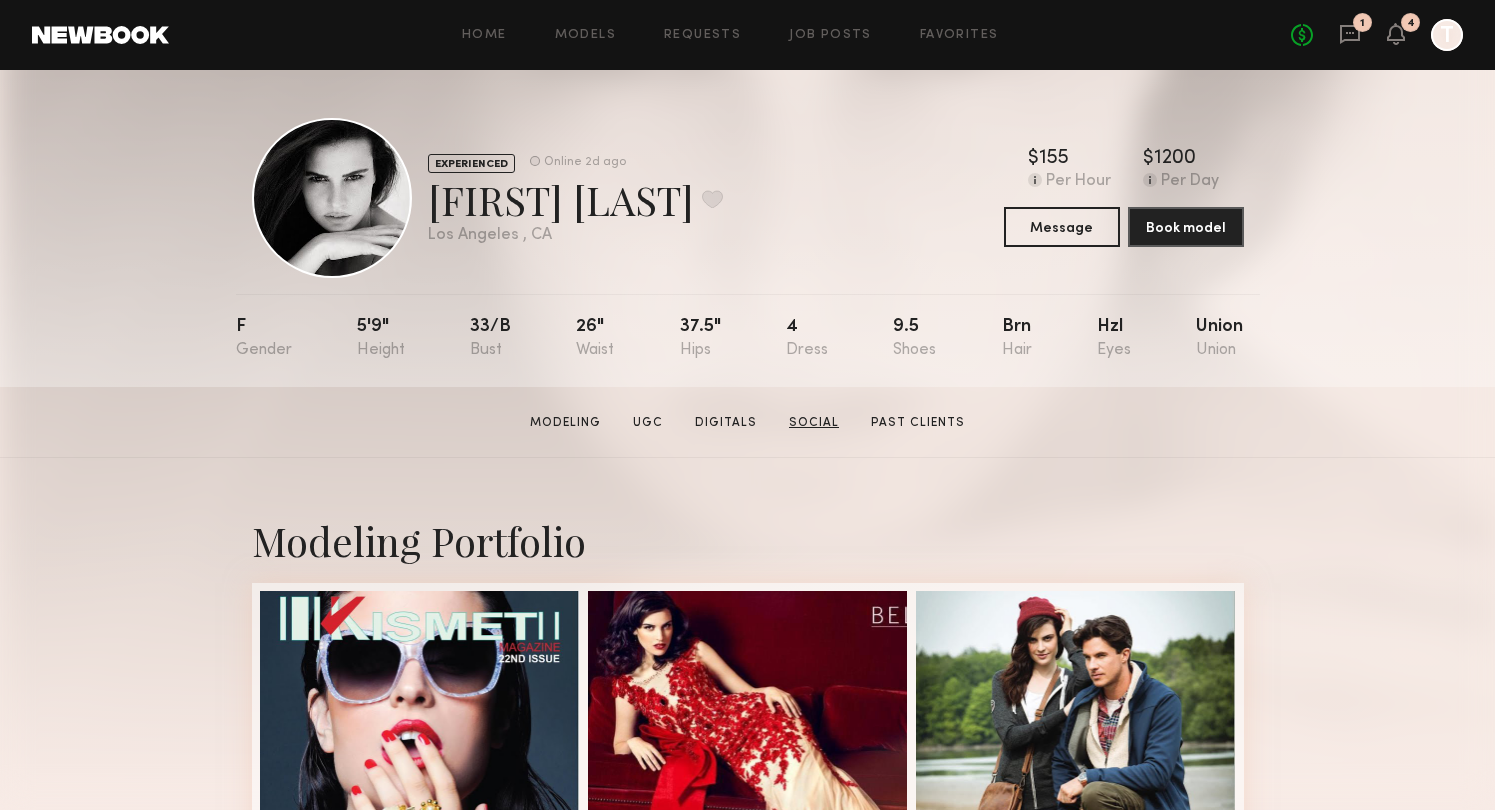 click on "Social" 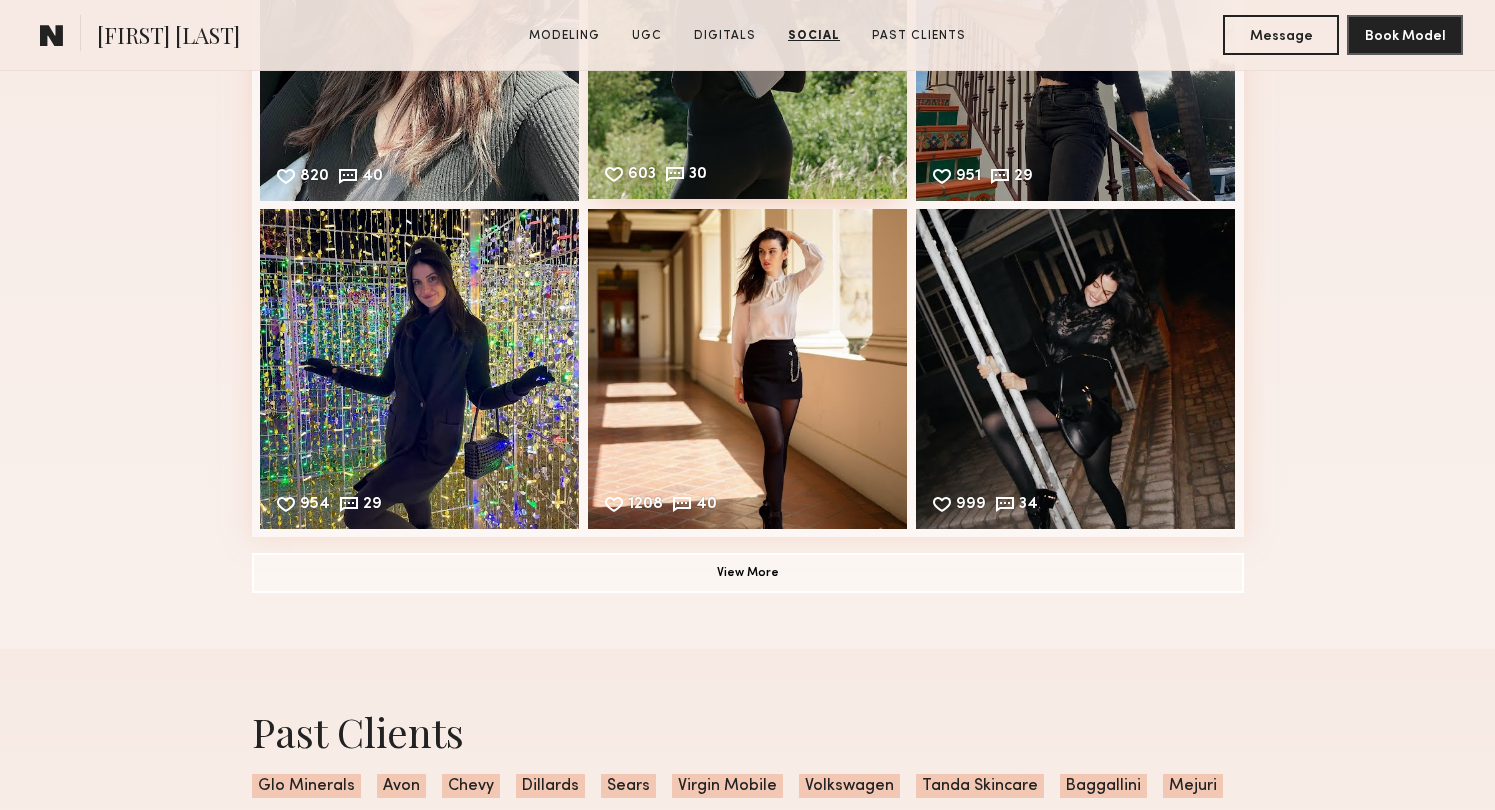 scroll, scrollTop: 6145, scrollLeft: 0, axis: vertical 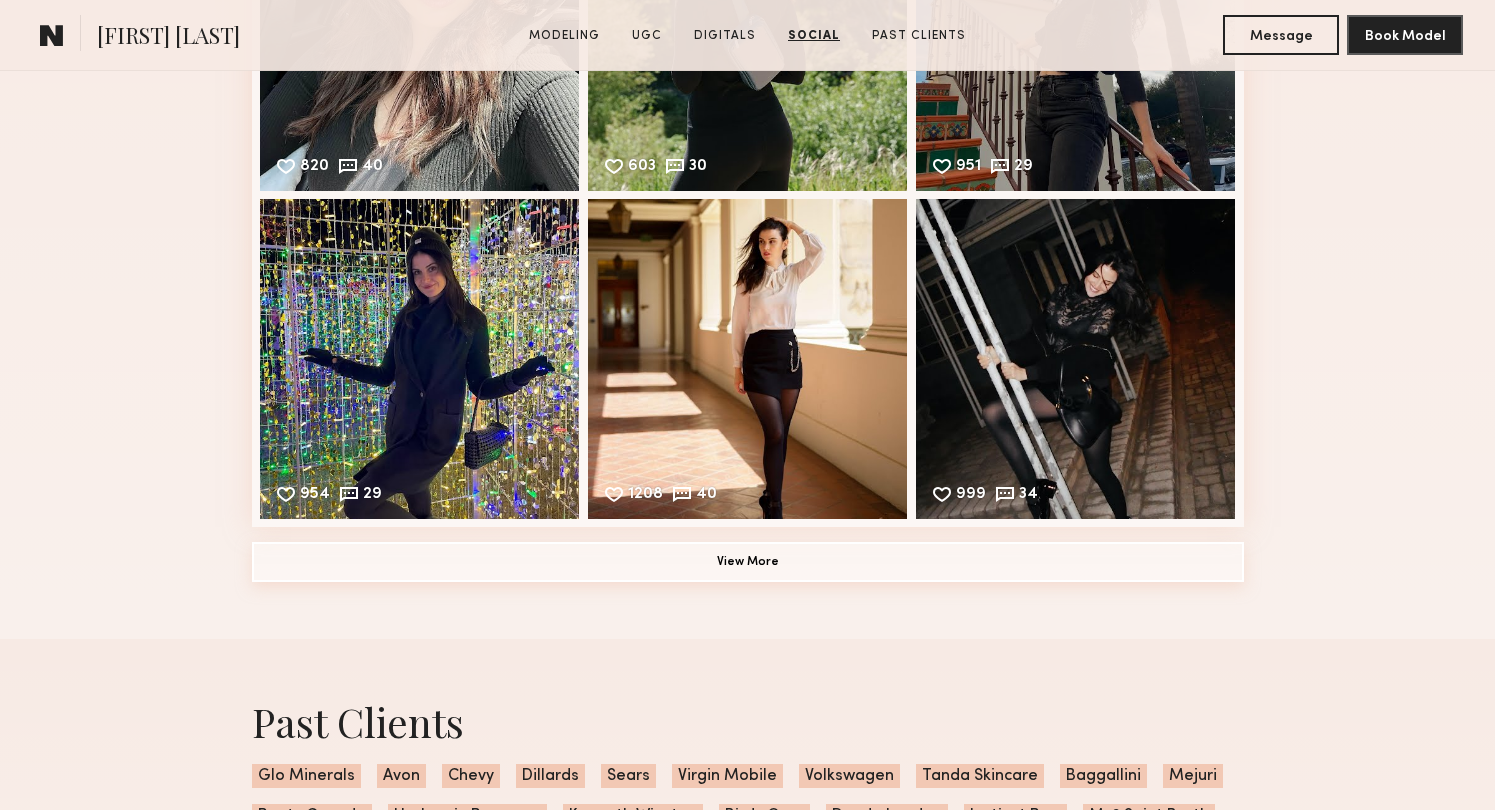 click on "View More" 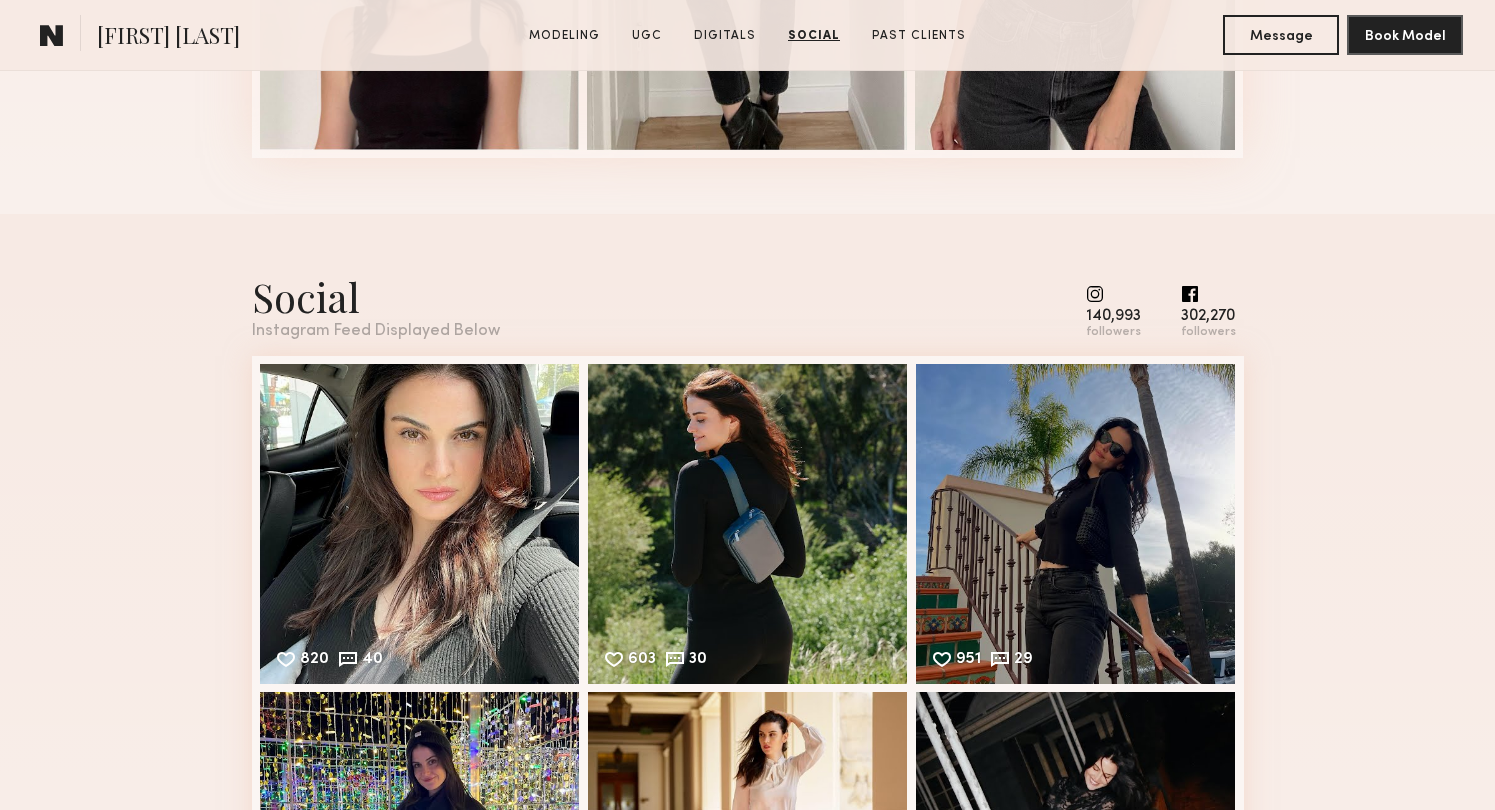 scroll, scrollTop: 5424, scrollLeft: 0, axis: vertical 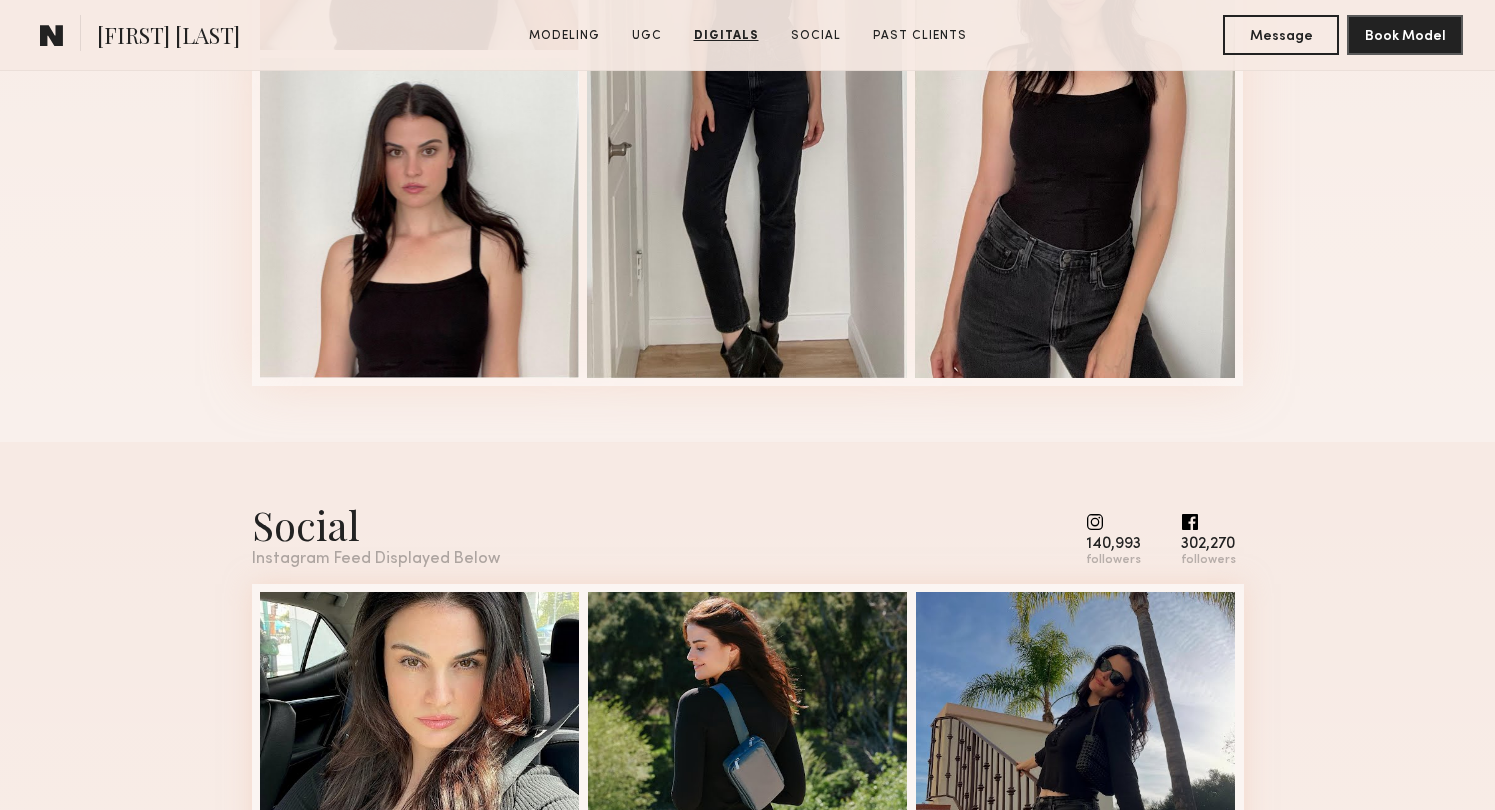 click at bounding box center [1113, 522] 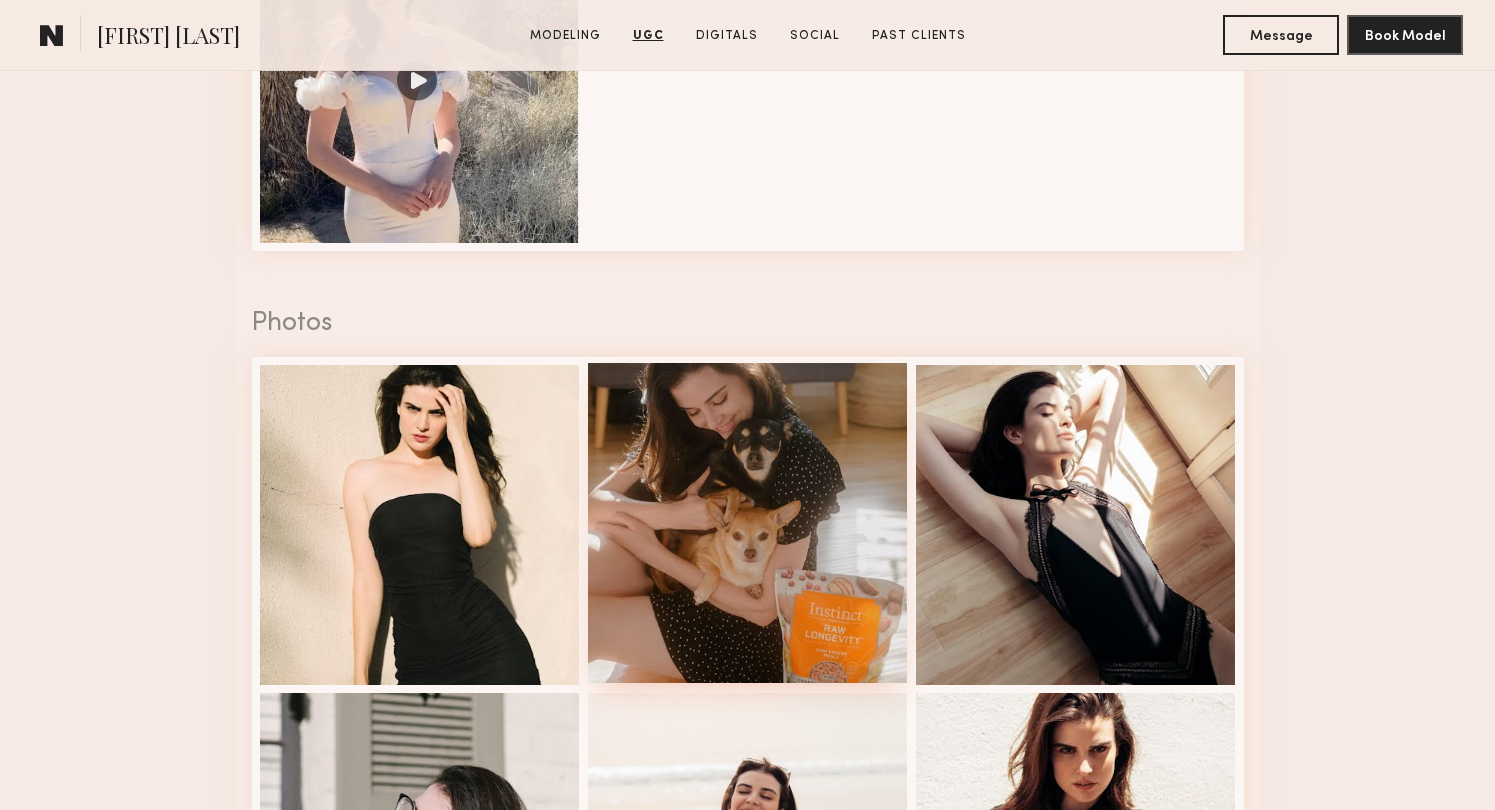scroll, scrollTop: 0, scrollLeft: 0, axis: both 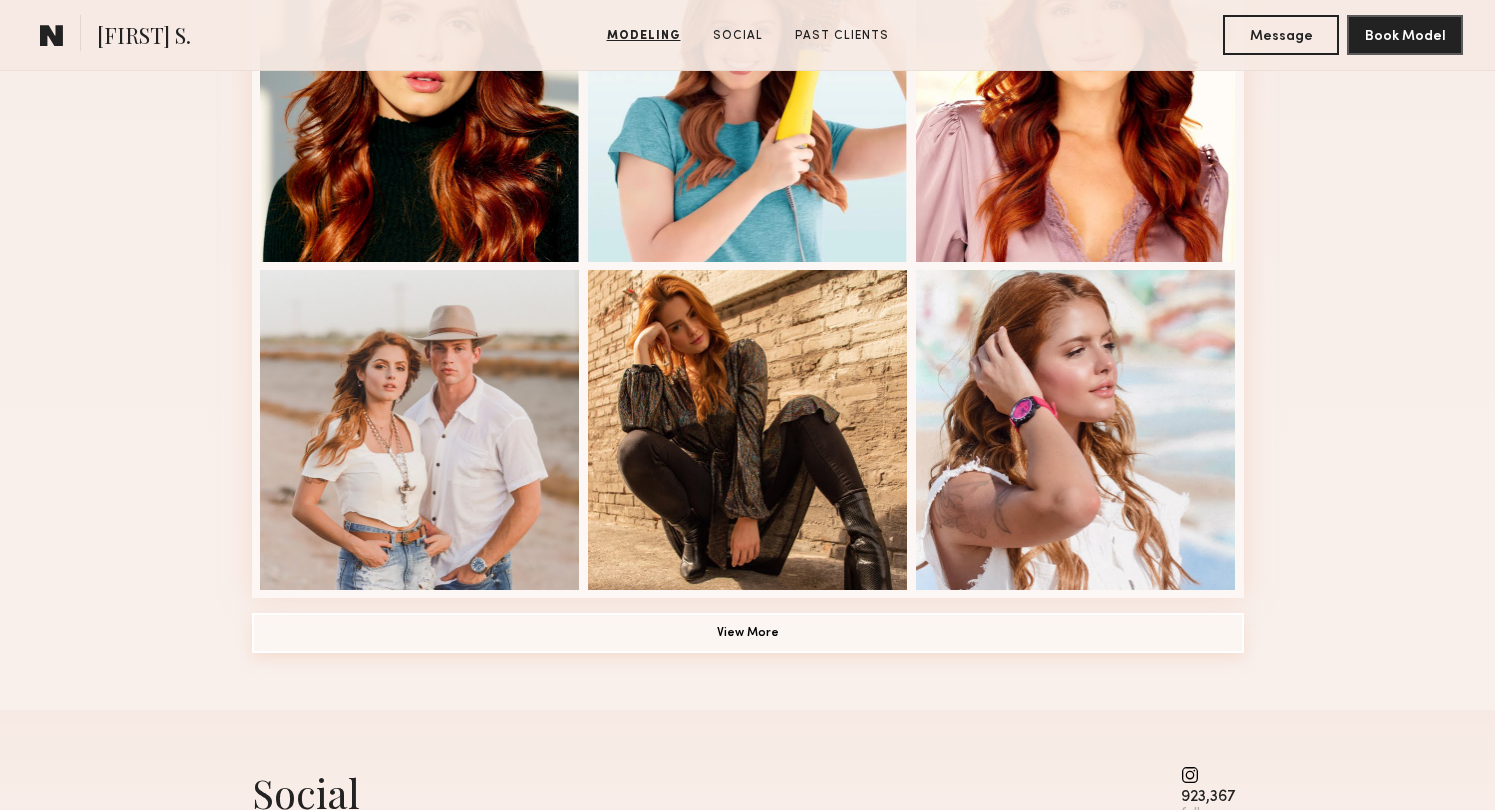 click on "View More" 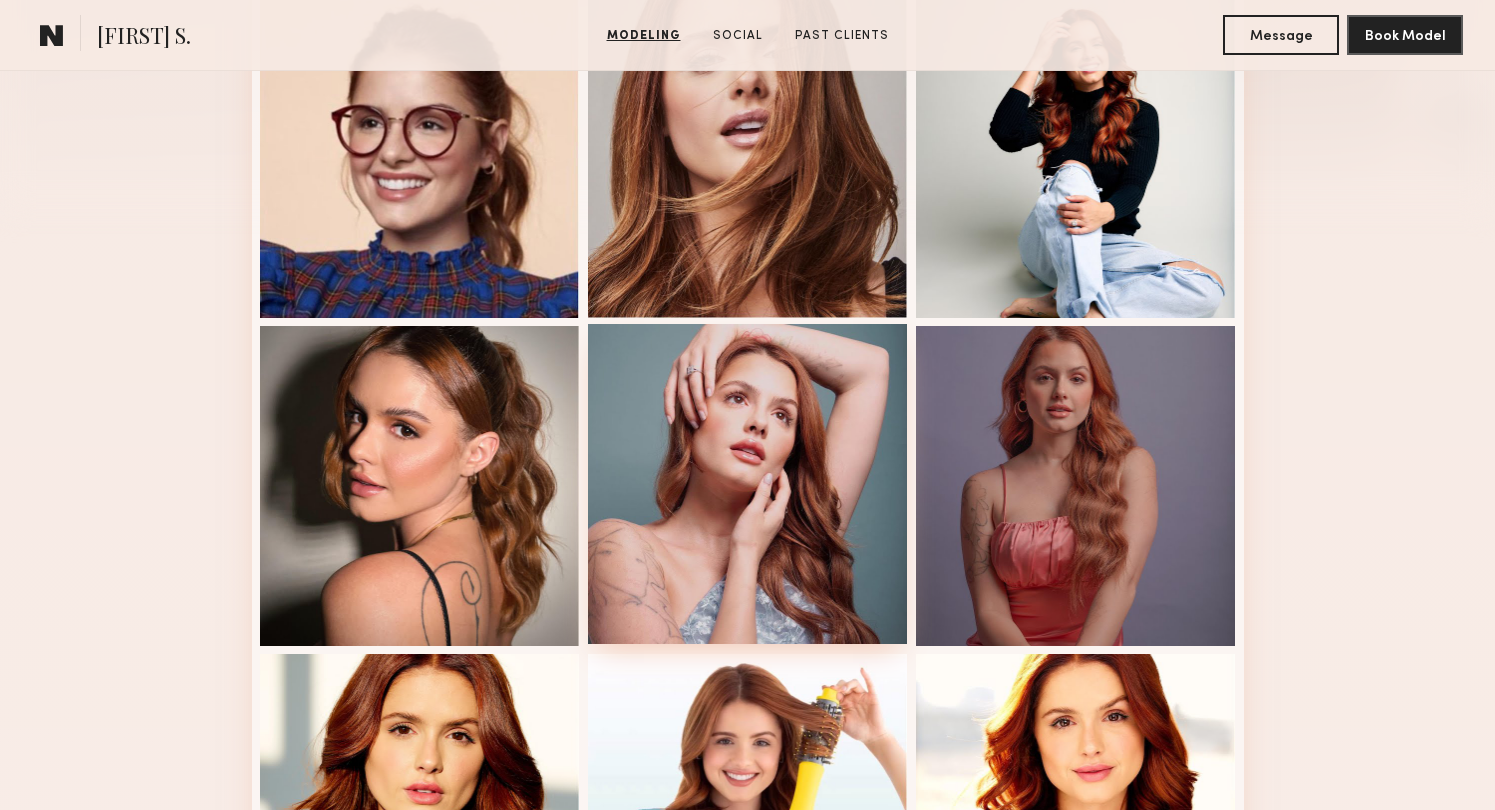 scroll, scrollTop: 0, scrollLeft: 0, axis: both 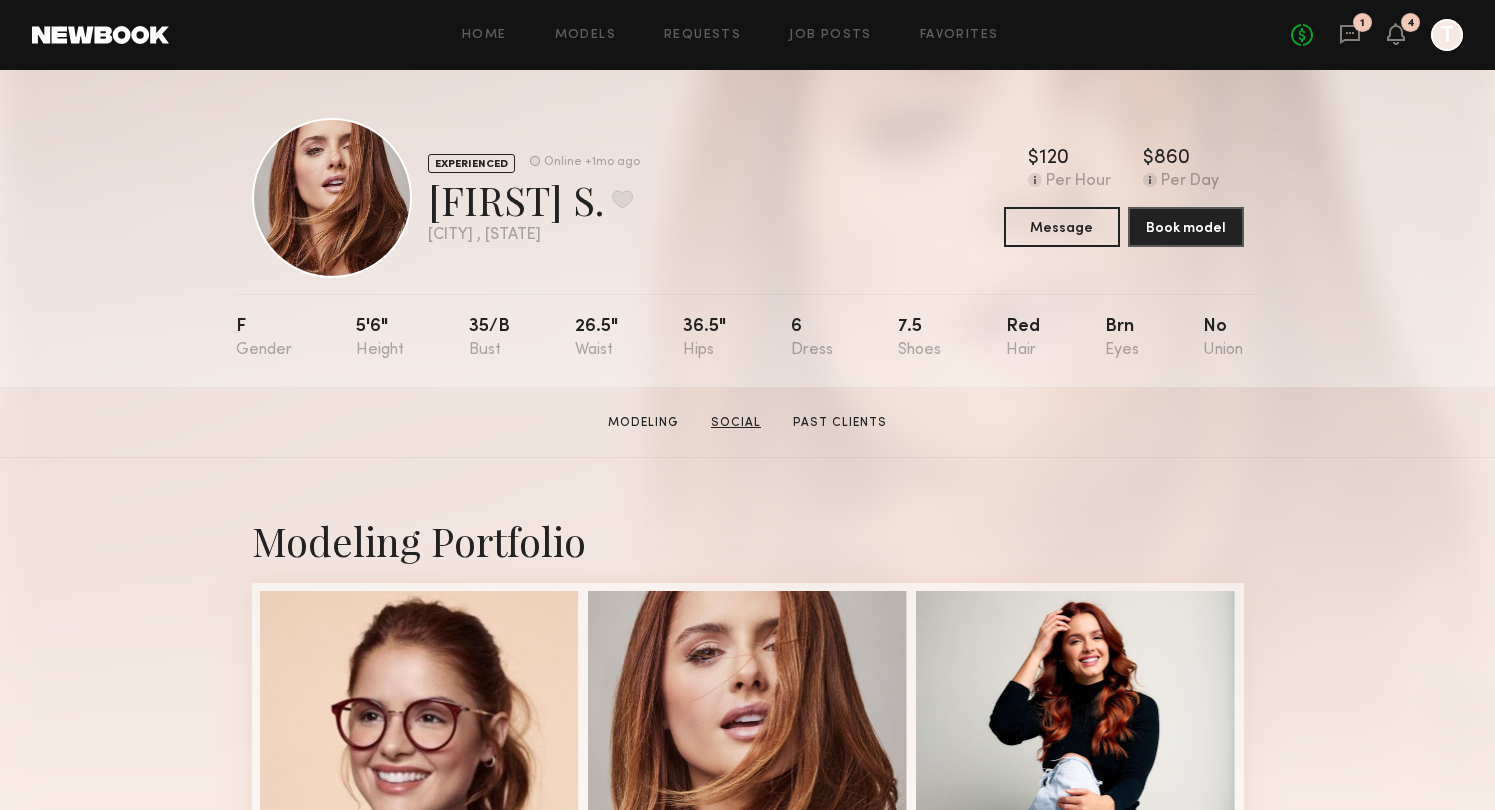 click on "Social" 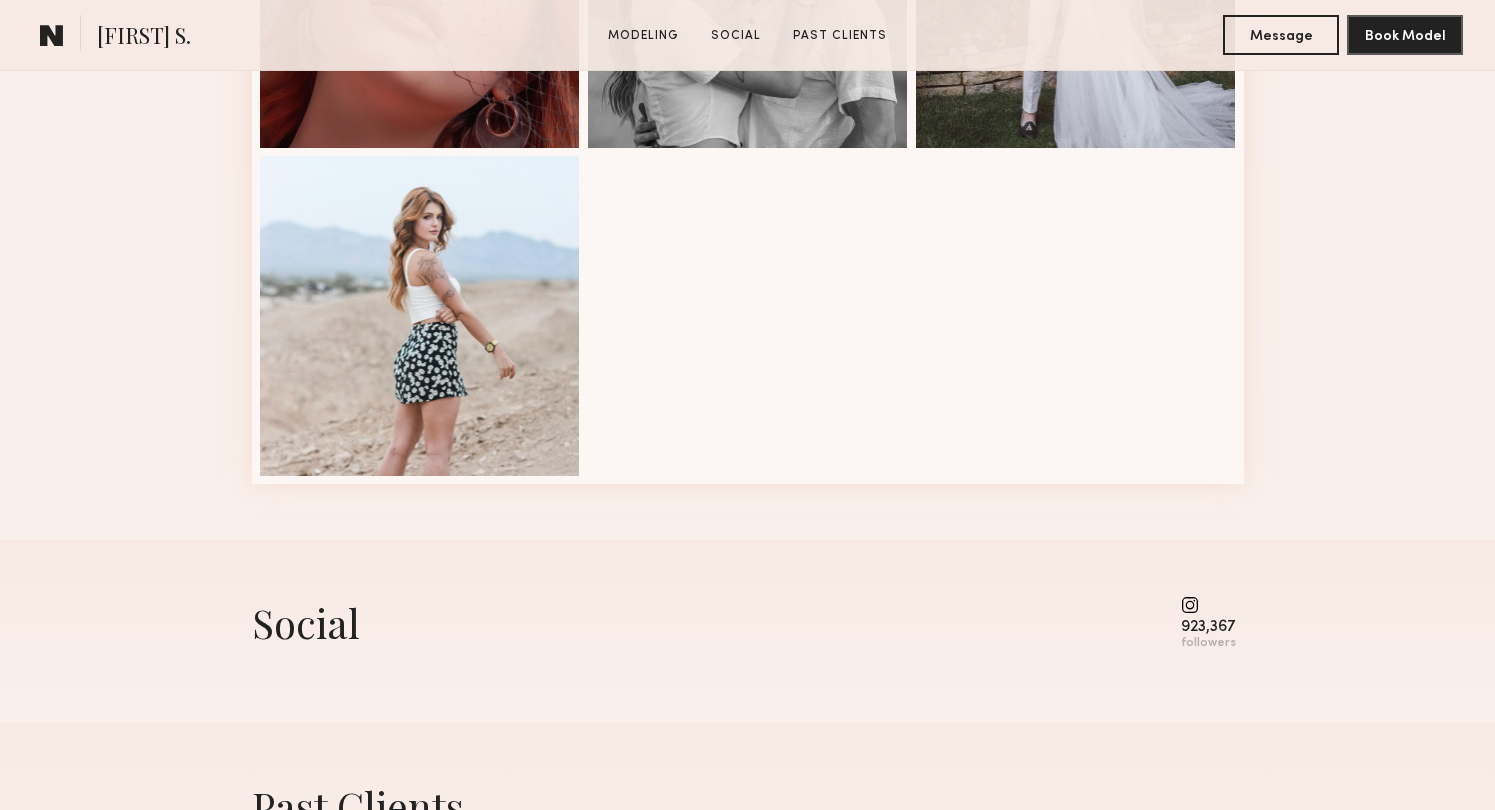 scroll, scrollTop: 2939, scrollLeft: 0, axis: vertical 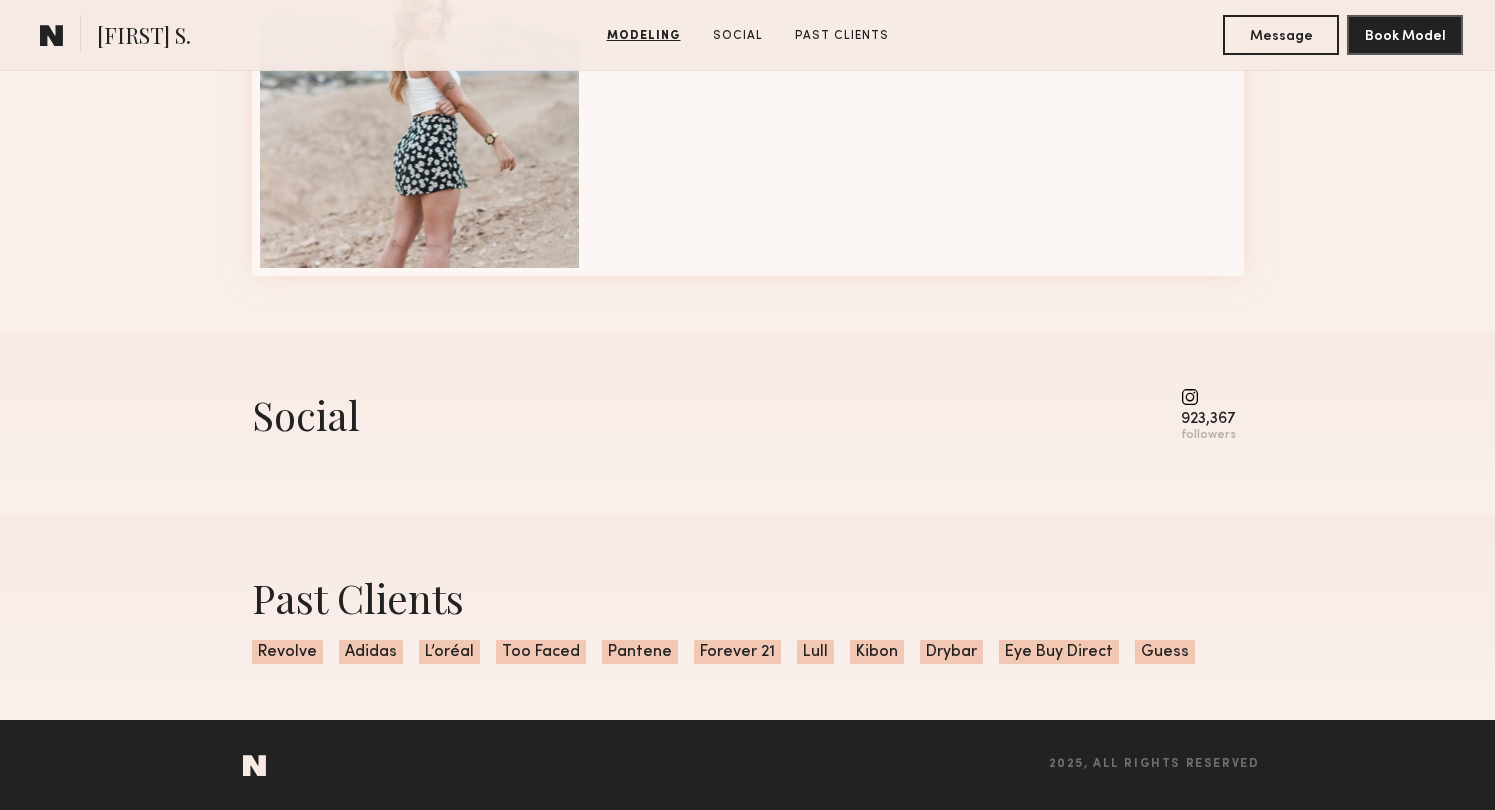 click at bounding box center [1208, 397] 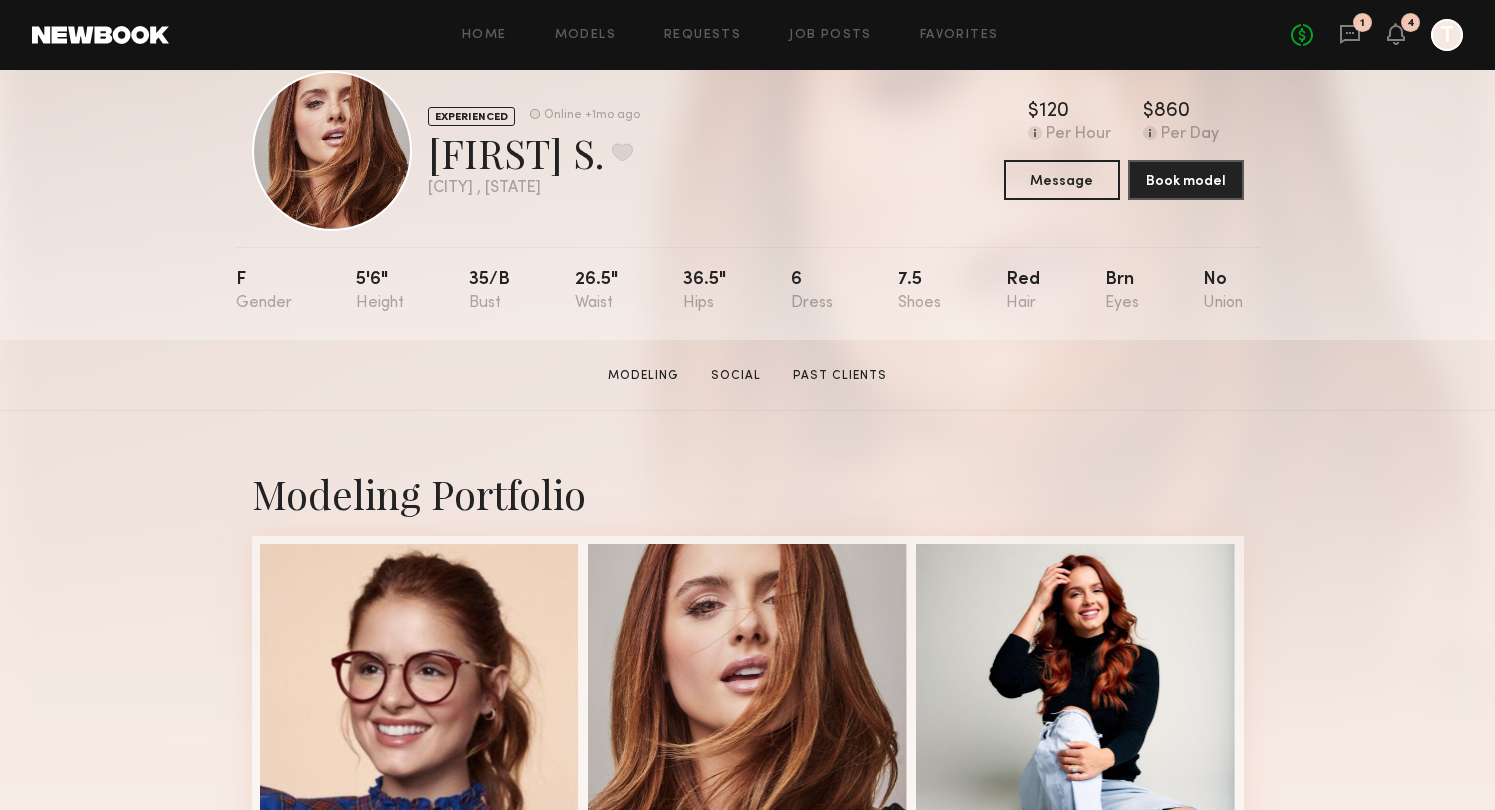 scroll, scrollTop: 0, scrollLeft: 0, axis: both 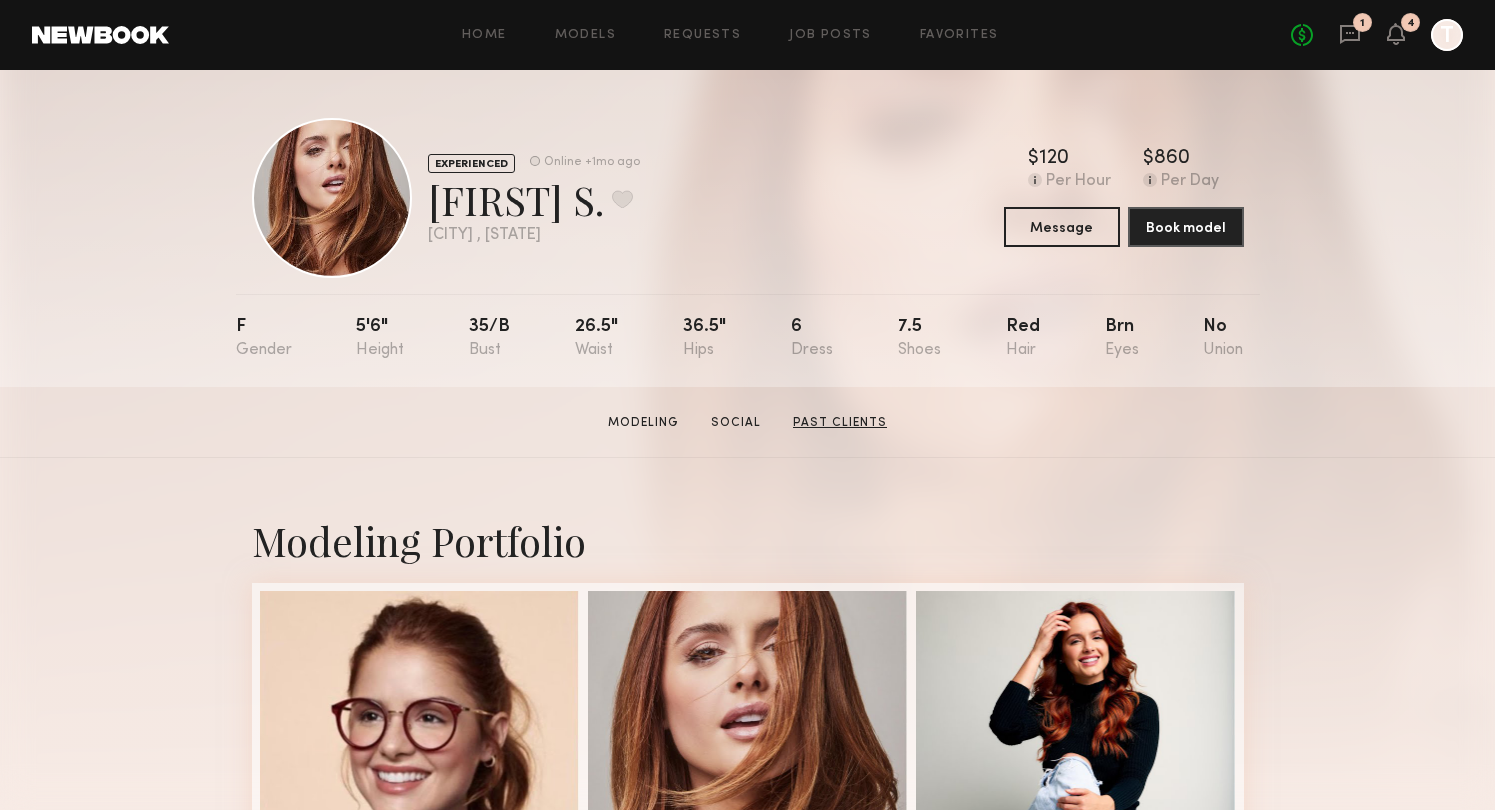 click on "Past Clients" 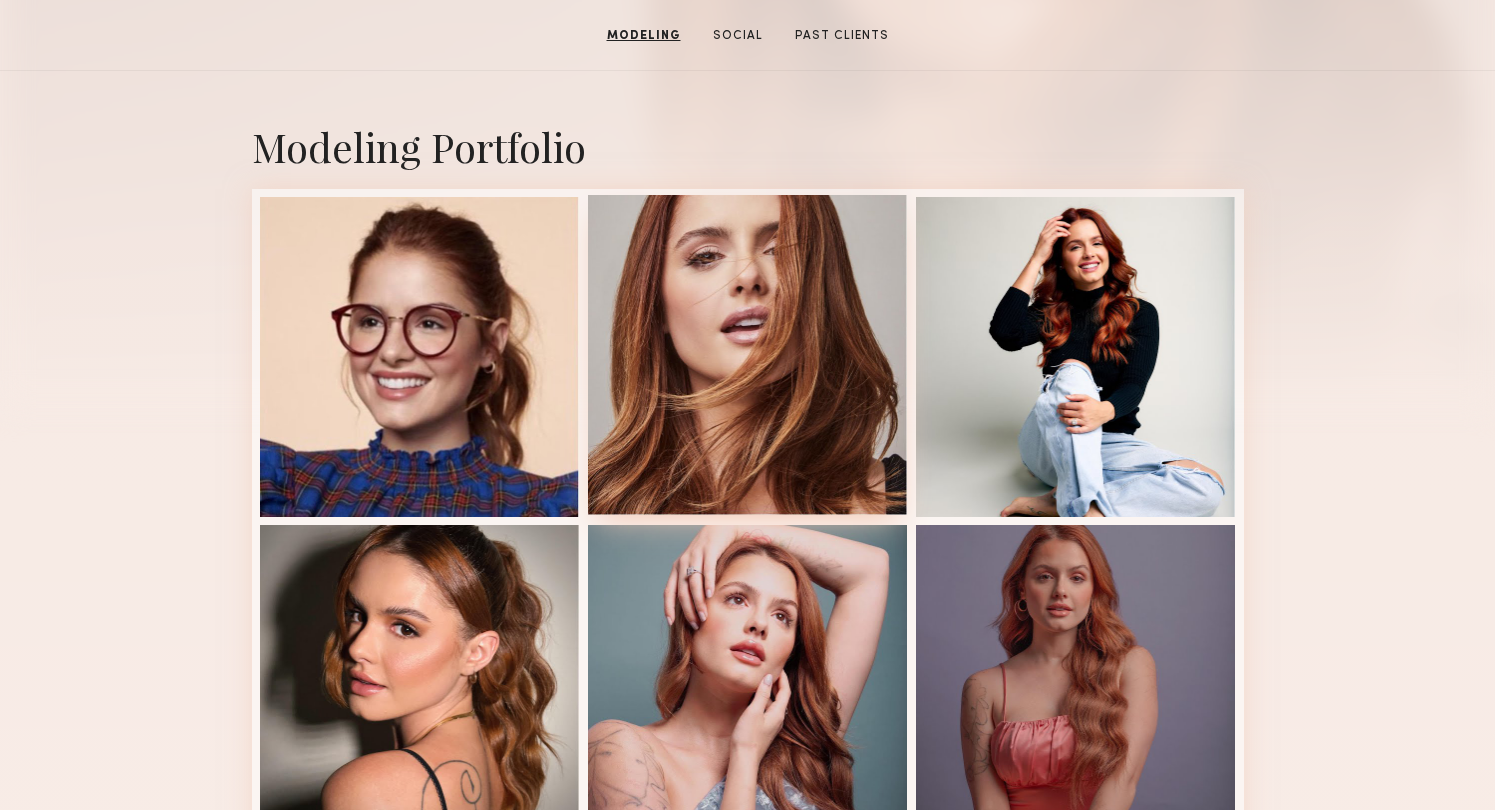 scroll, scrollTop: 0, scrollLeft: 0, axis: both 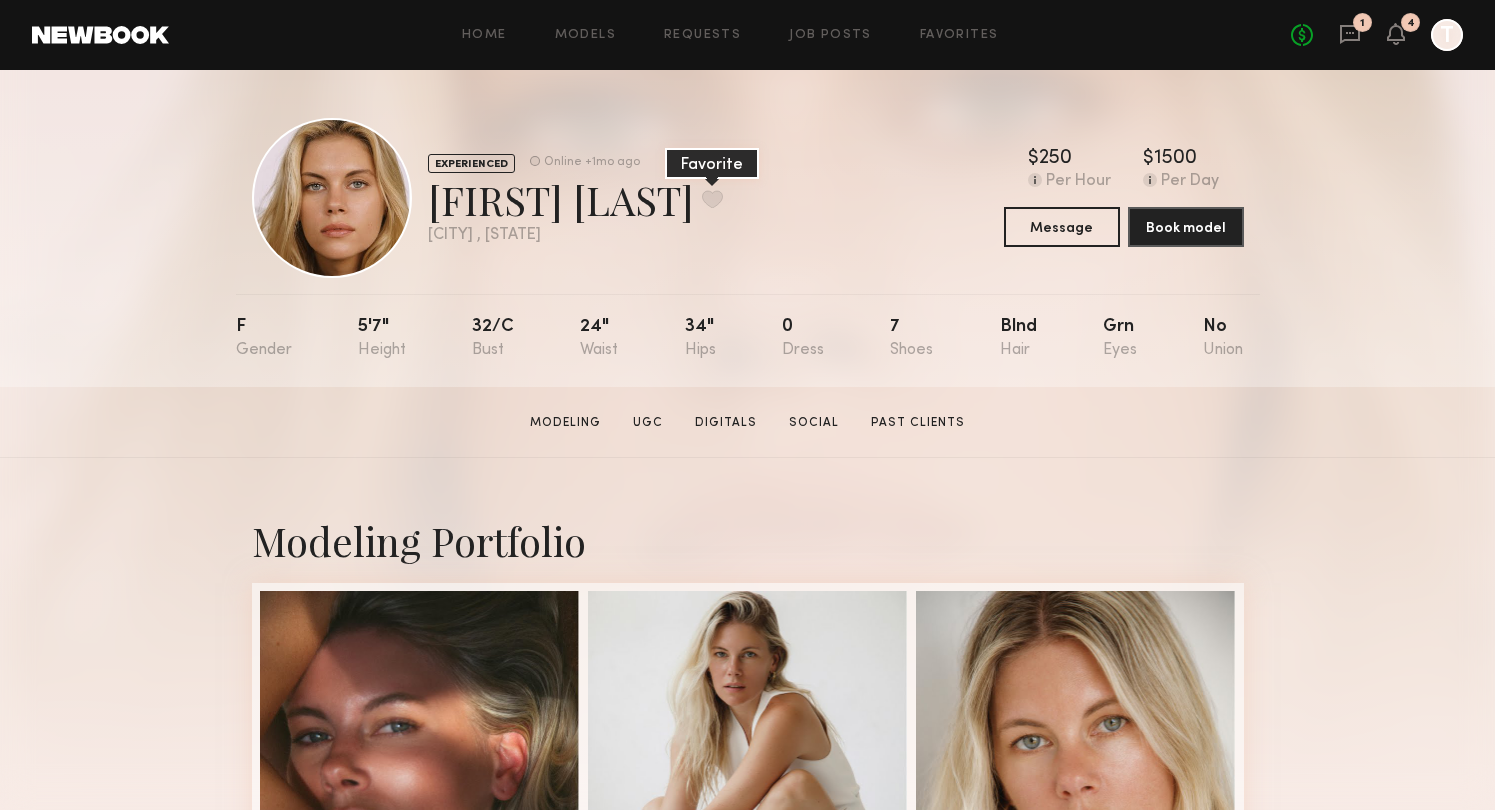 click 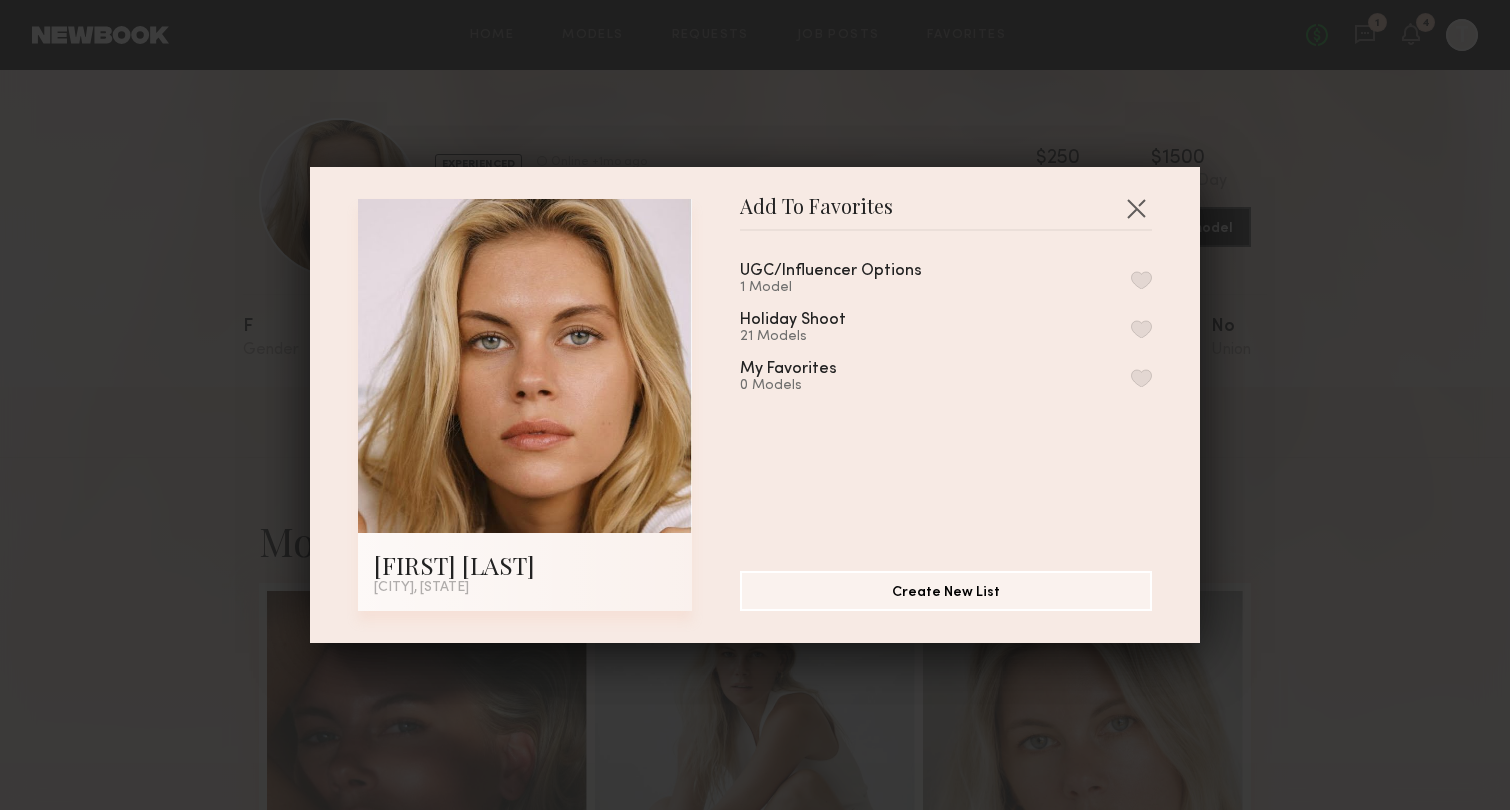 click at bounding box center (1141, 280) 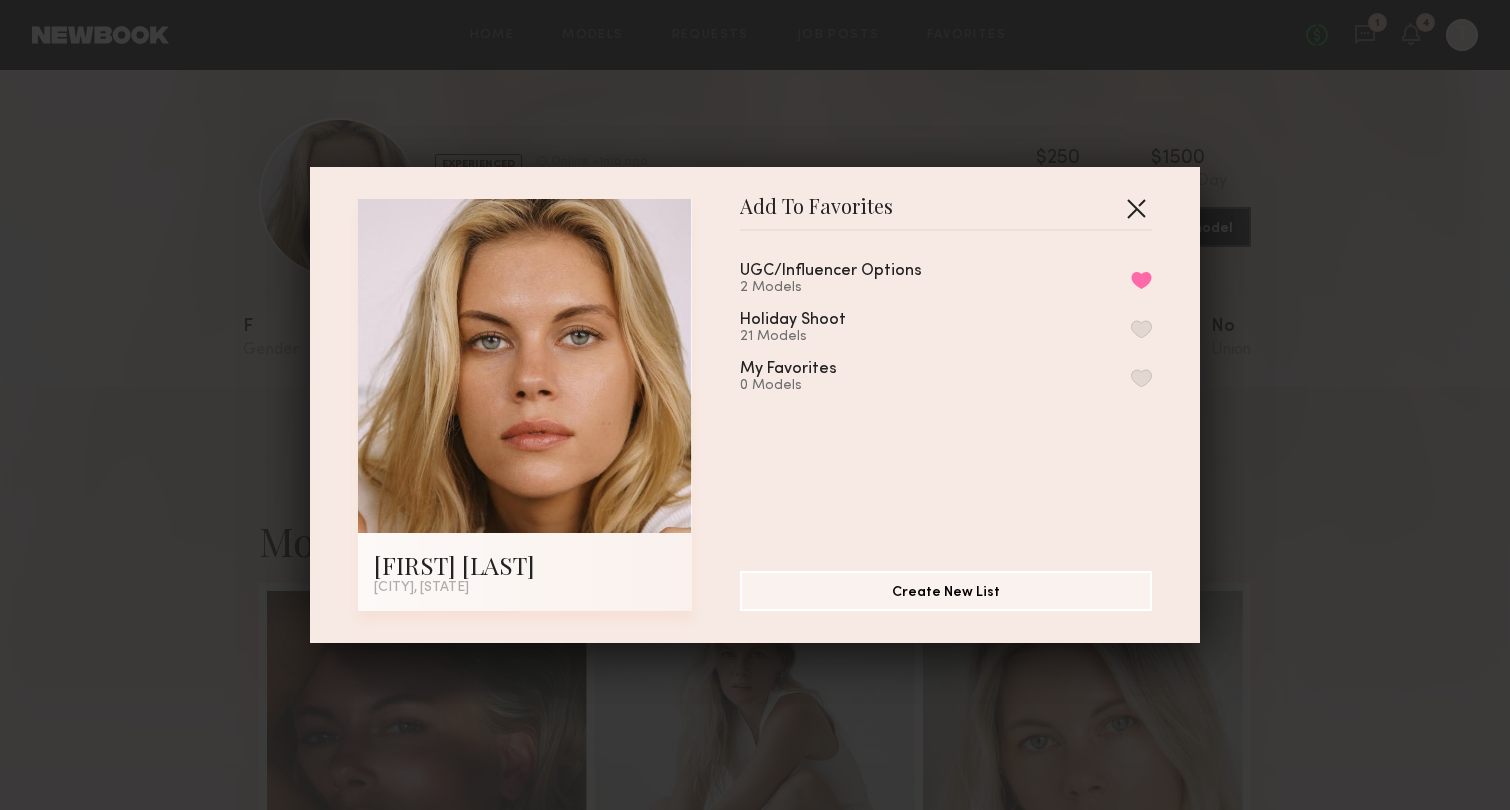 click at bounding box center (1136, 208) 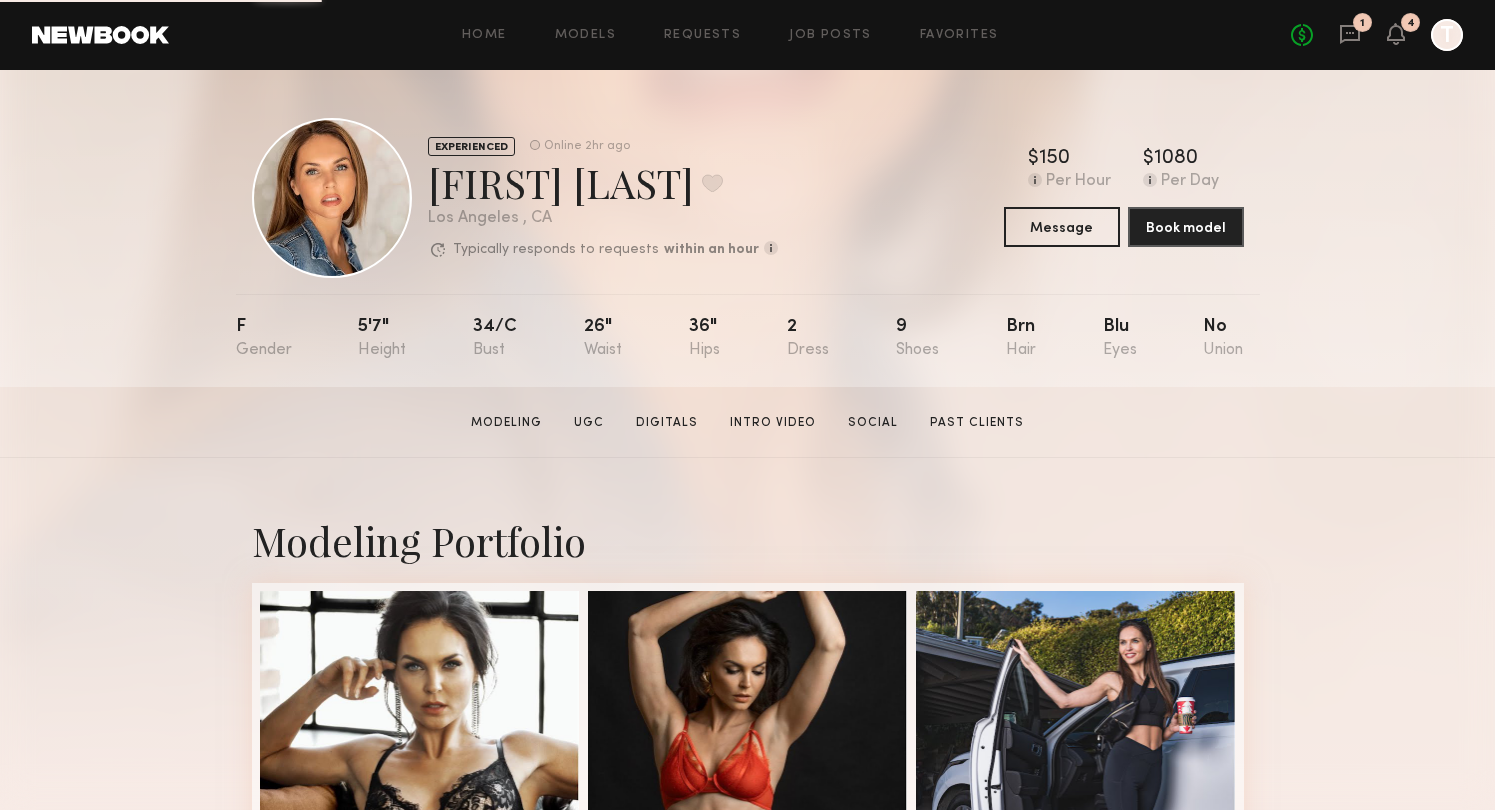 scroll, scrollTop: 246, scrollLeft: 0, axis: vertical 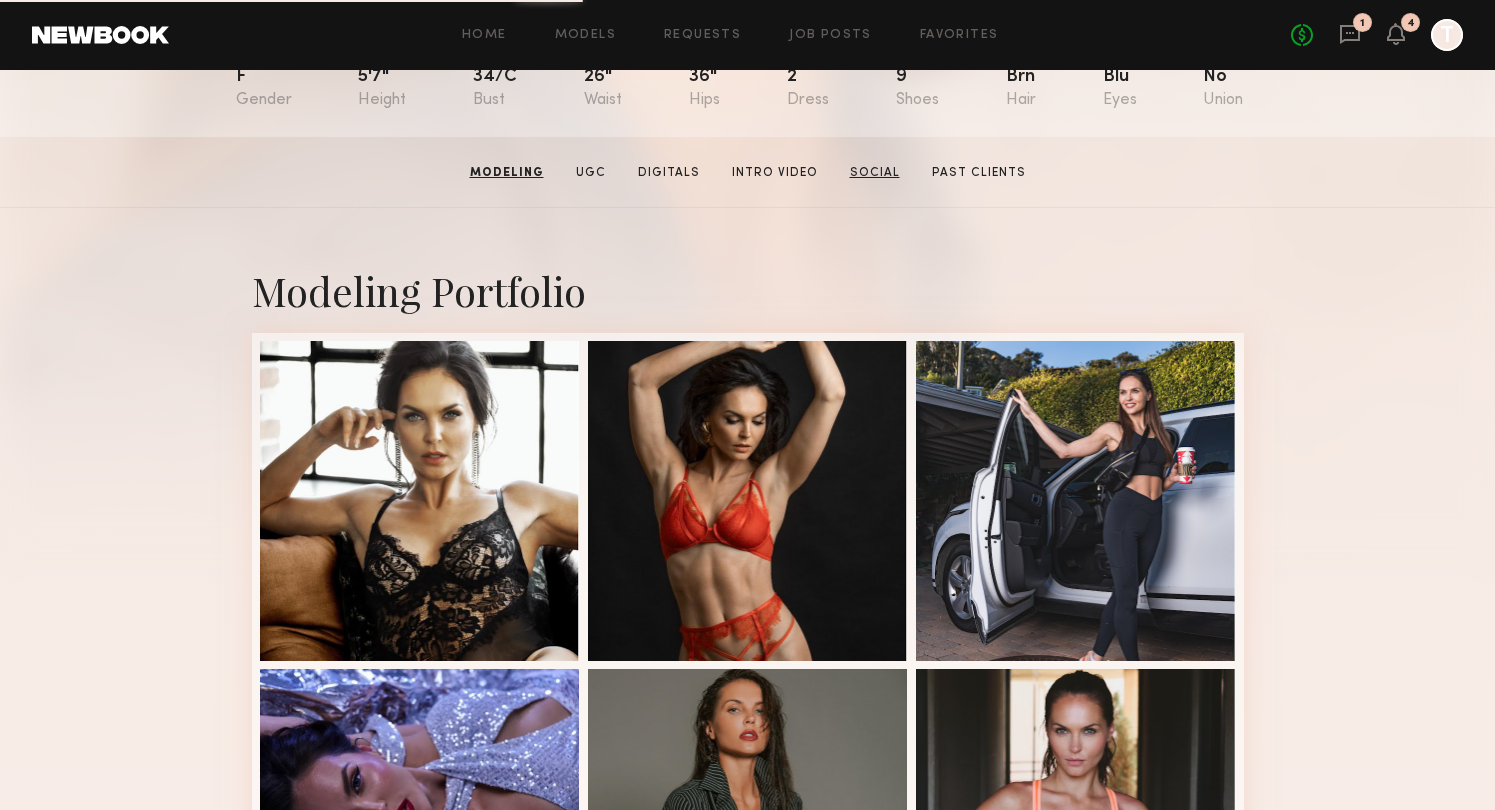 click on "Social" 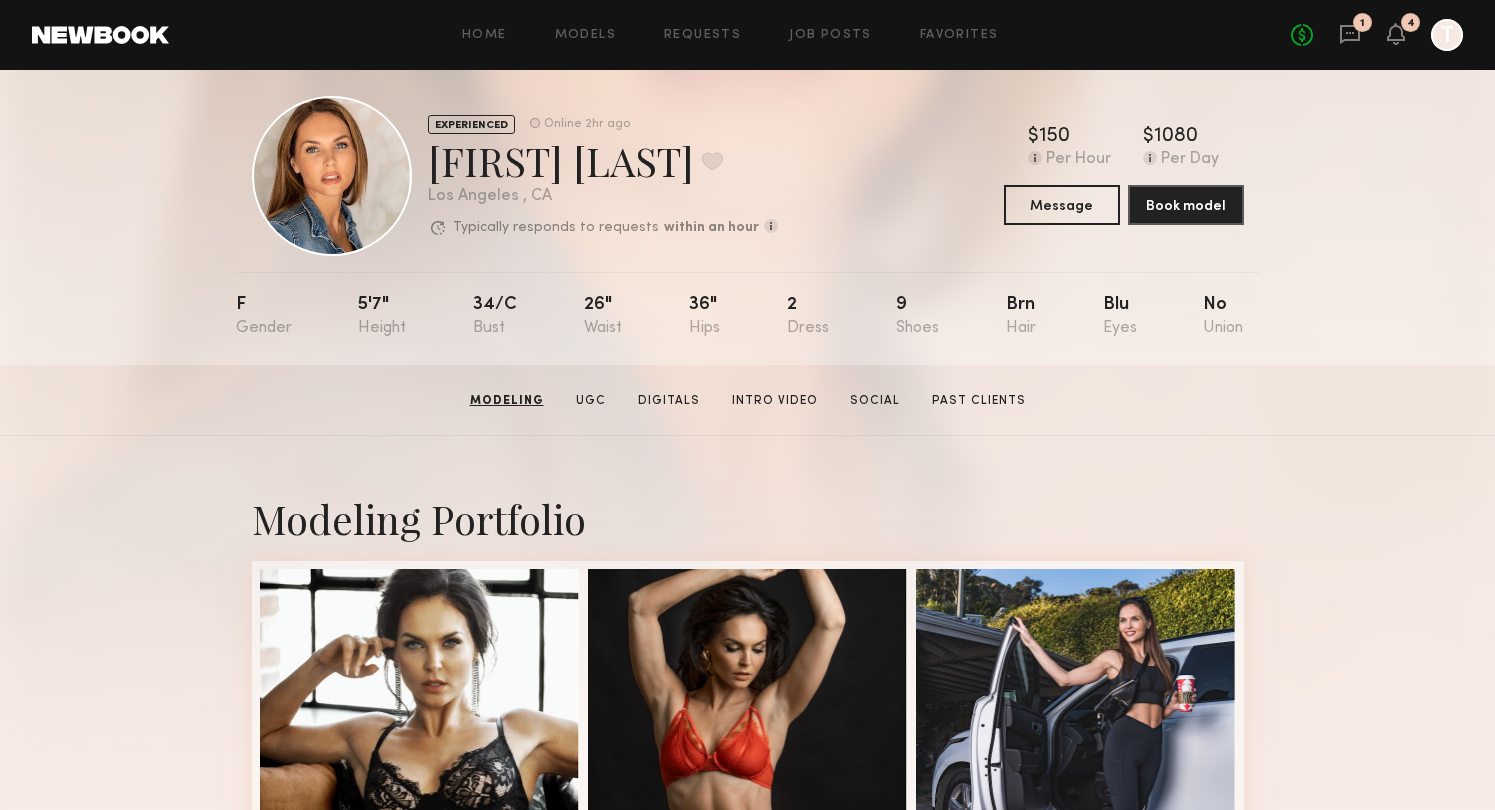 scroll, scrollTop: 0, scrollLeft: 0, axis: both 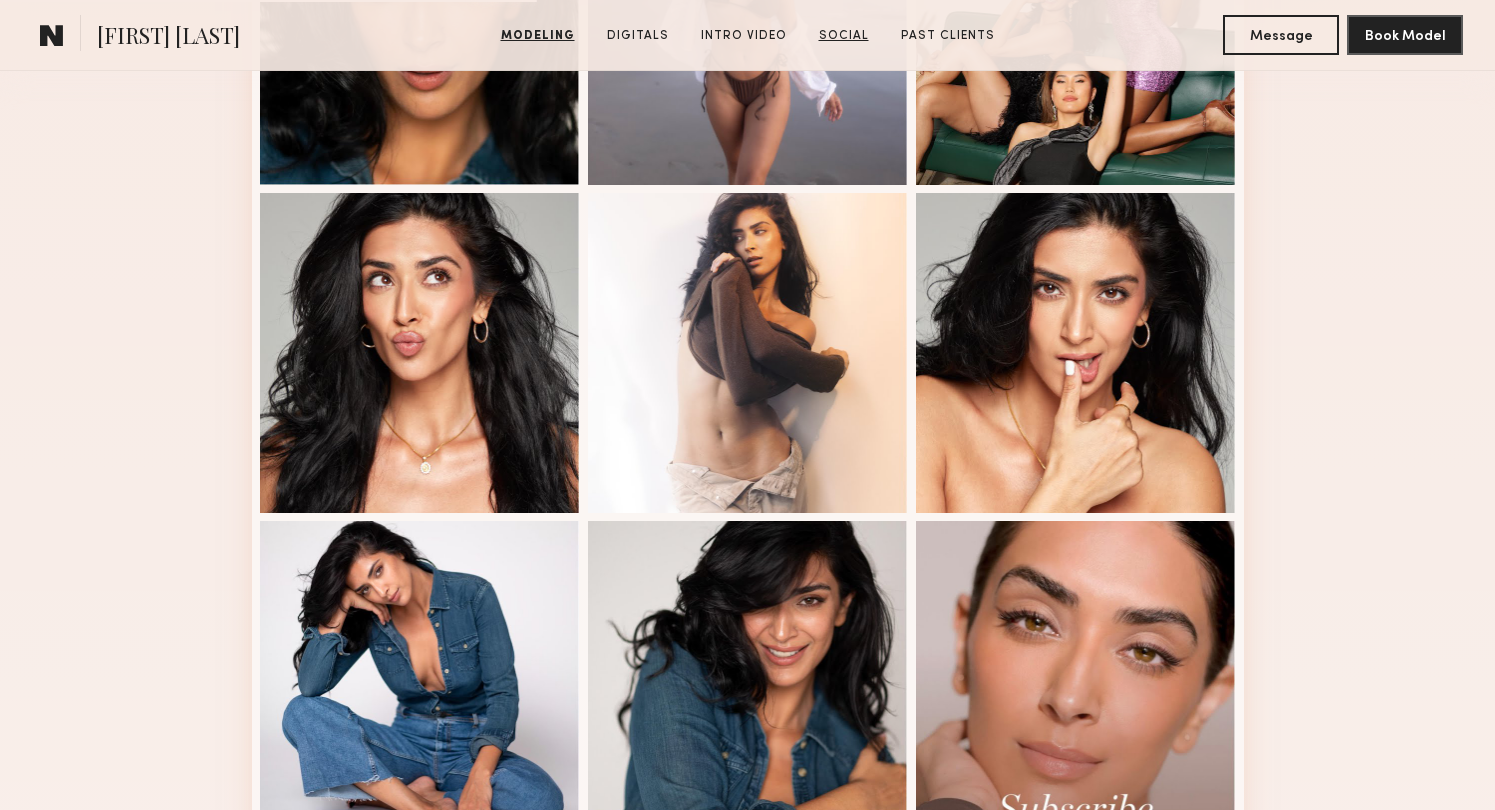 click on "Social" 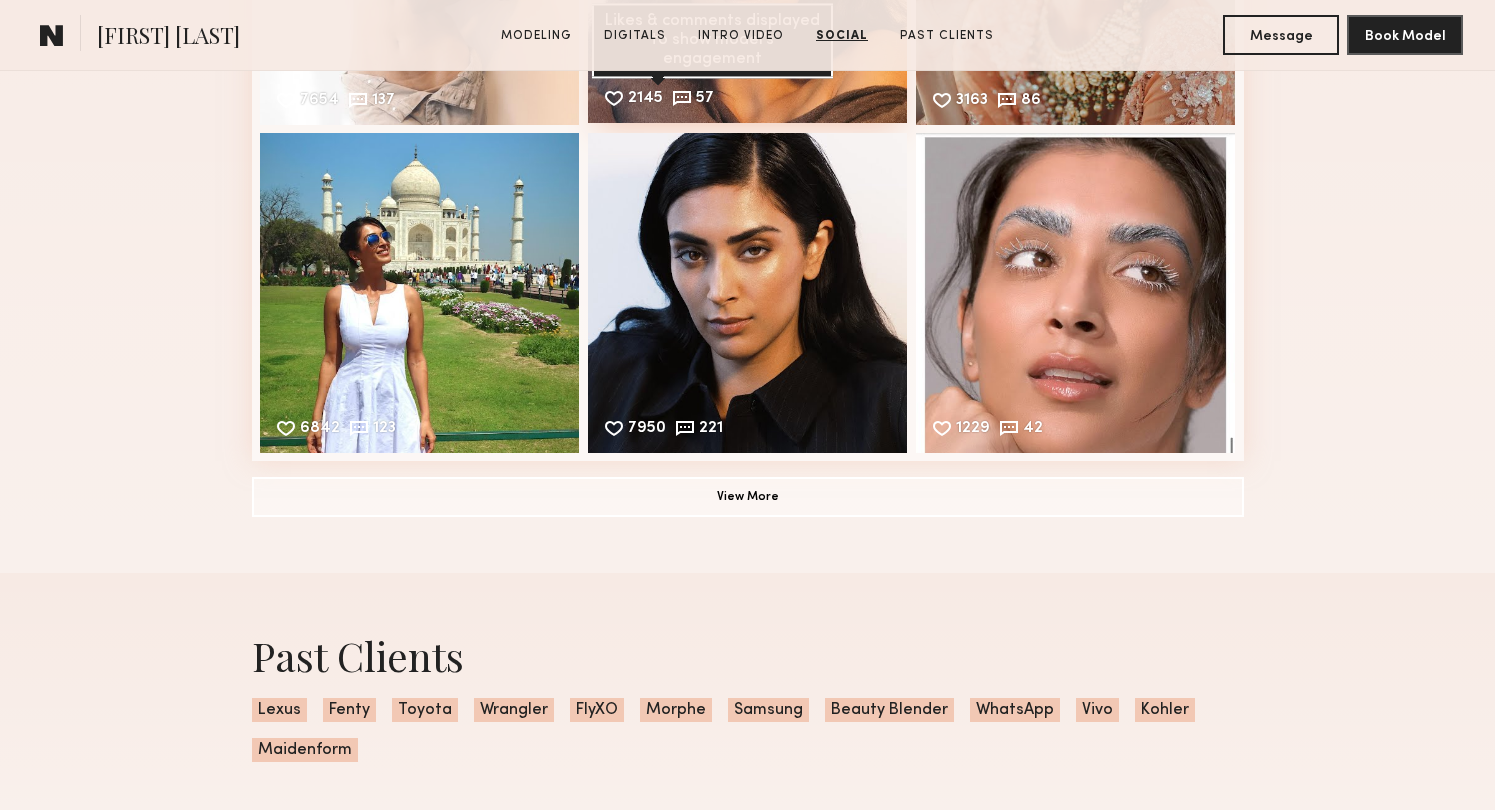 scroll, scrollTop: 3956, scrollLeft: 0, axis: vertical 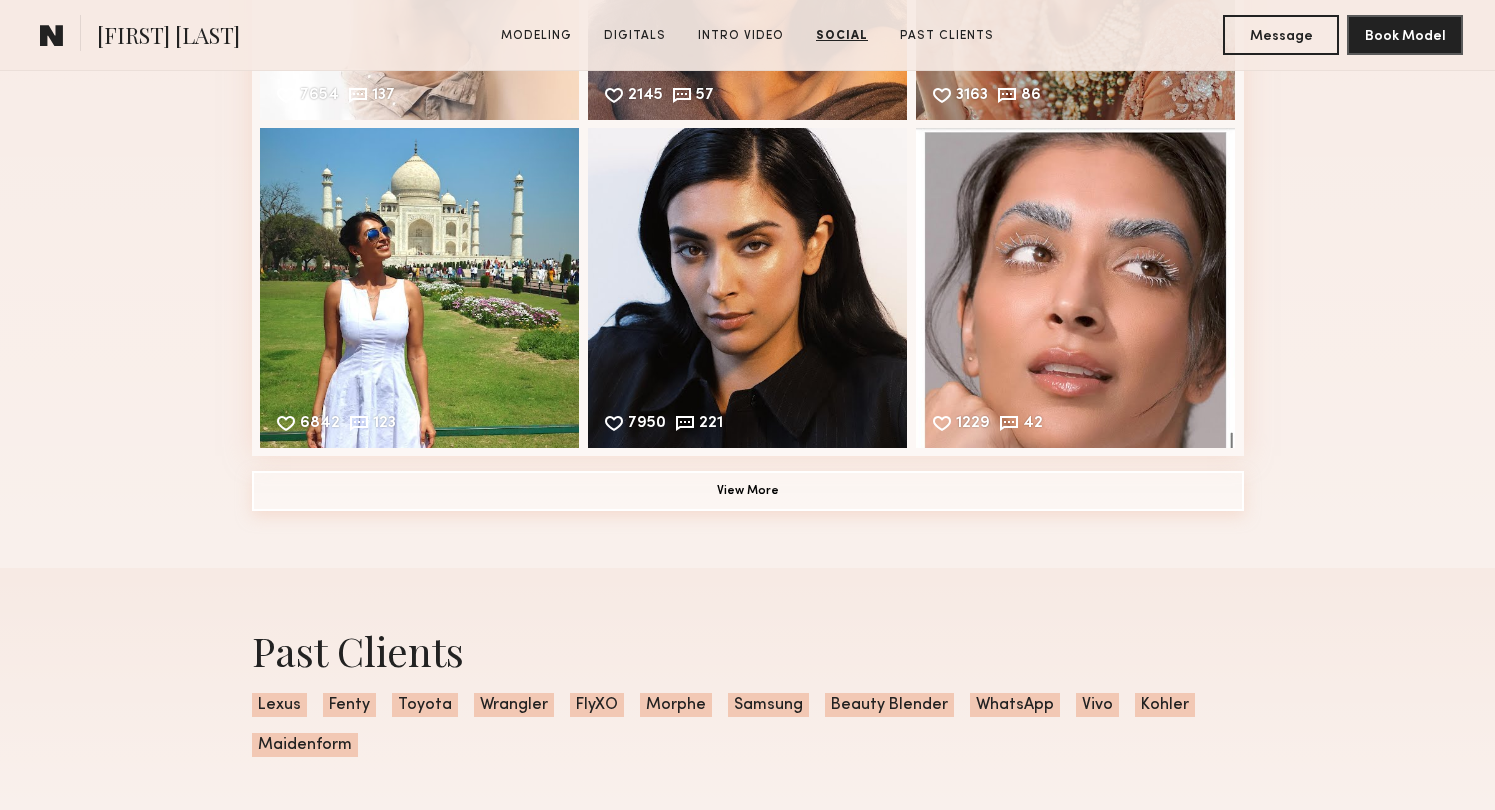click on "View More" 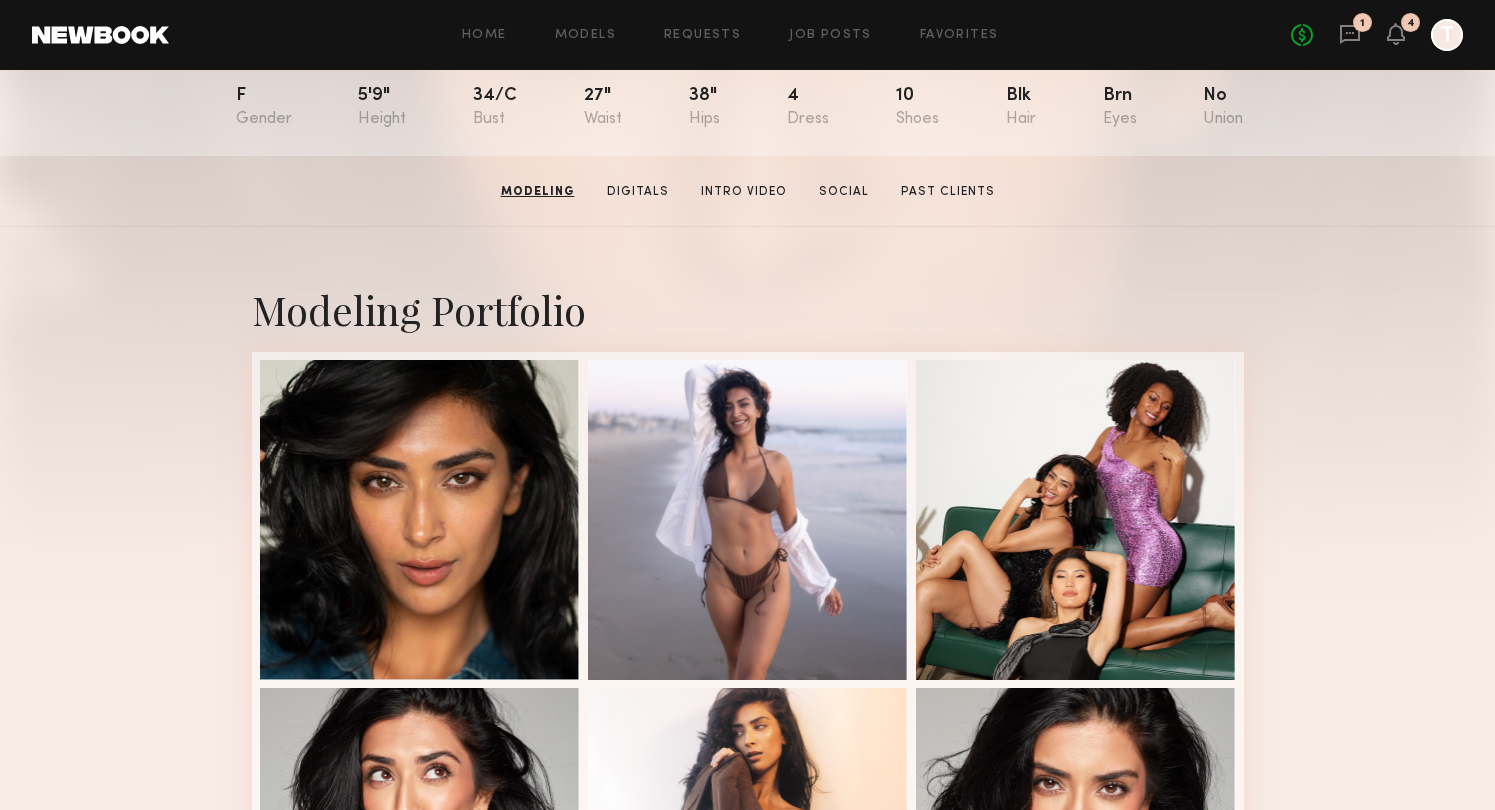 scroll, scrollTop: 0, scrollLeft: 0, axis: both 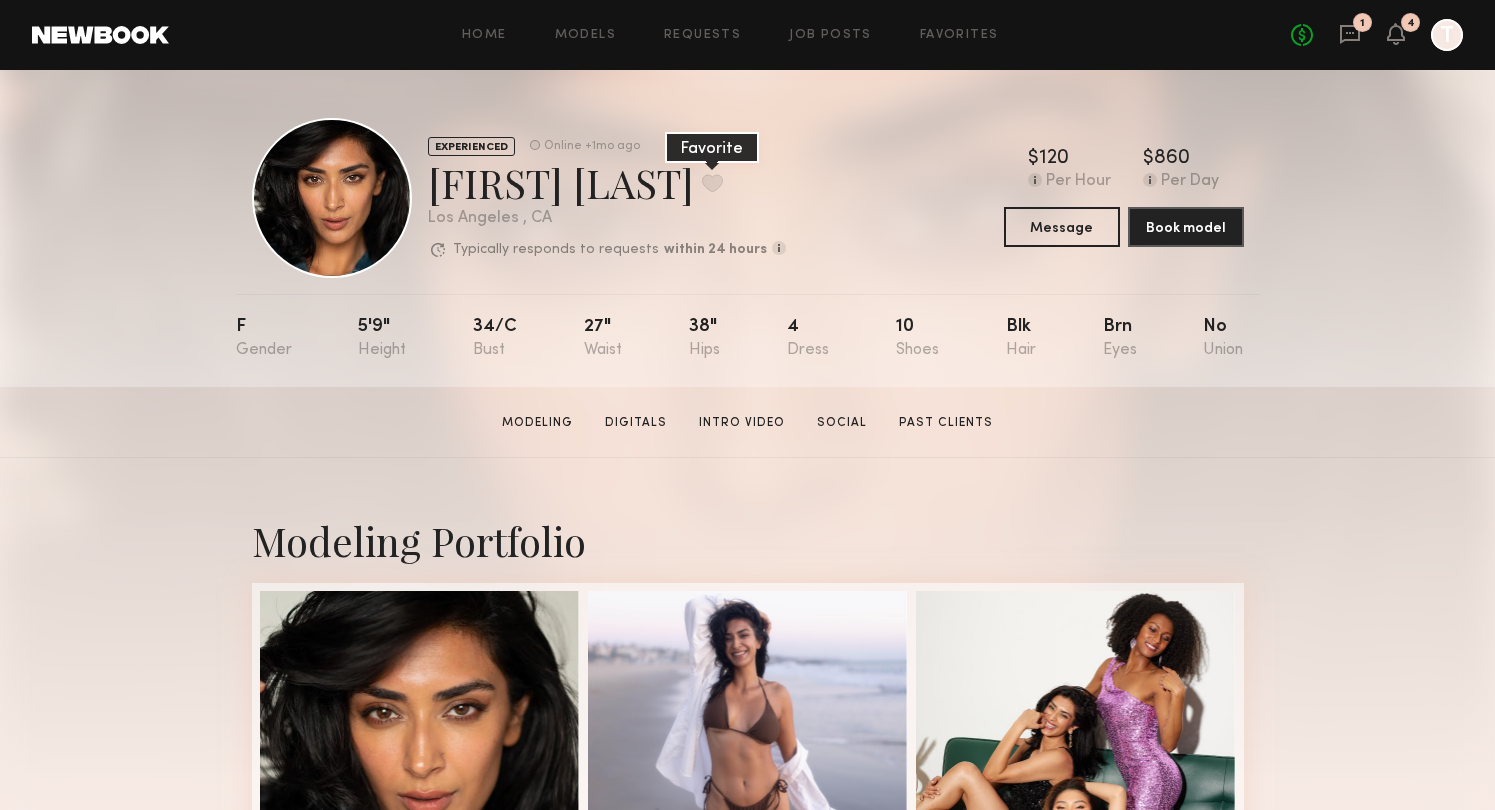 click 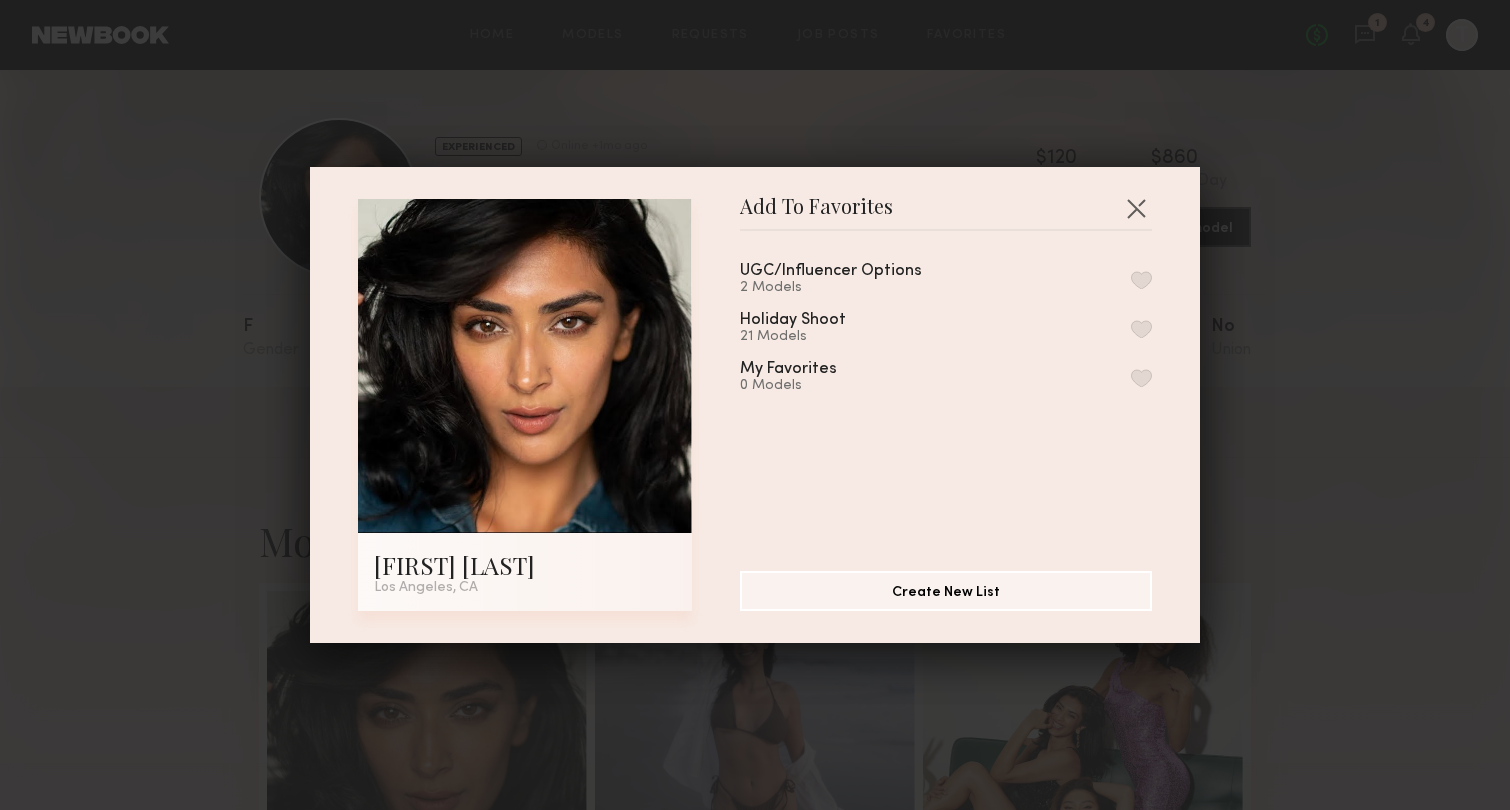 click on "2   Models" at bounding box center [855, 288] 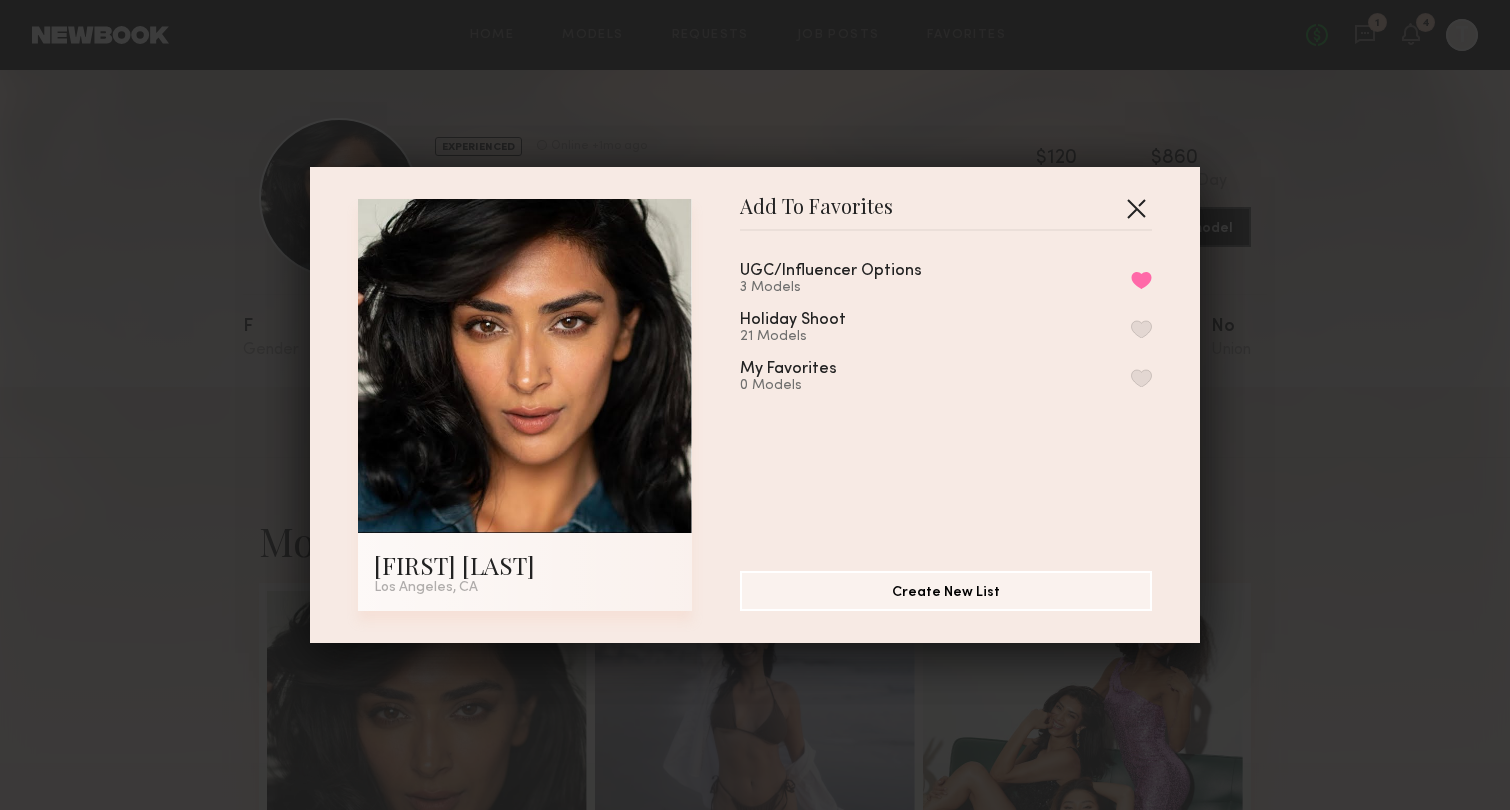 click at bounding box center [1136, 208] 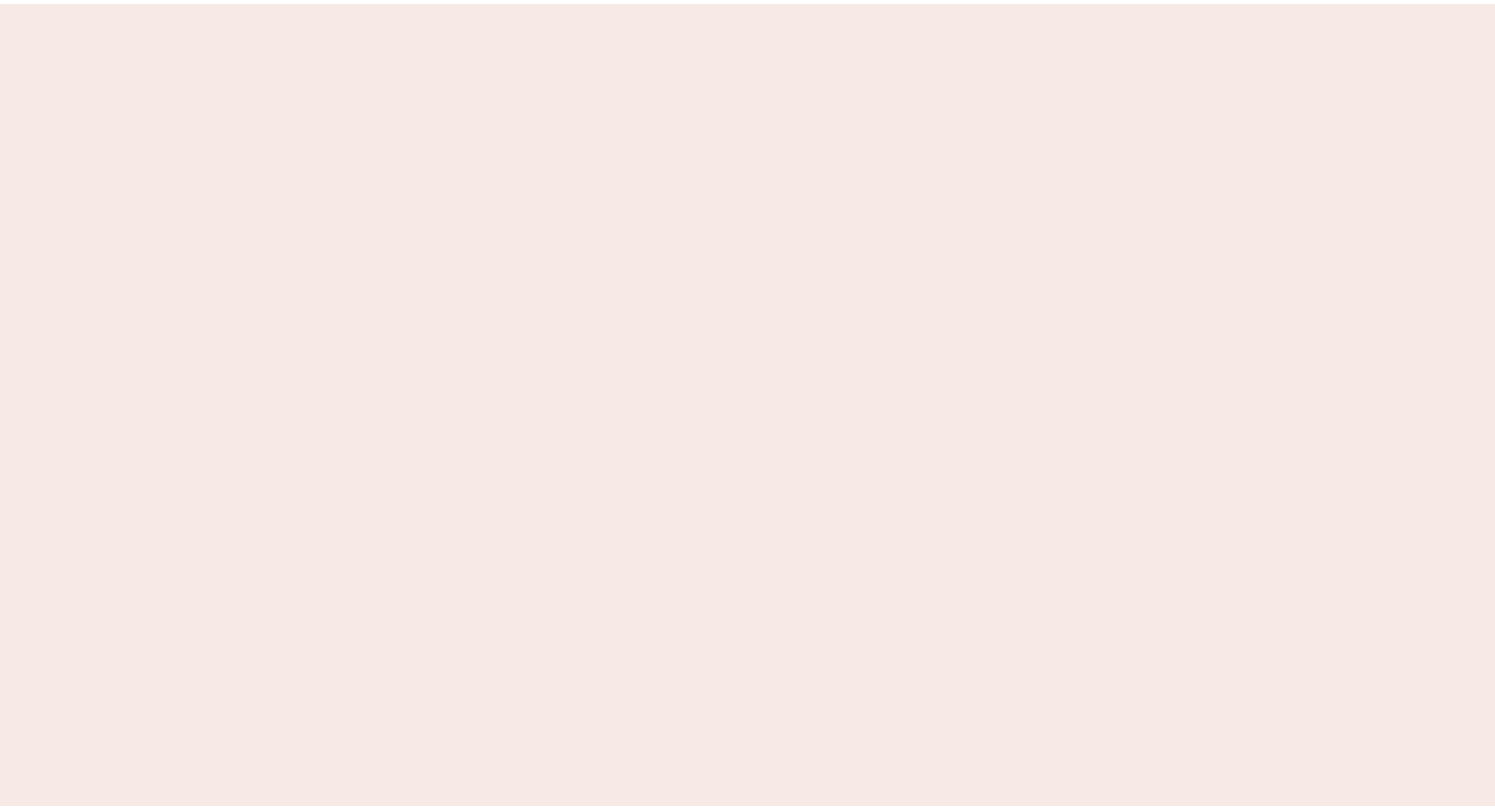 scroll, scrollTop: 0, scrollLeft: 0, axis: both 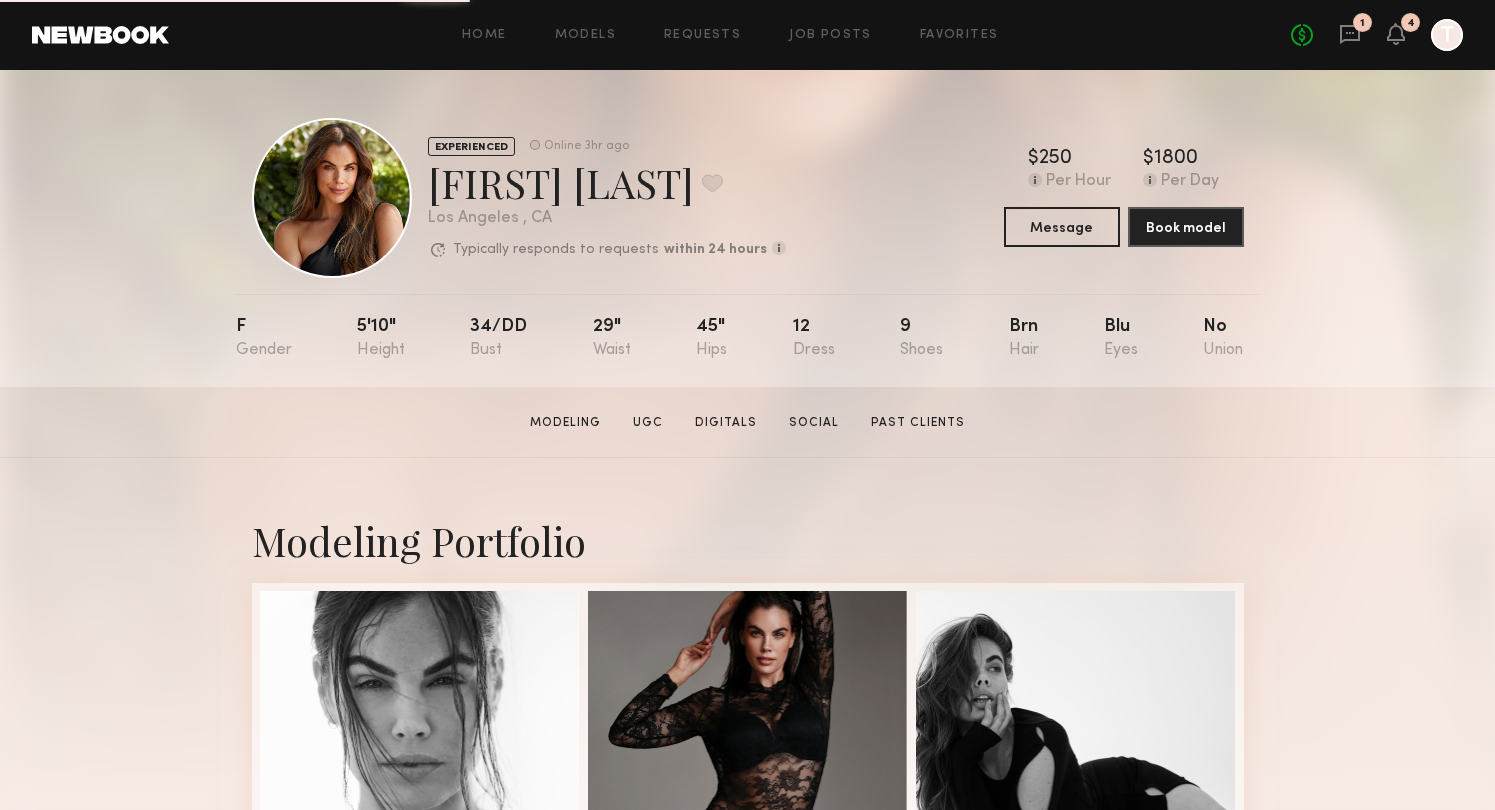 click on "Modeling   UGC   Digitals   Social   Past Clients" 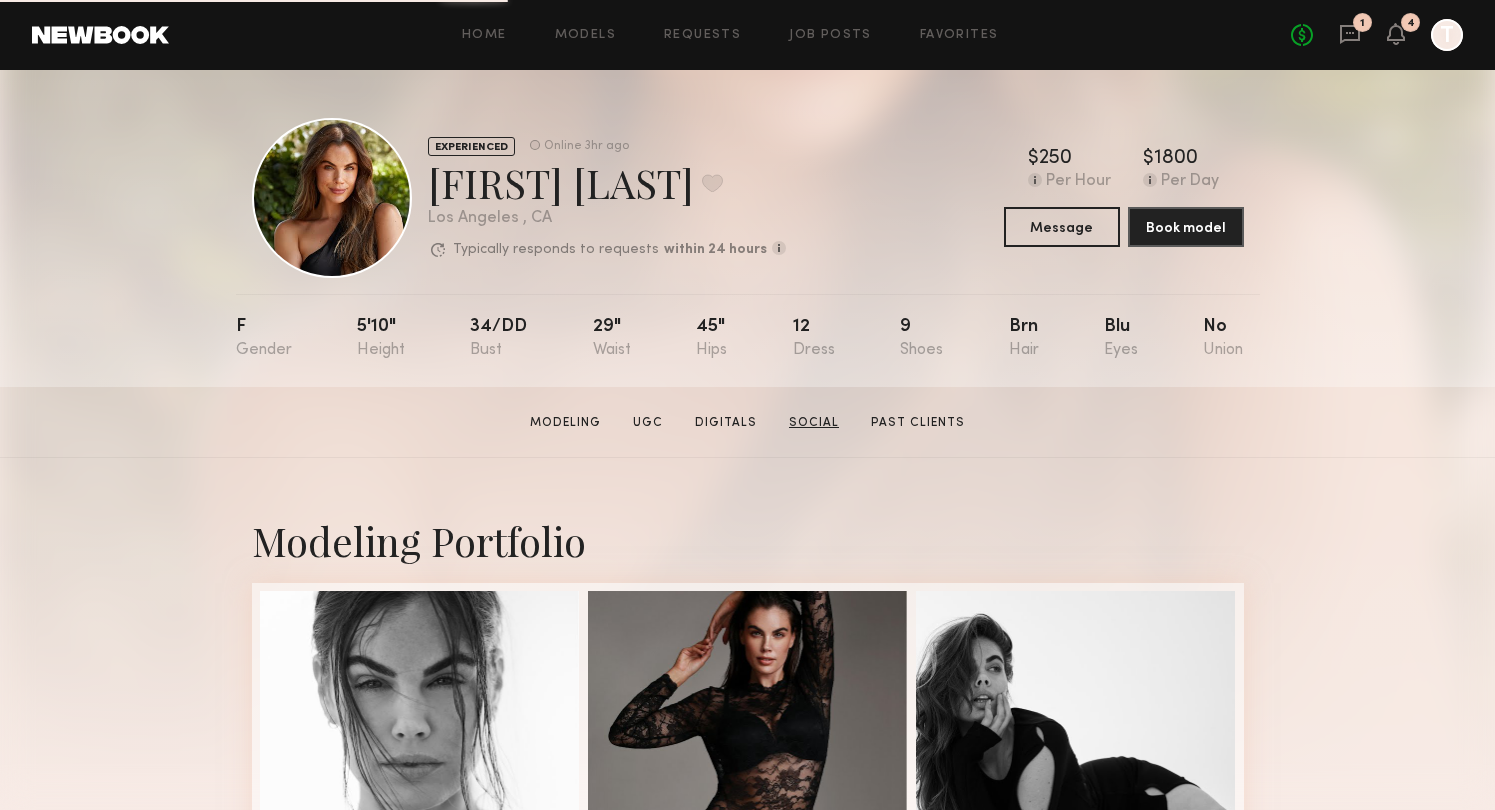 click on "Social" 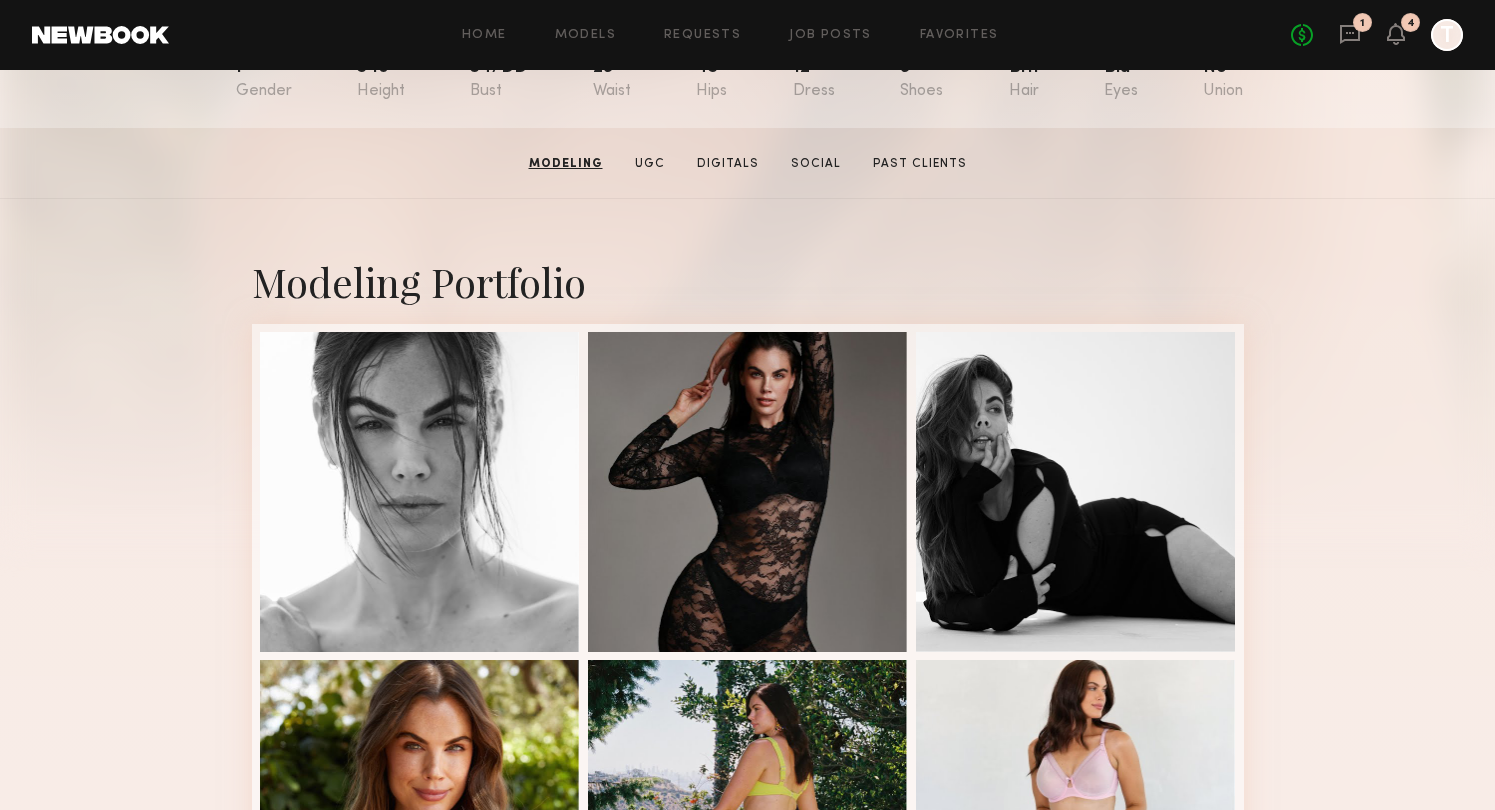 scroll, scrollTop: 203, scrollLeft: 0, axis: vertical 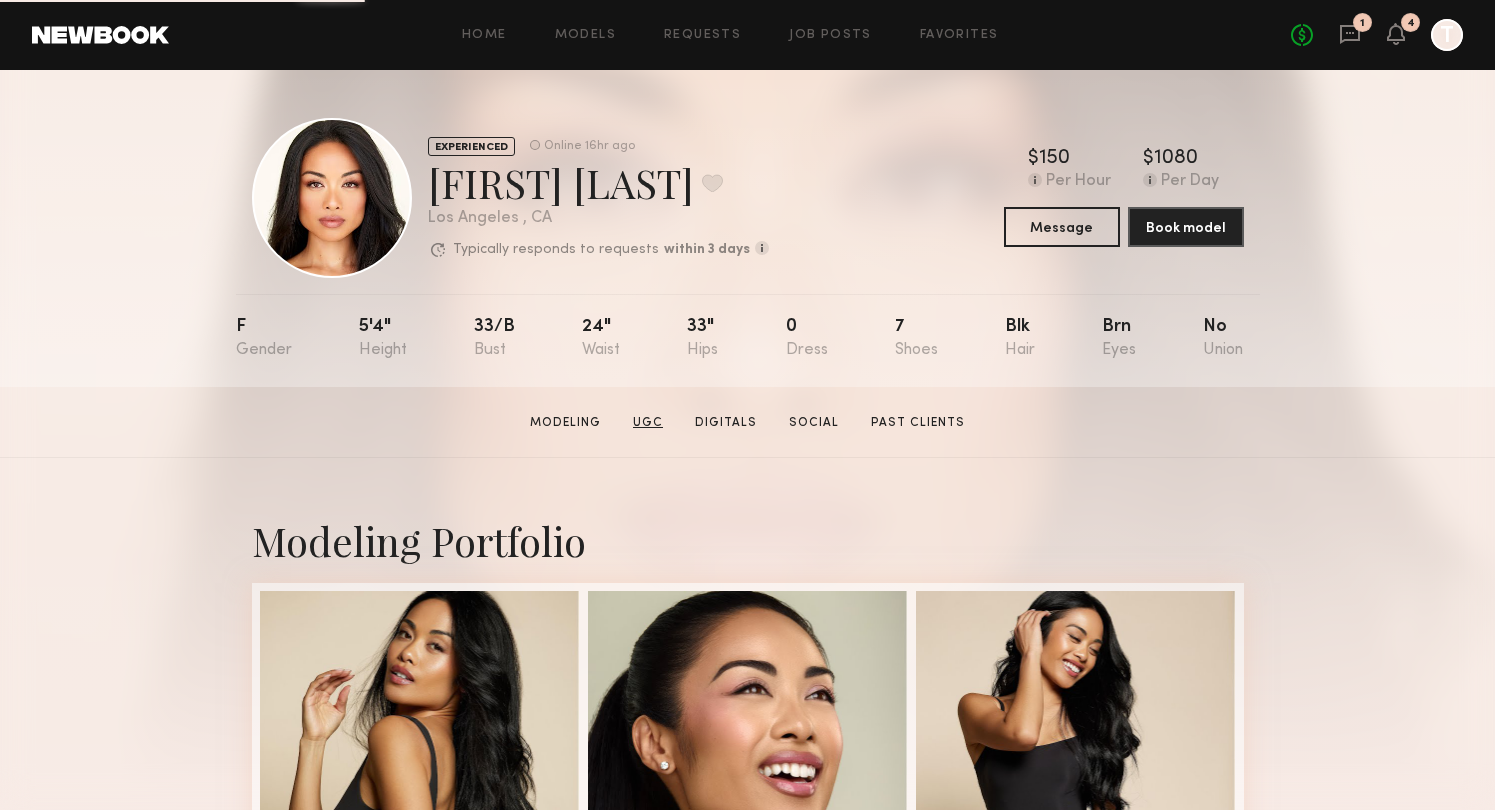 click on "UGC" 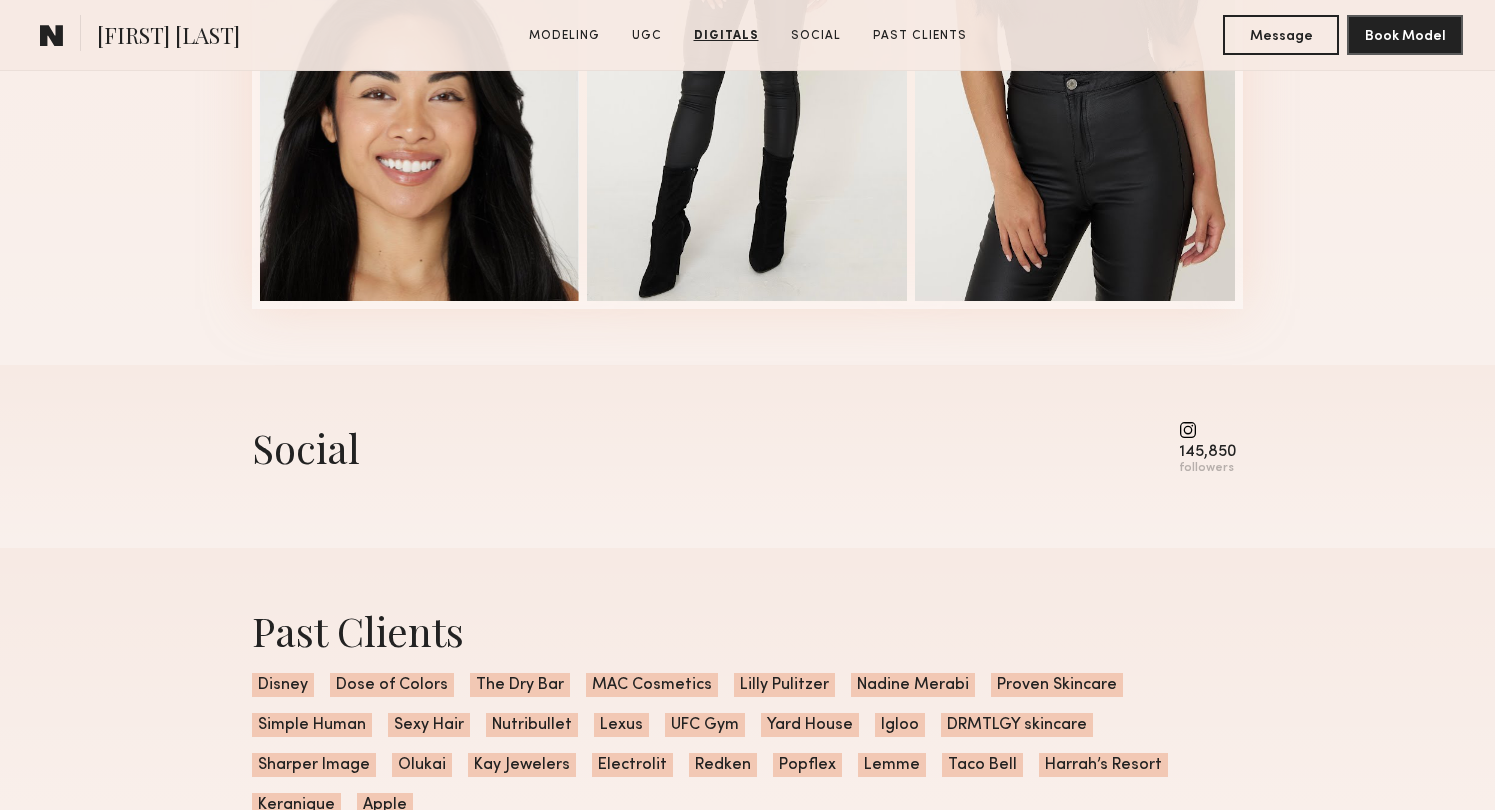 scroll, scrollTop: 4353, scrollLeft: 0, axis: vertical 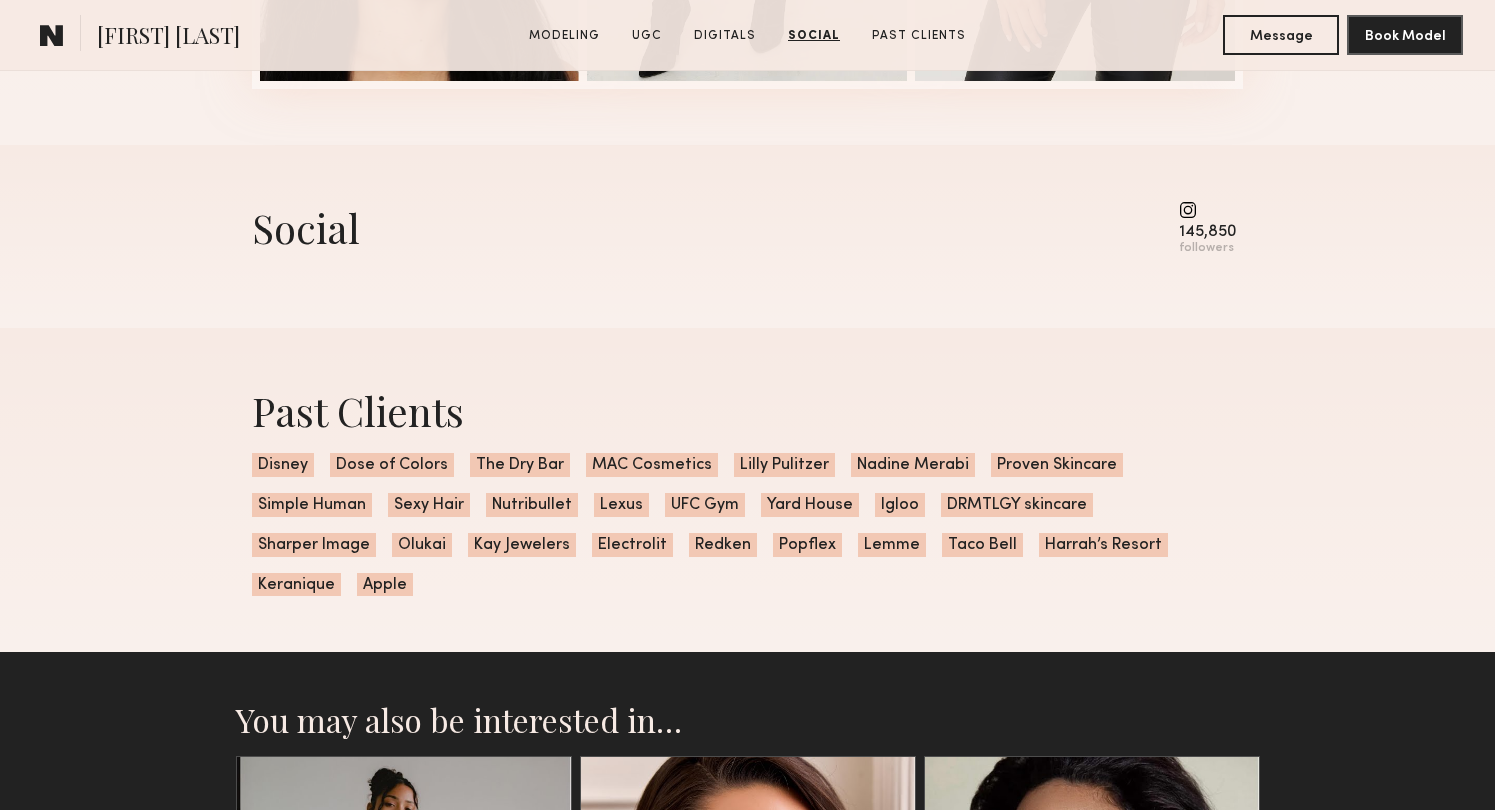 click on "145,850" at bounding box center [1207, 232] 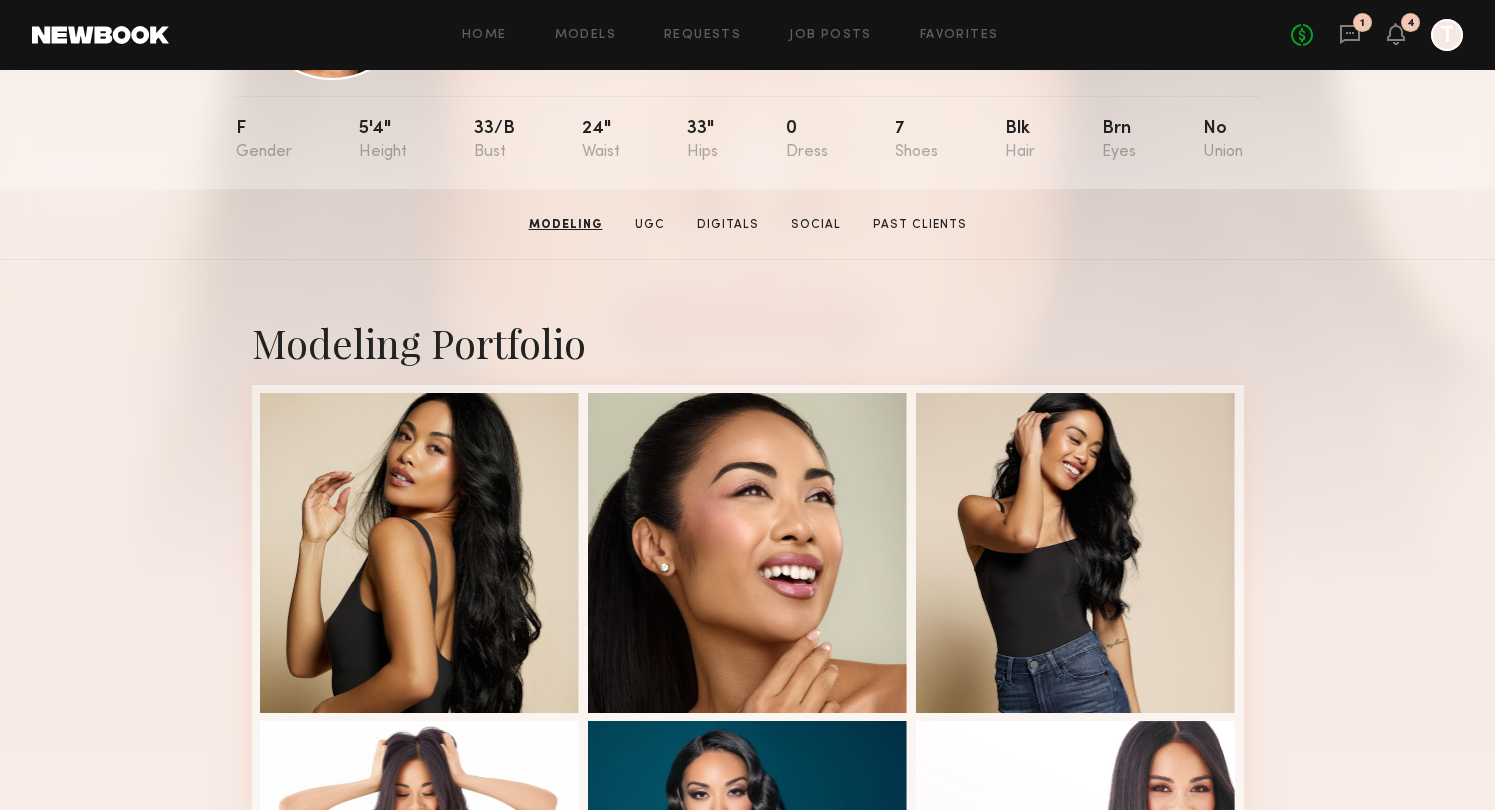 scroll, scrollTop: 0, scrollLeft: 0, axis: both 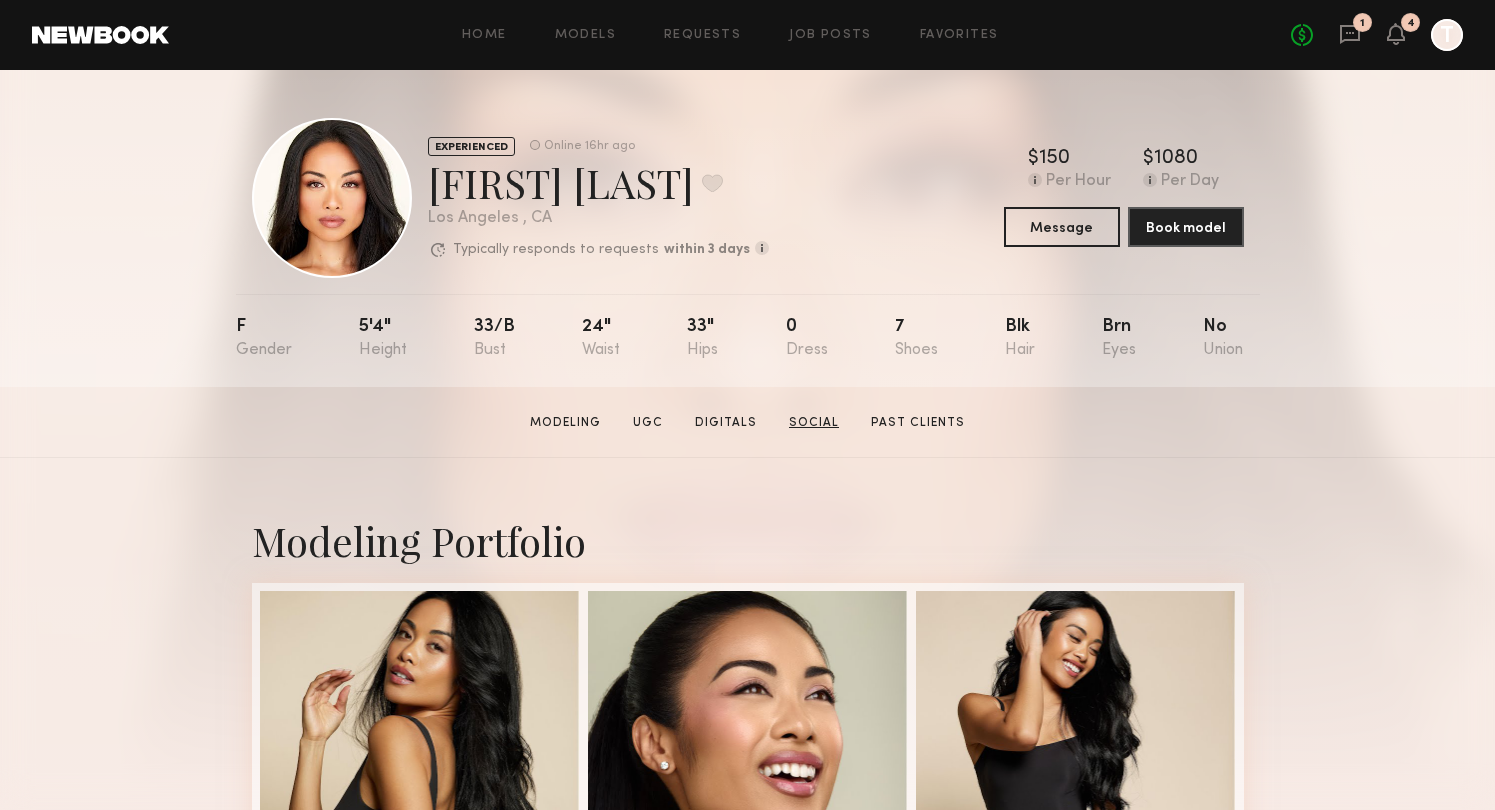 click on "Social" 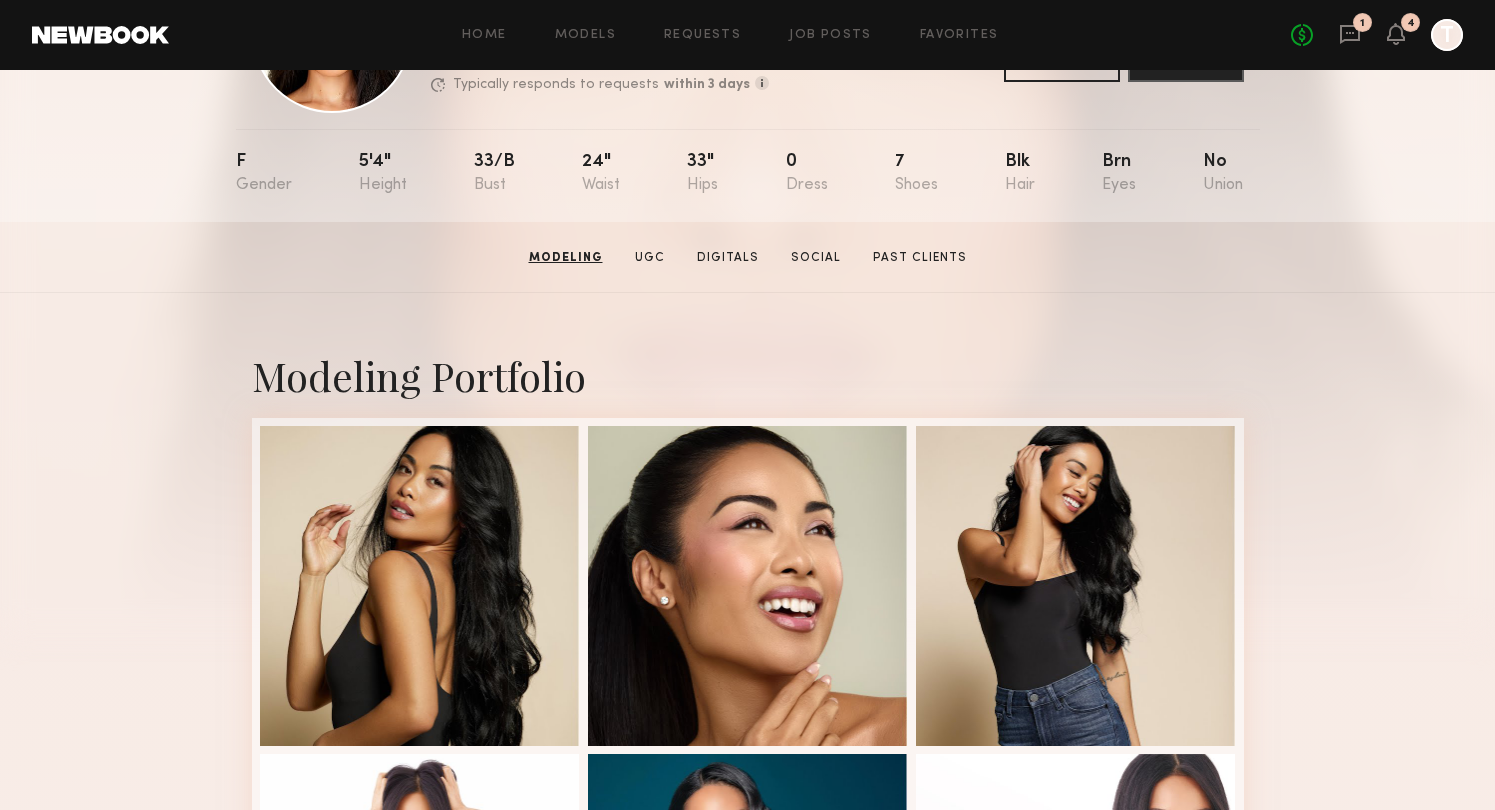 scroll, scrollTop: 0, scrollLeft: 0, axis: both 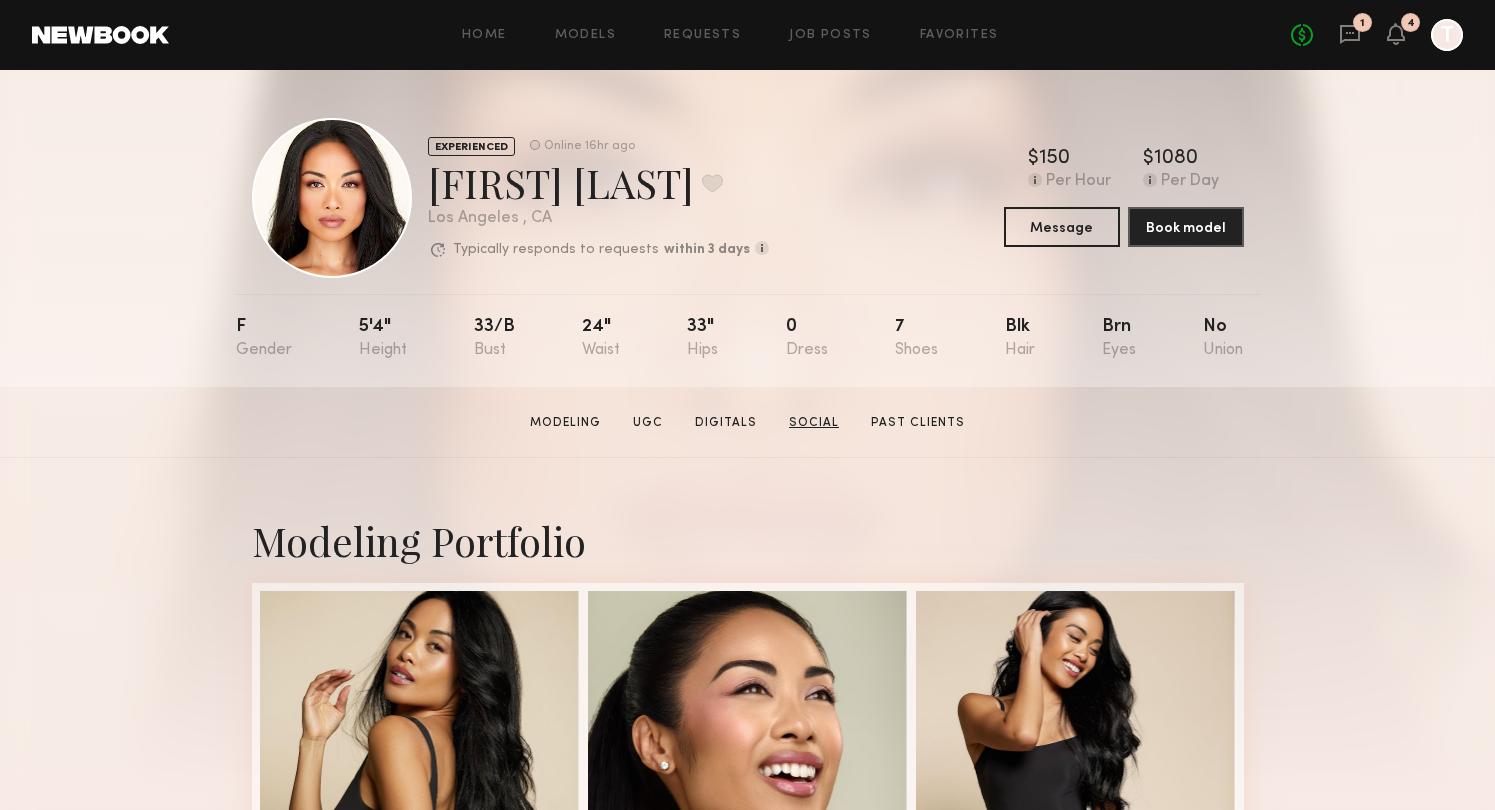 click on "Social" 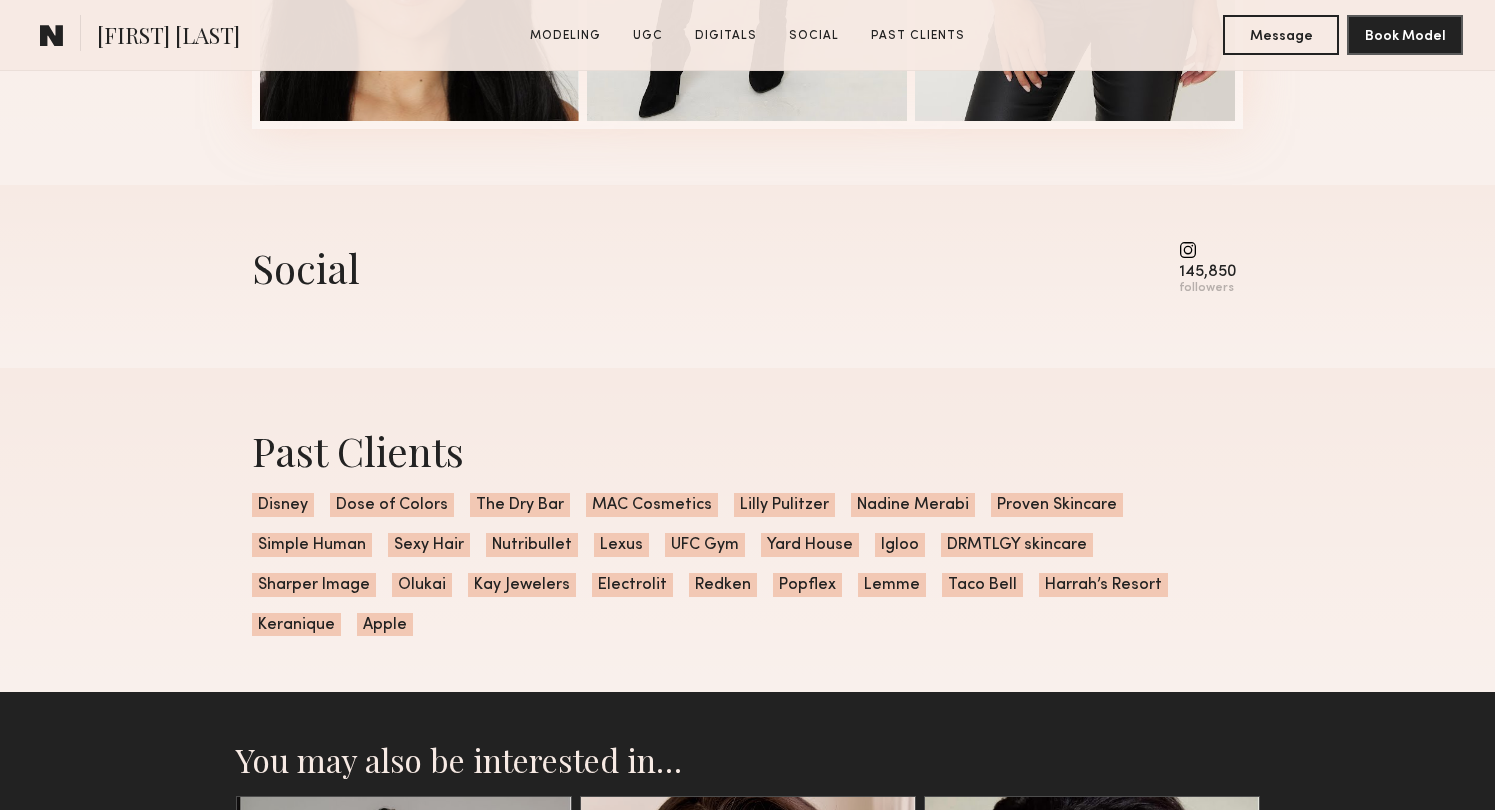 scroll, scrollTop: 4377, scrollLeft: 0, axis: vertical 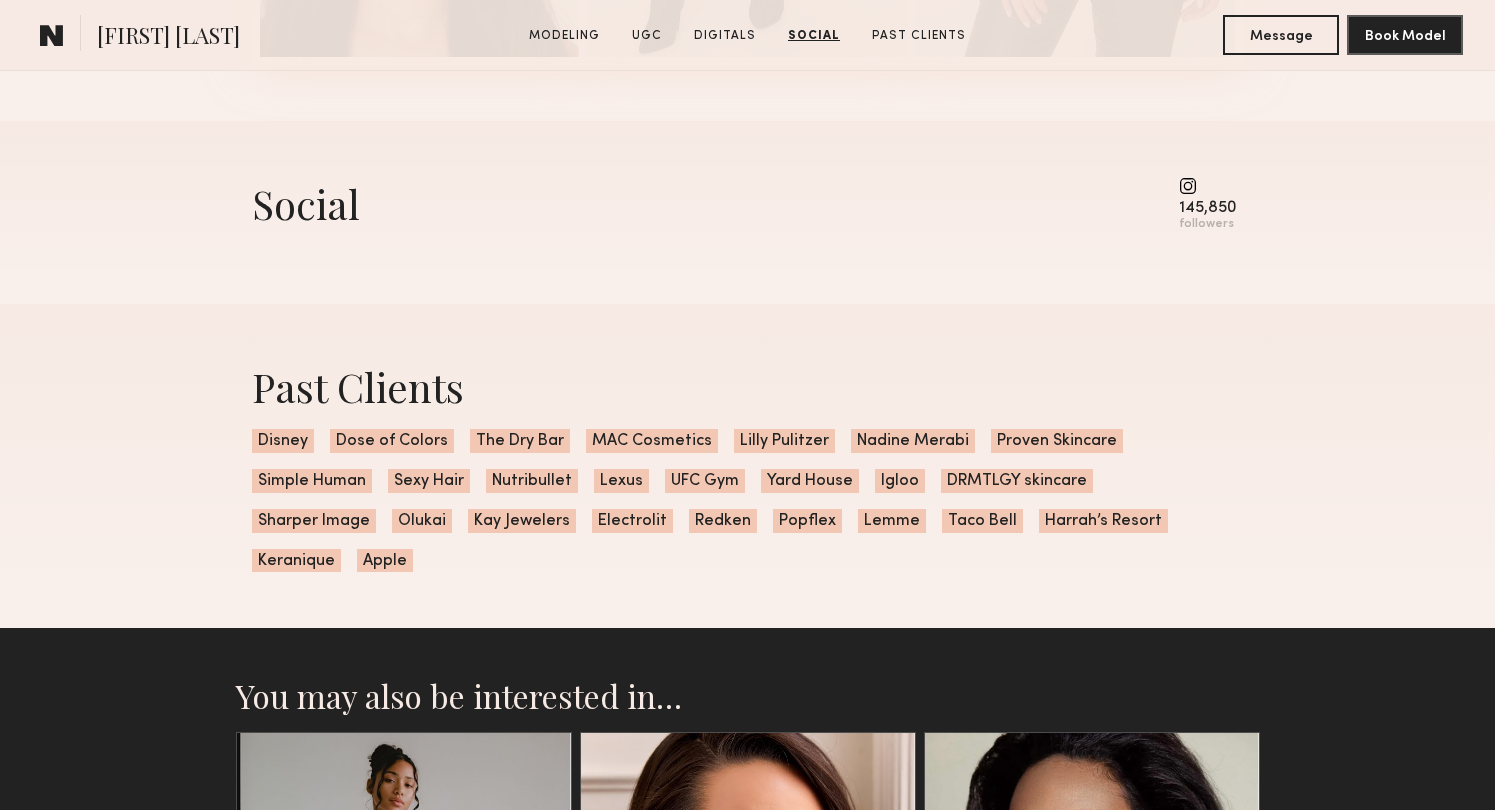 click at bounding box center [1207, 186] 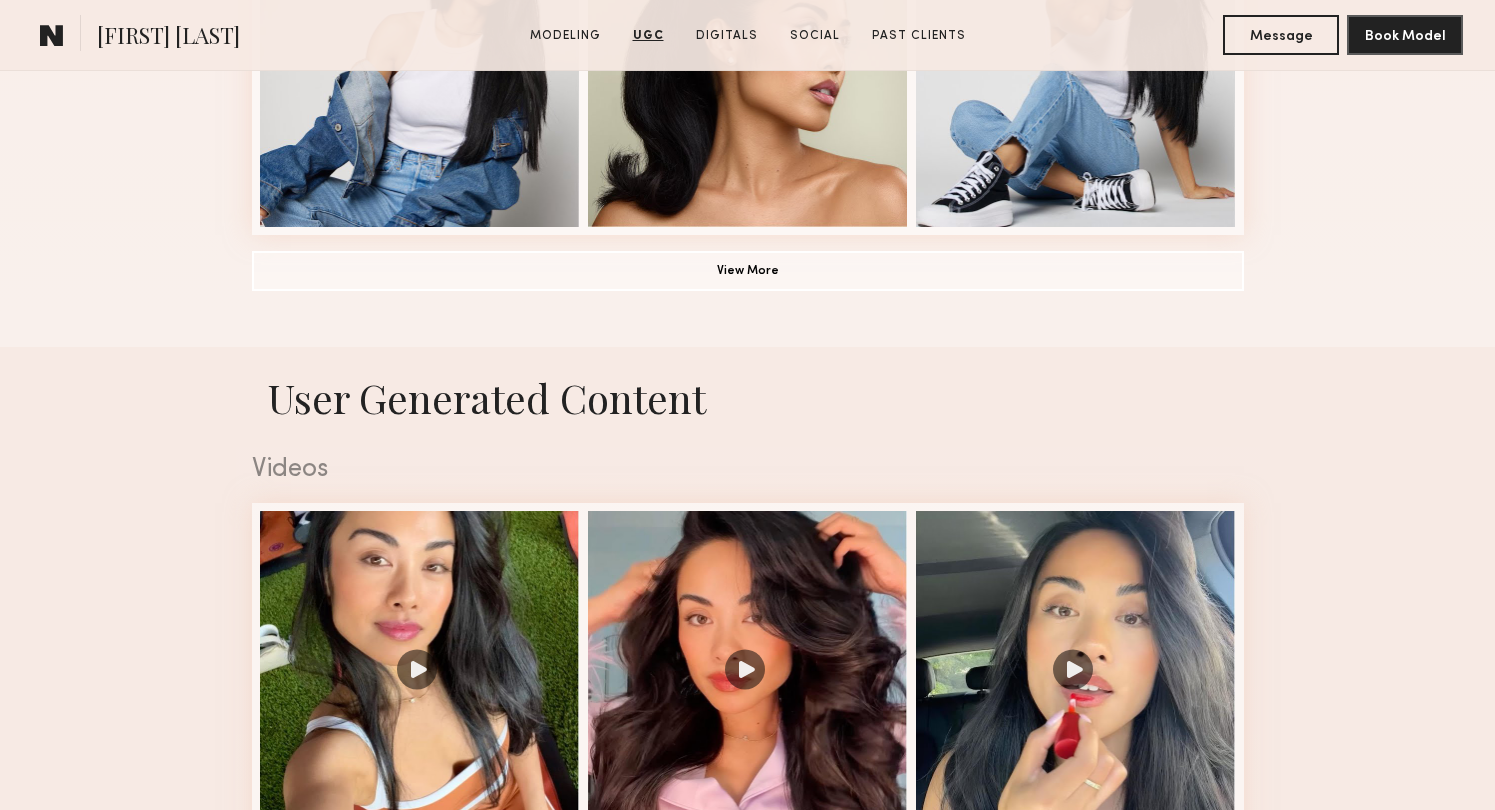 scroll, scrollTop: 0, scrollLeft: 0, axis: both 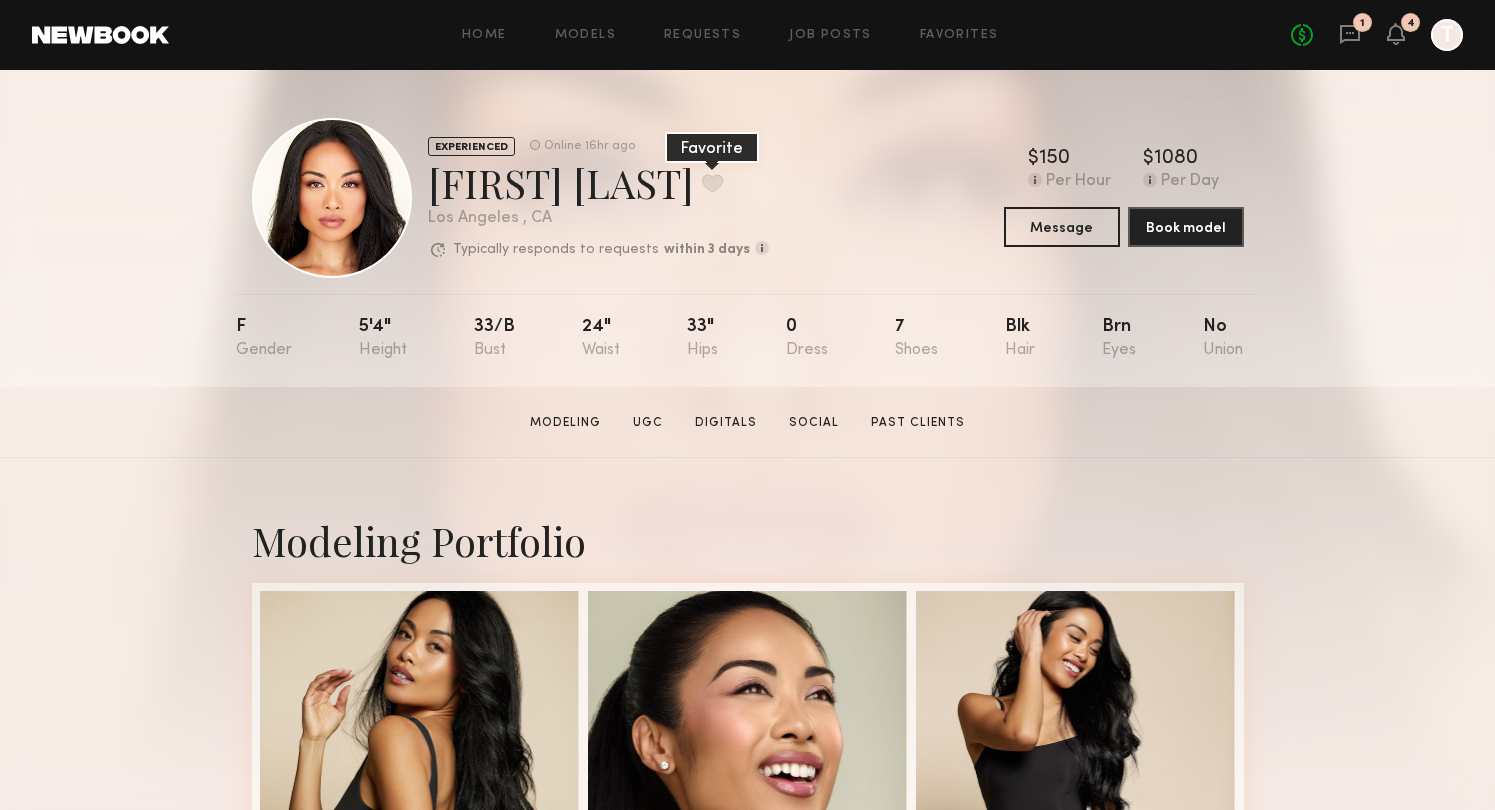 click 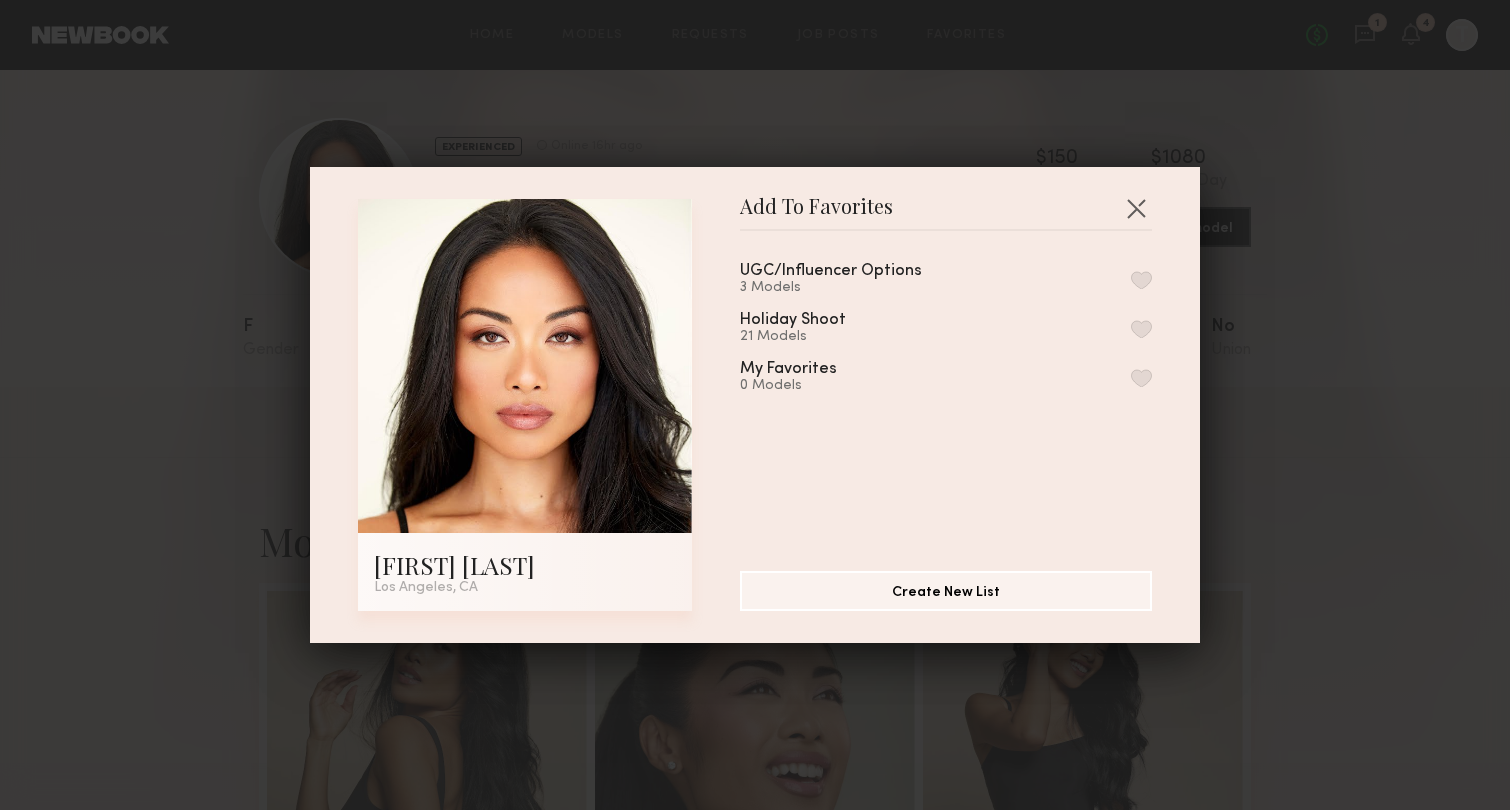 click on "UGC/Influencer Options 3   Models" at bounding box center (946, 279) 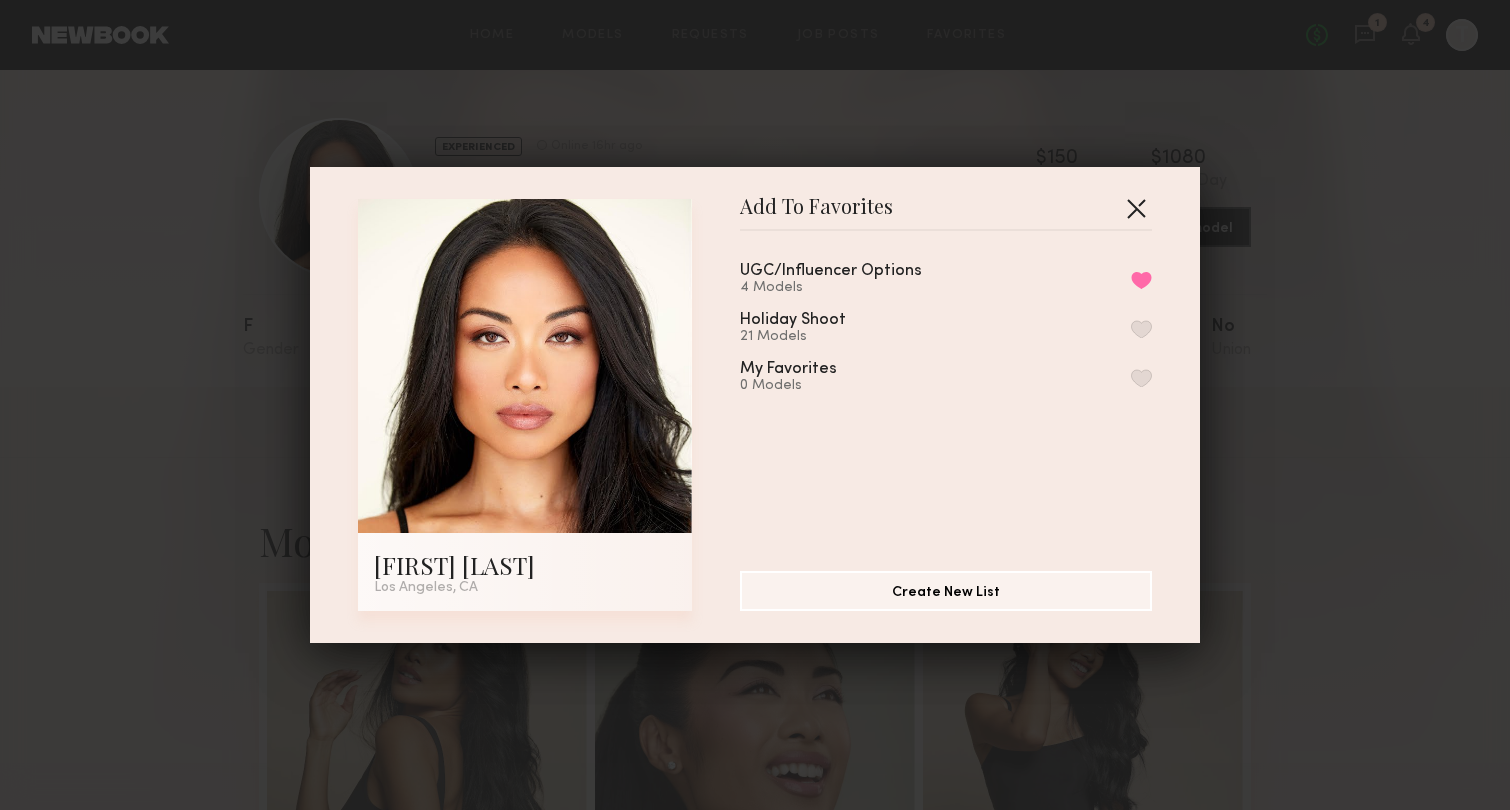 click at bounding box center [1136, 208] 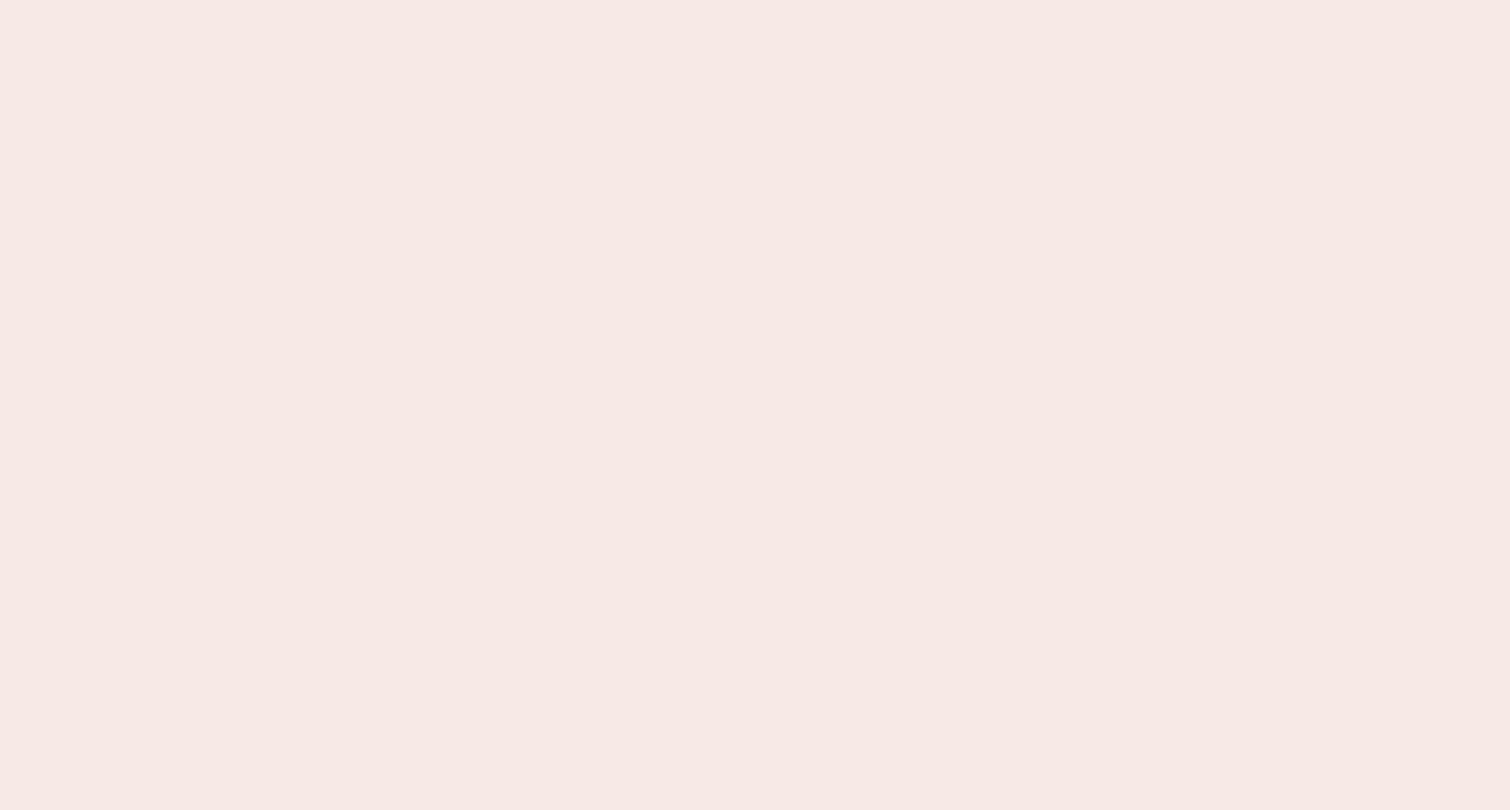 scroll, scrollTop: 0, scrollLeft: 0, axis: both 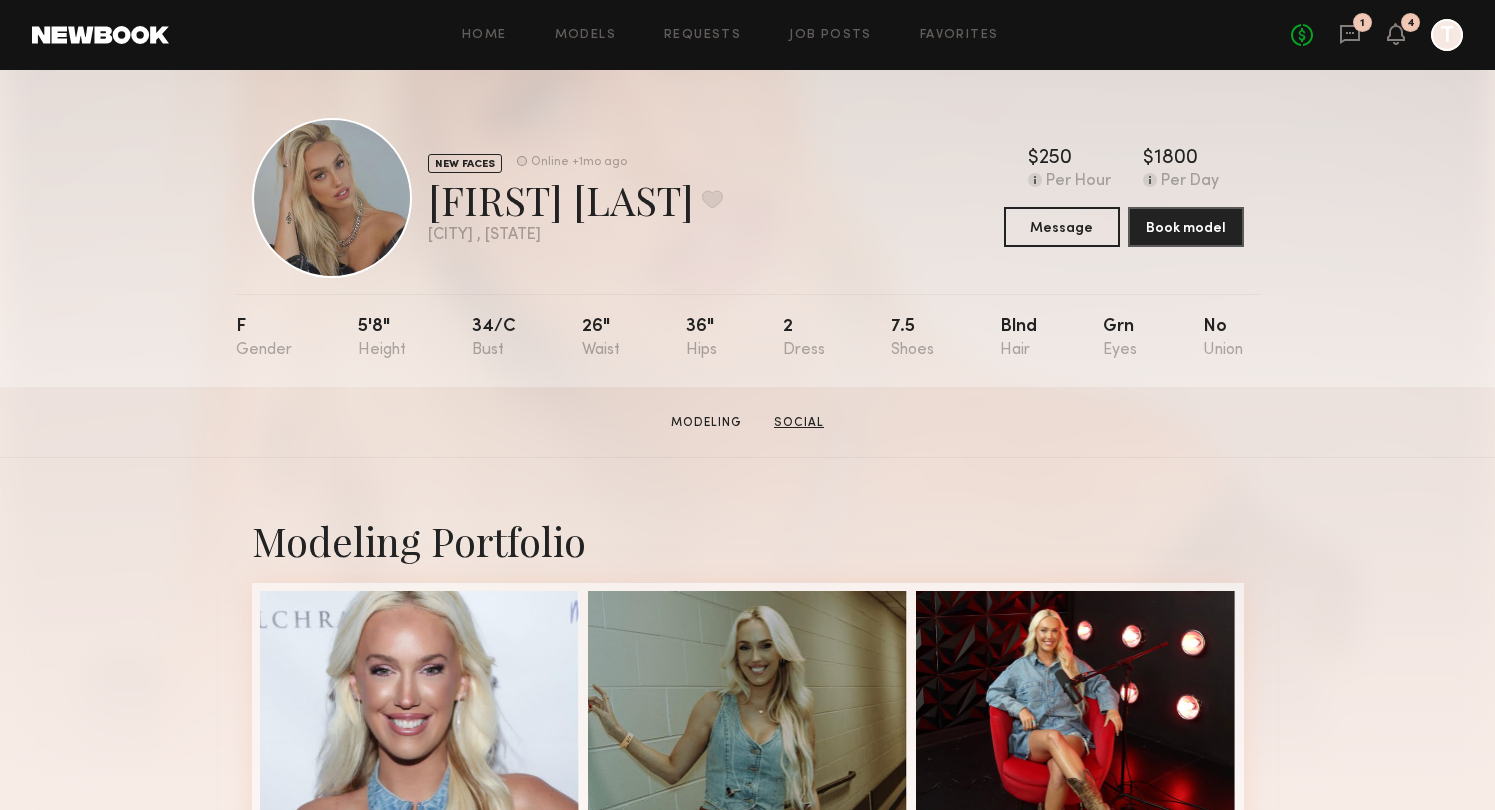 click on "Social" 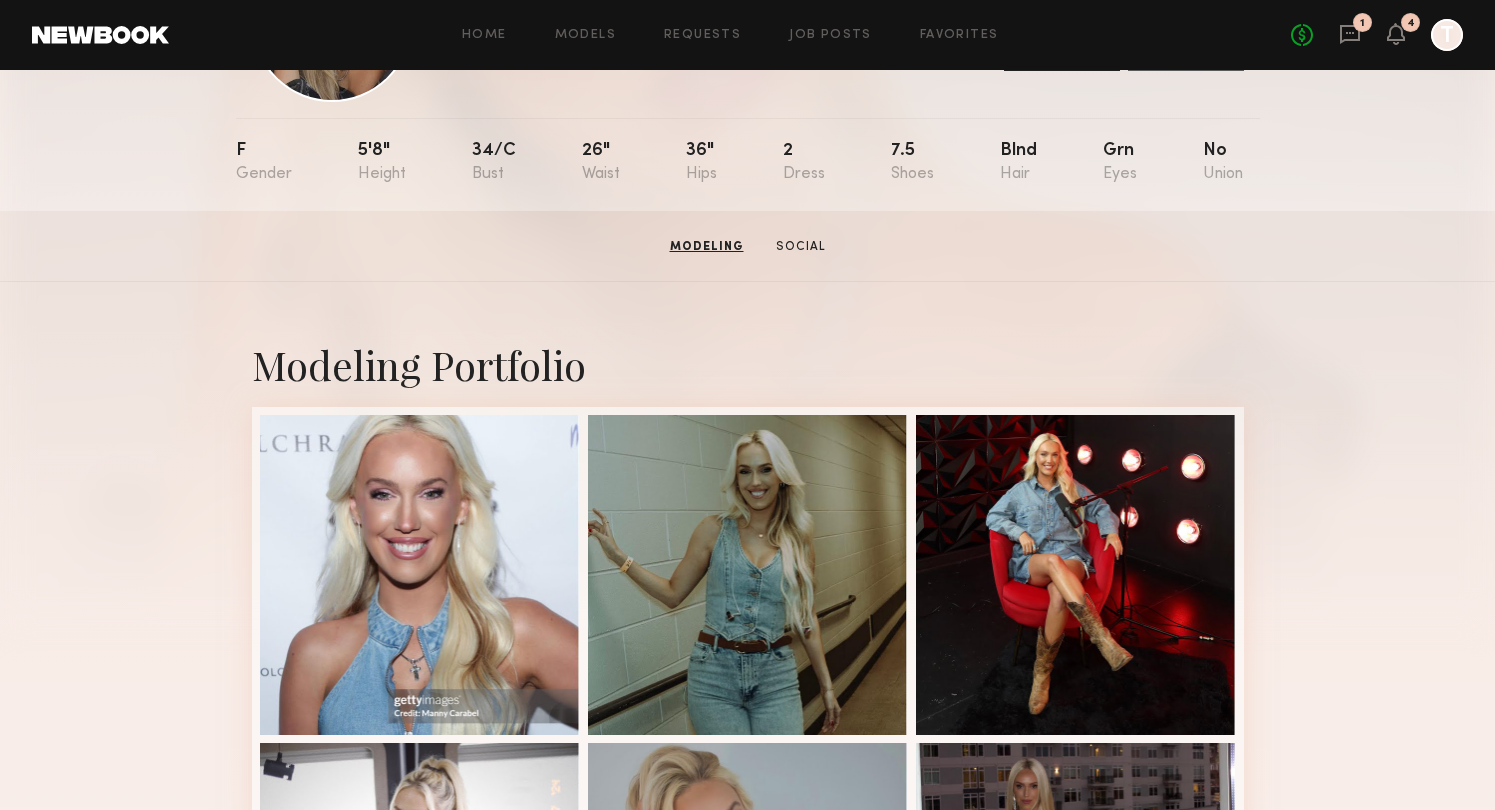 scroll, scrollTop: 0, scrollLeft: 0, axis: both 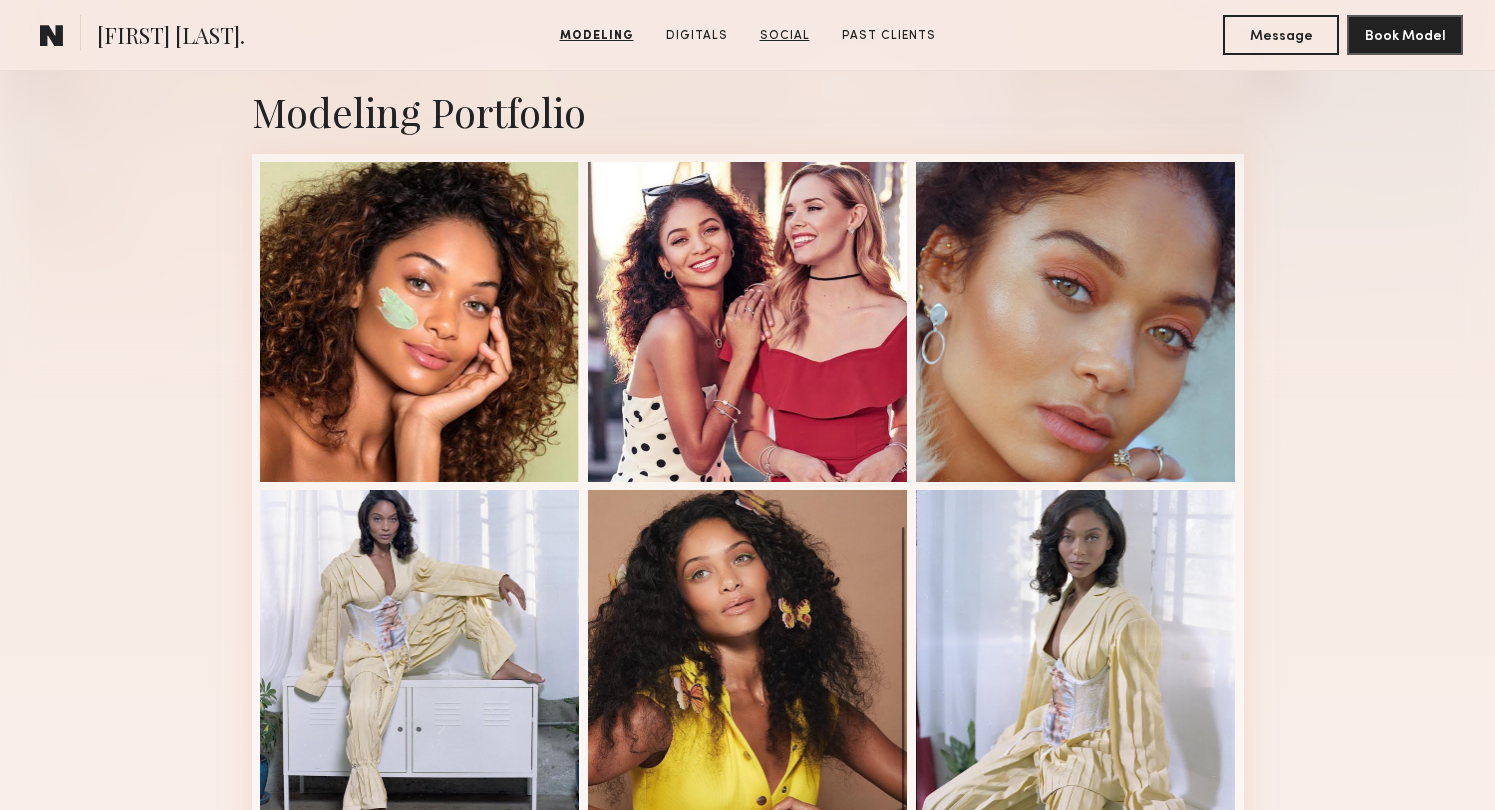 click on "Social" 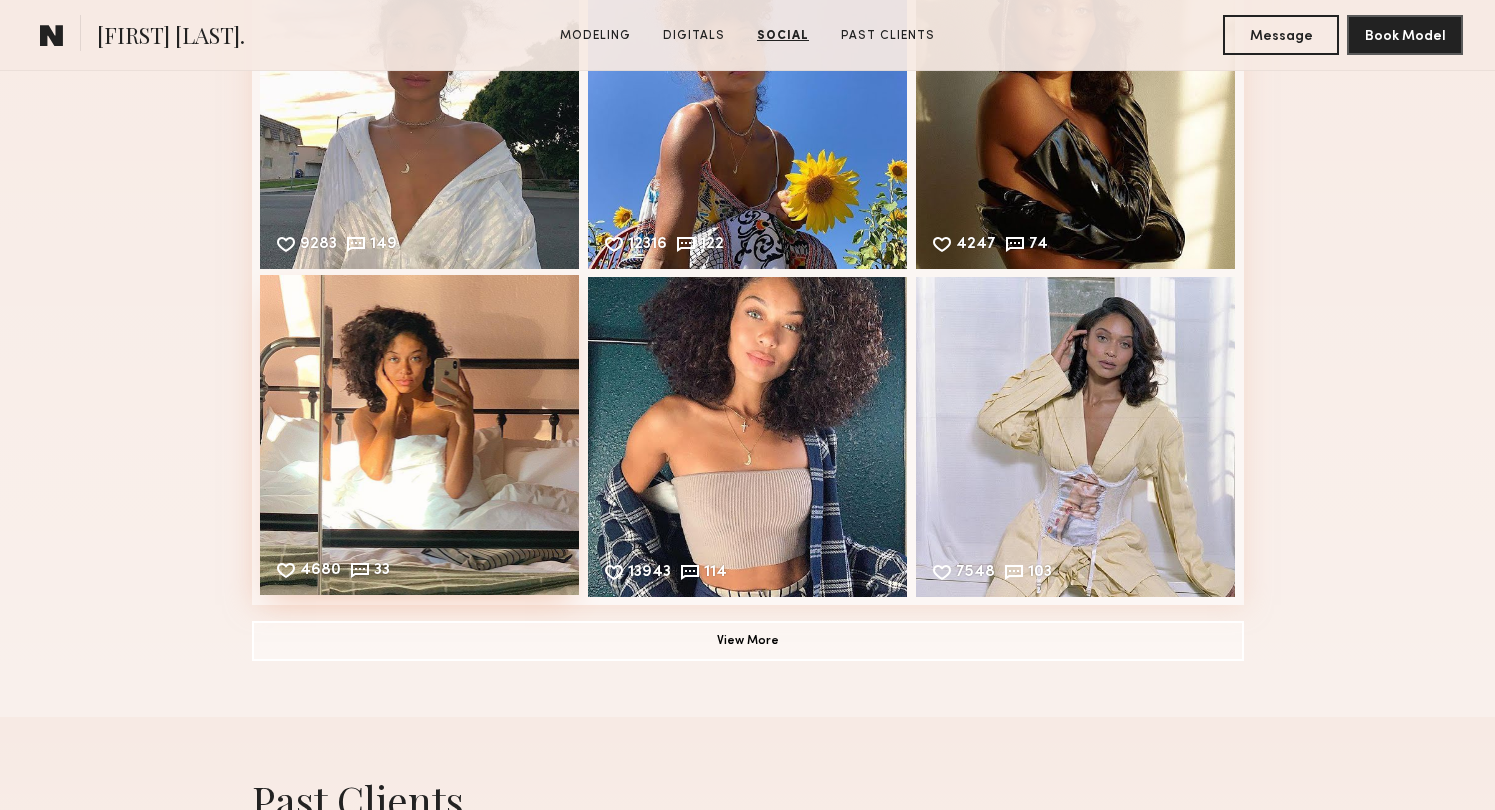 scroll, scrollTop: 3074, scrollLeft: 0, axis: vertical 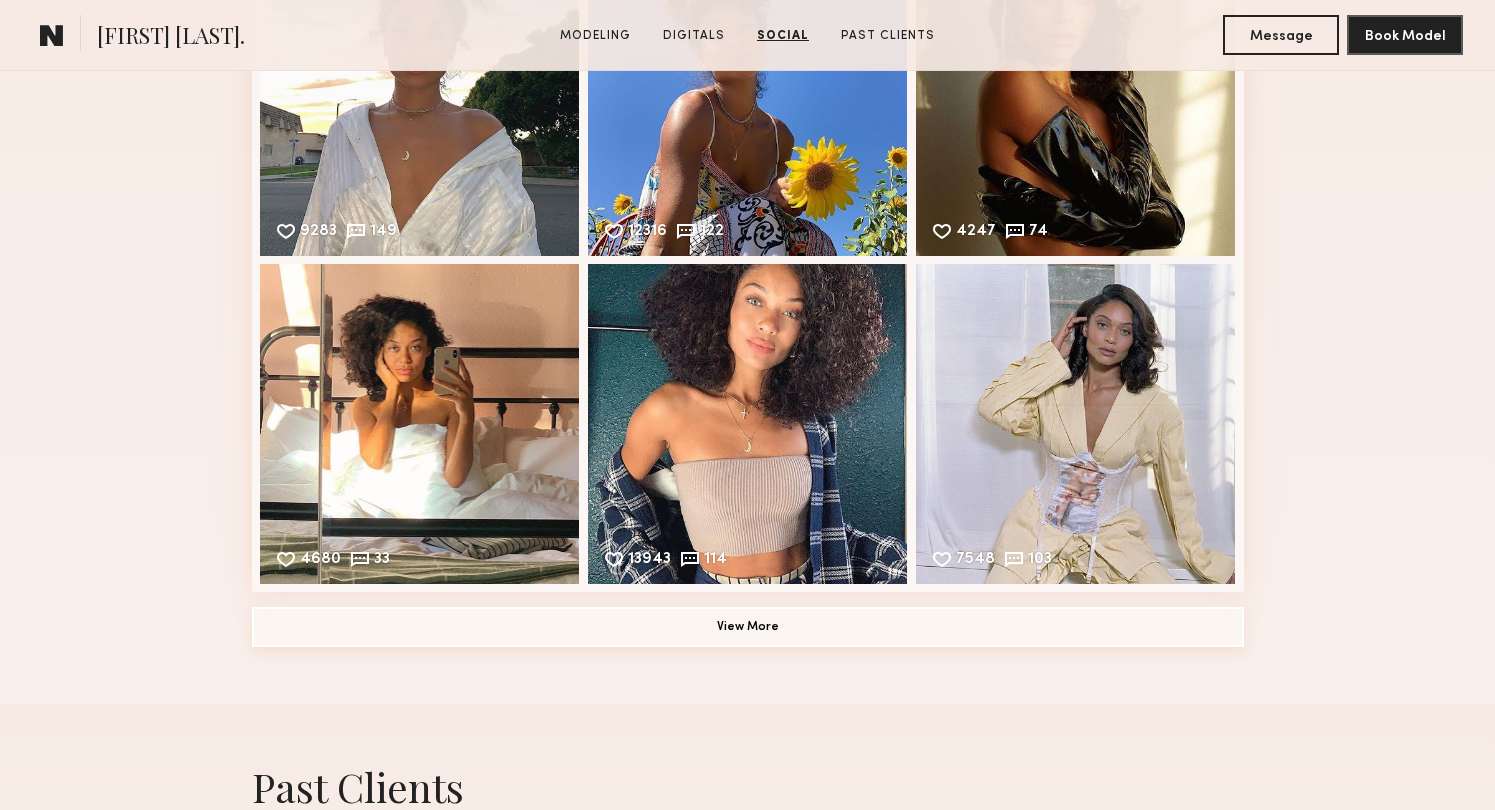 click on "View More" 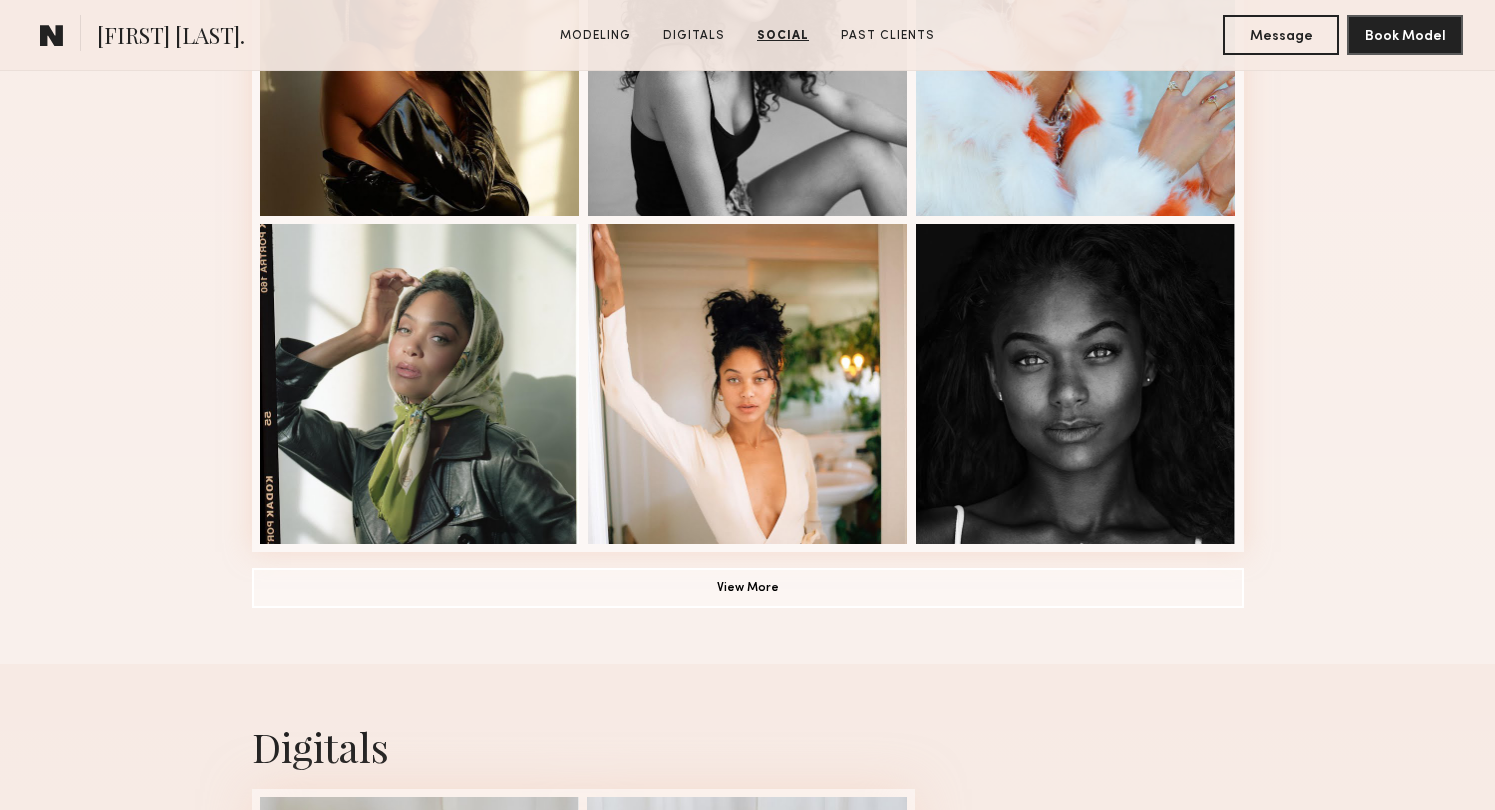 scroll, scrollTop: 742, scrollLeft: 0, axis: vertical 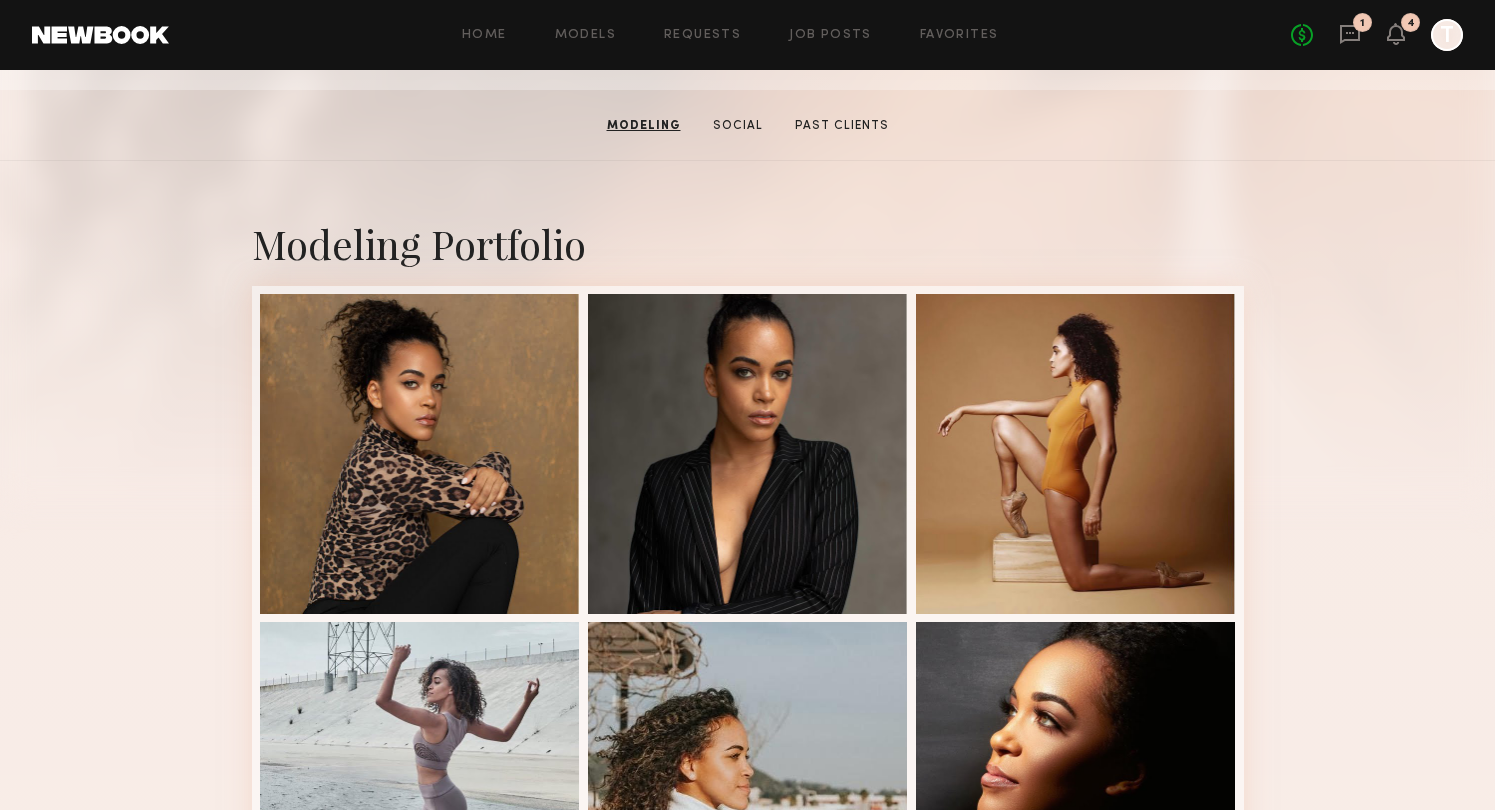 click on "Modeling   Social   Past Clients" 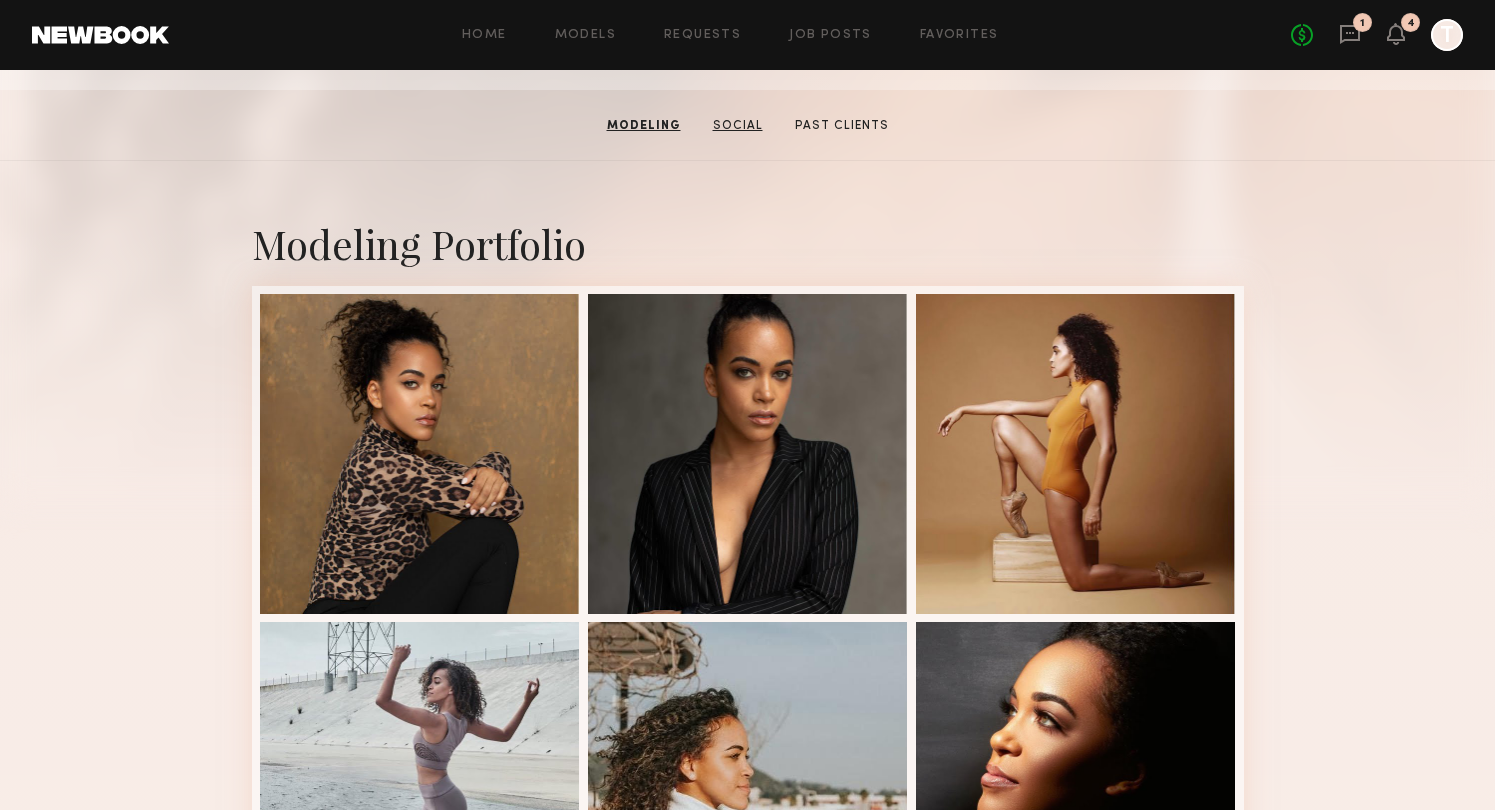 click on "Social" 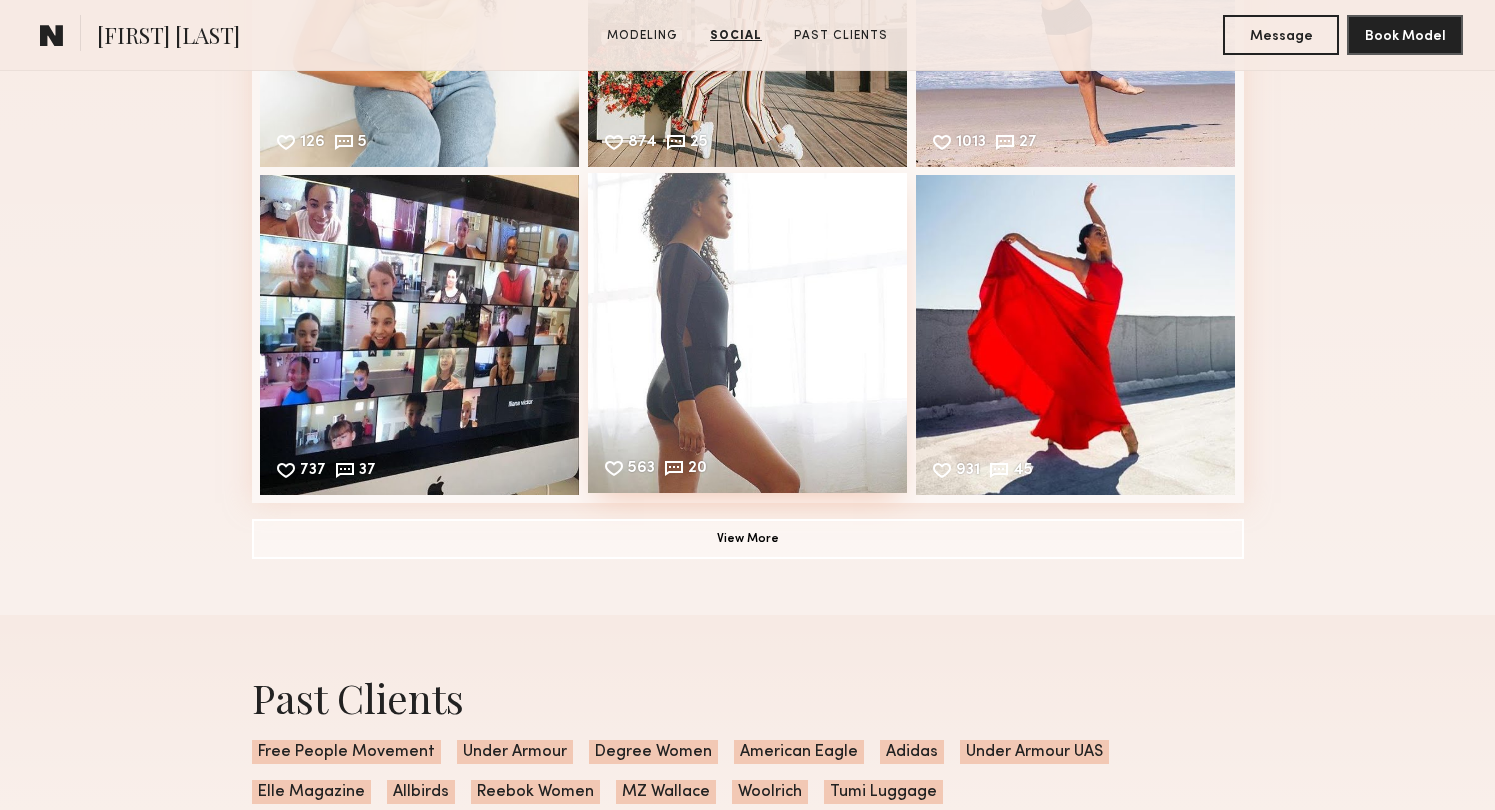 scroll, scrollTop: 2428, scrollLeft: 0, axis: vertical 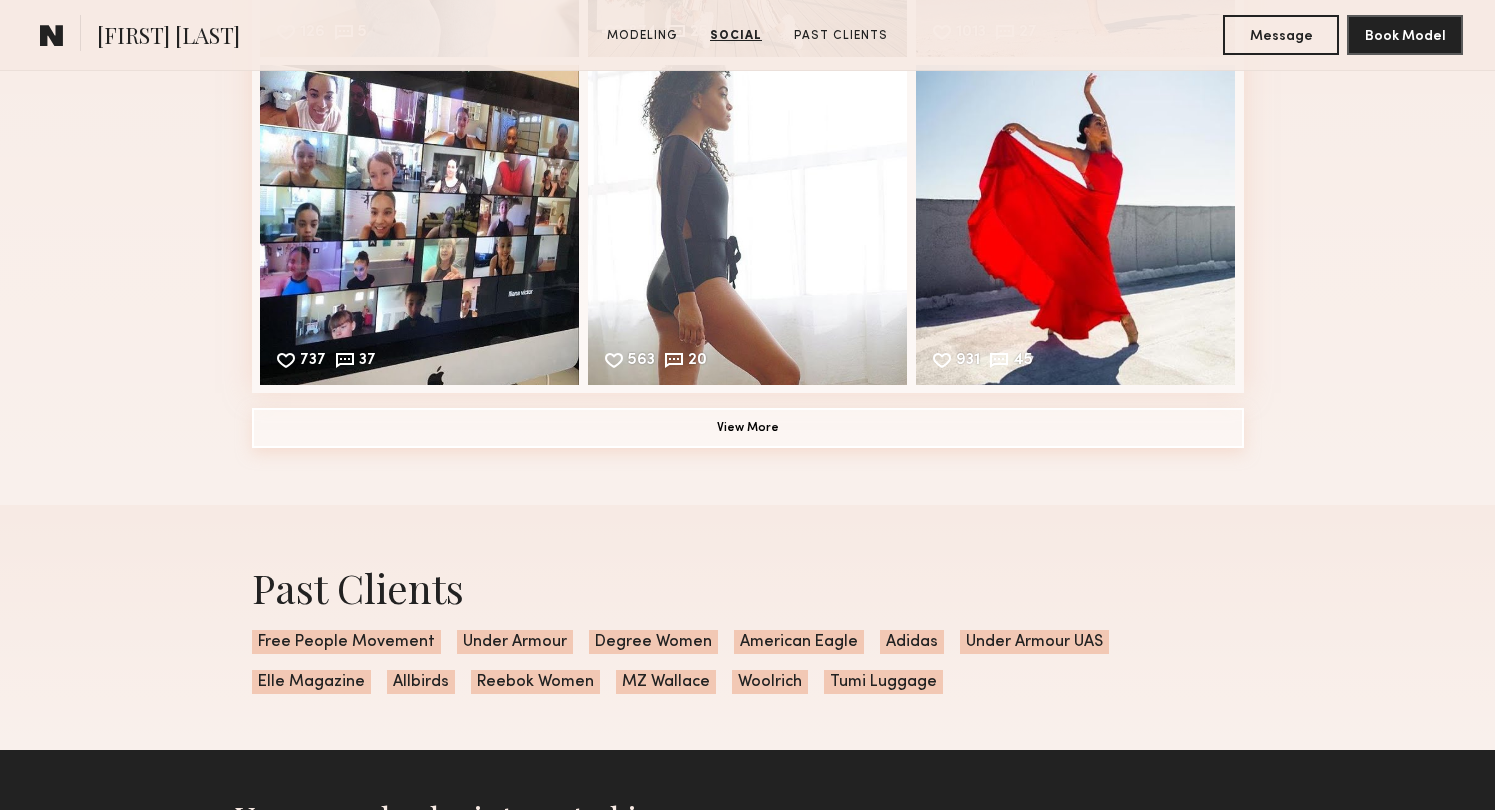 click on "View More" 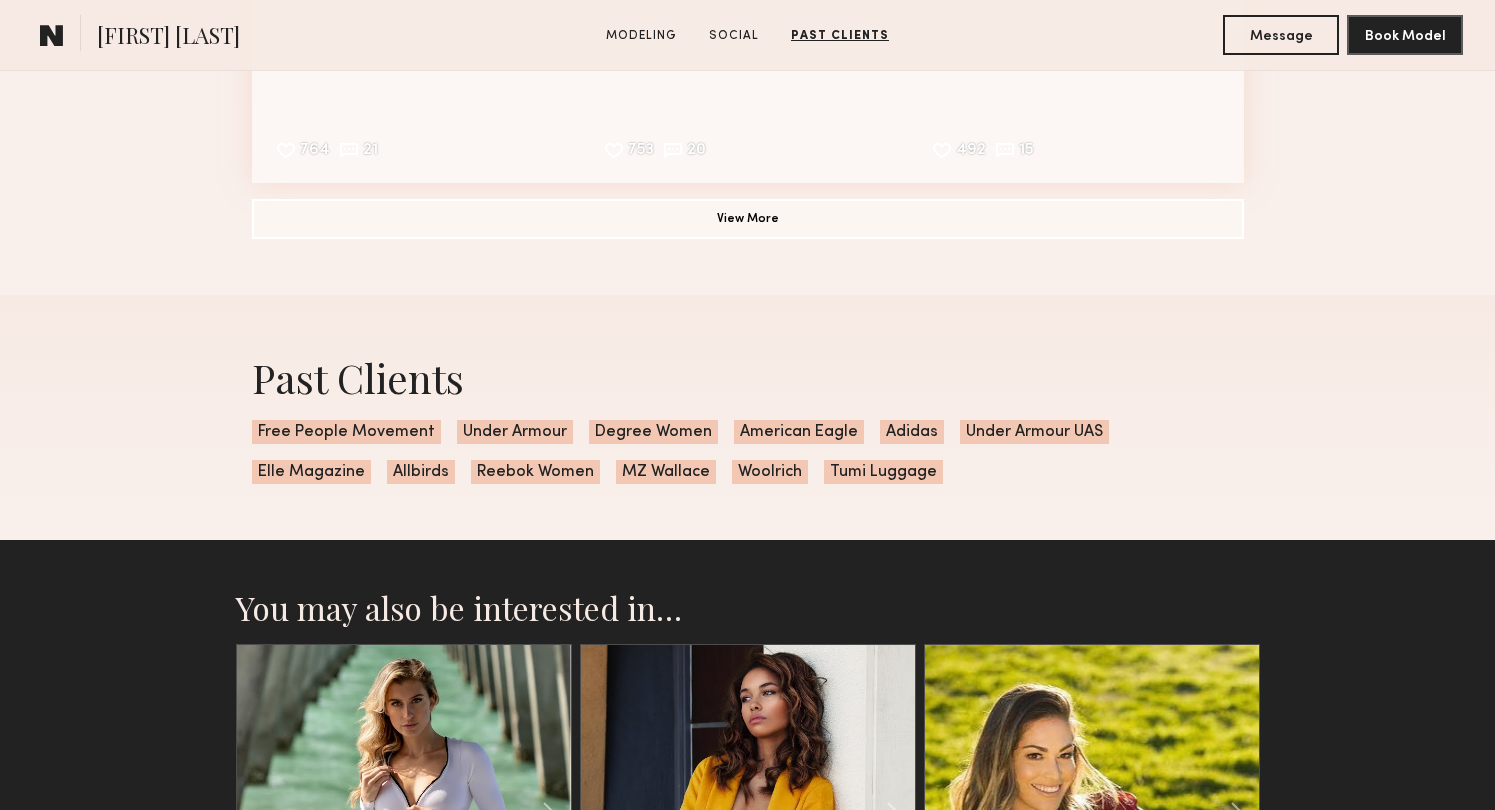 scroll, scrollTop: 3255, scrollLeft: 0, axis: vertical 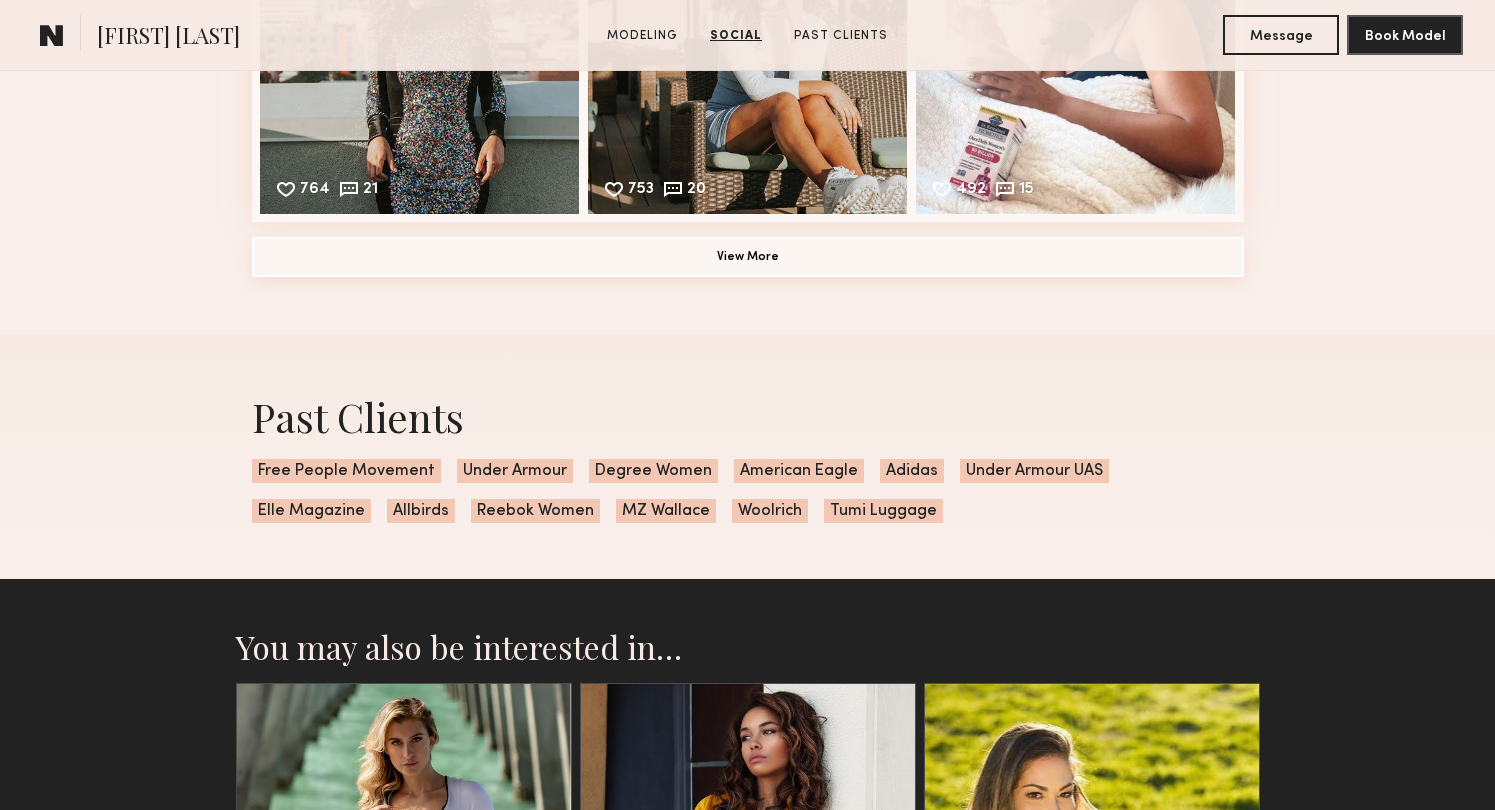 click on "View More" 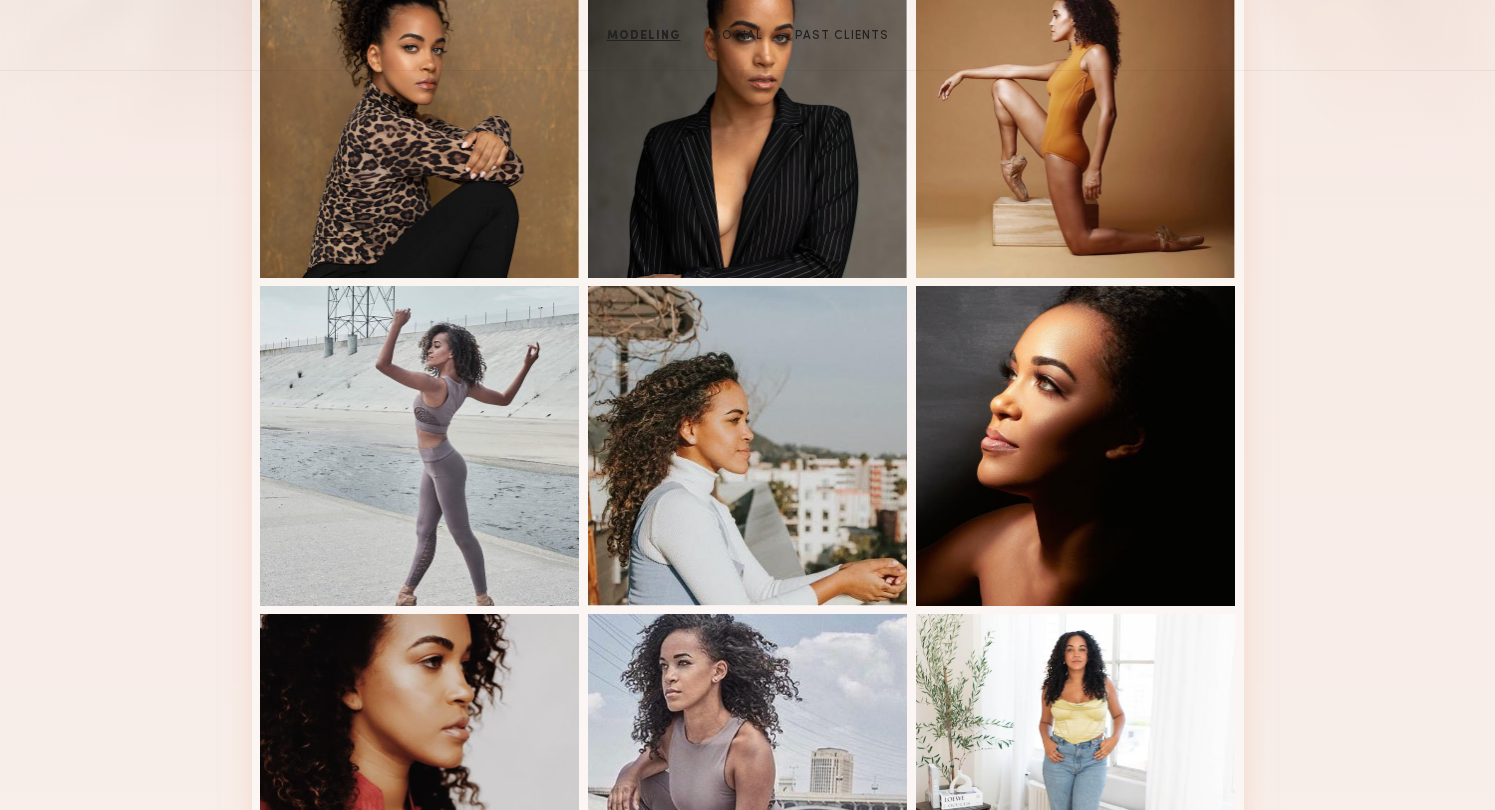 scroll, scrollTop: 233, scrollLeft: 0, axis: vertical 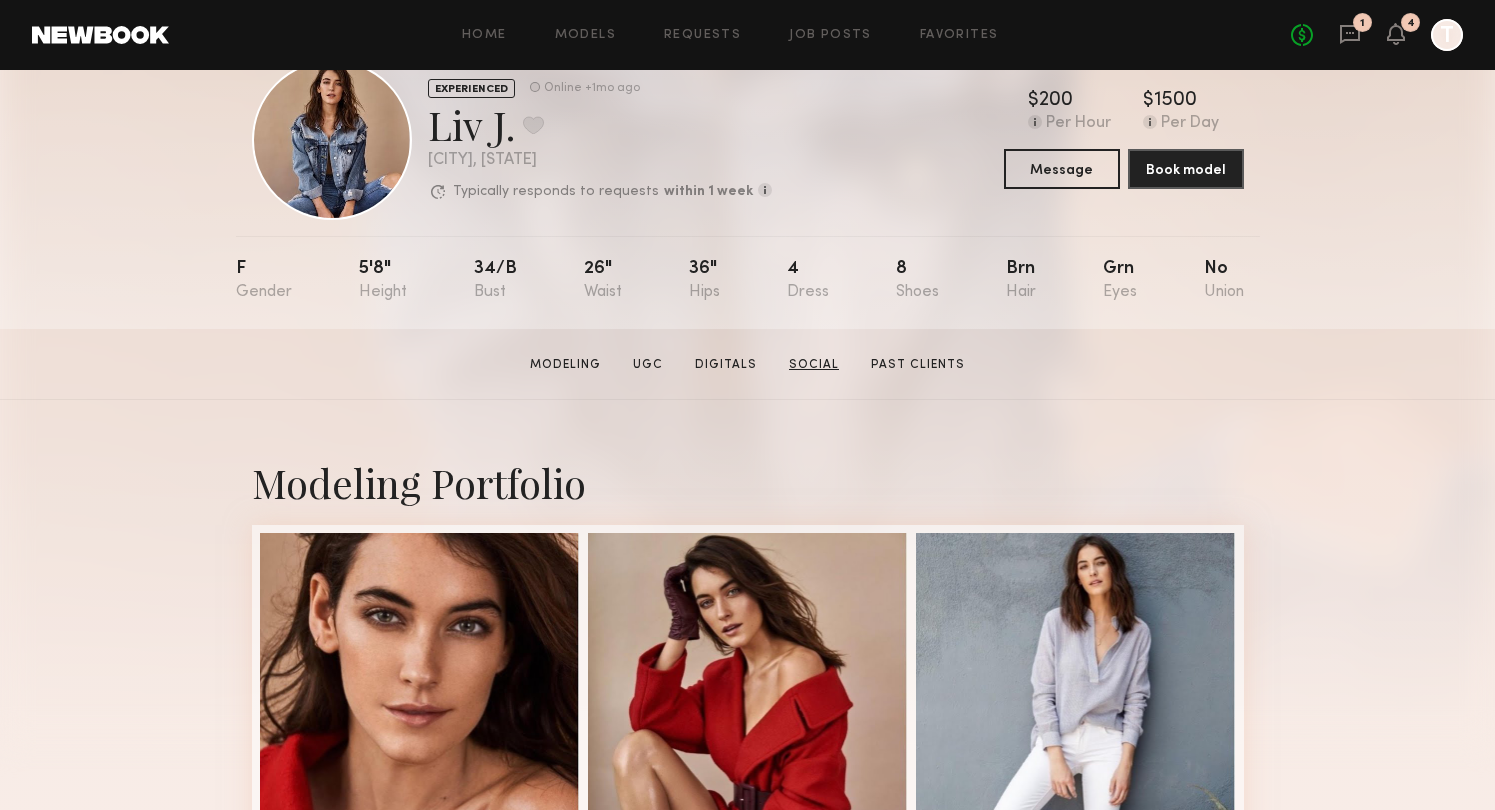 click on "Social" 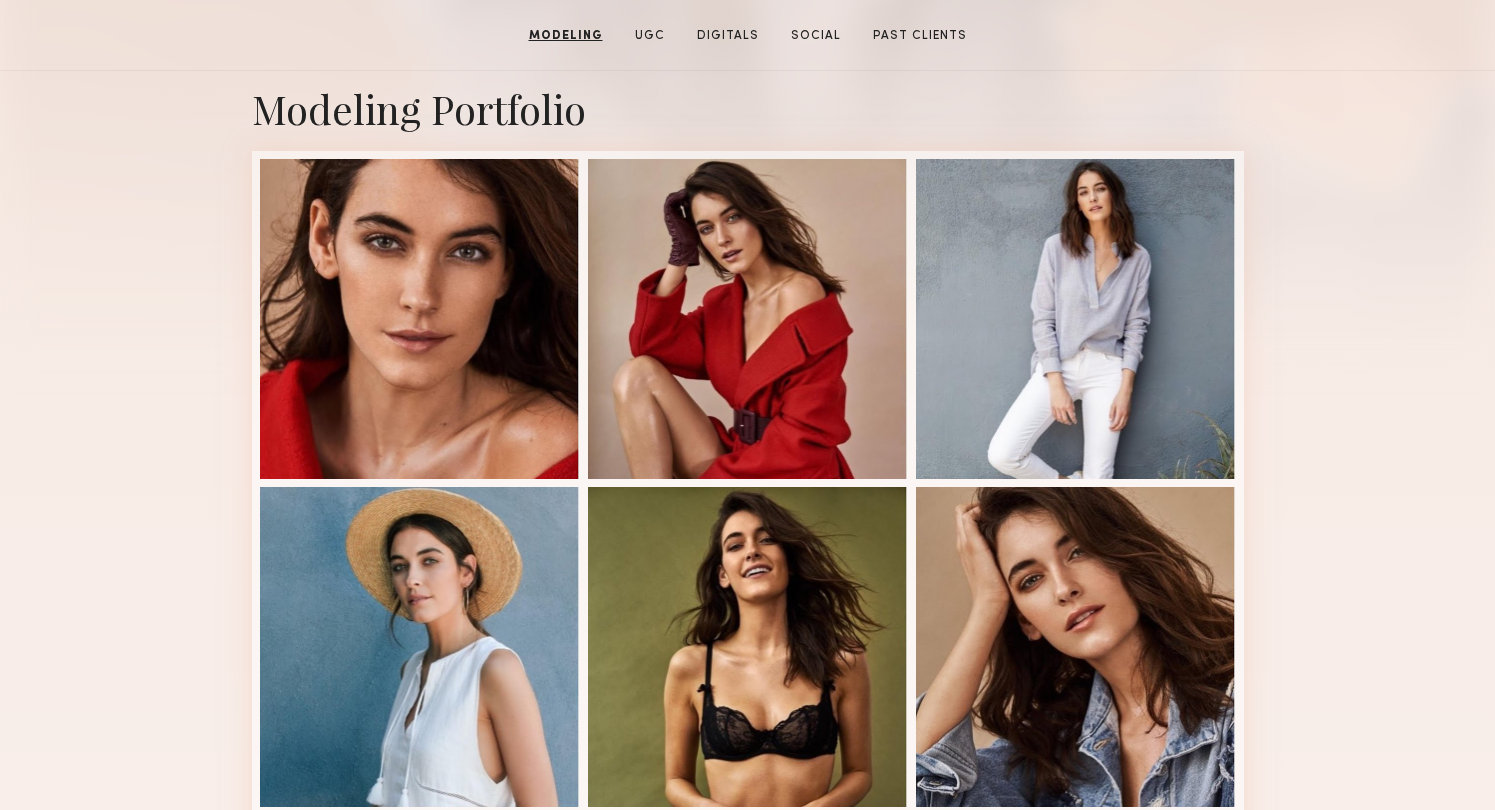 scroll, scrollTop: 0, scrollLeft: 0, axis: both 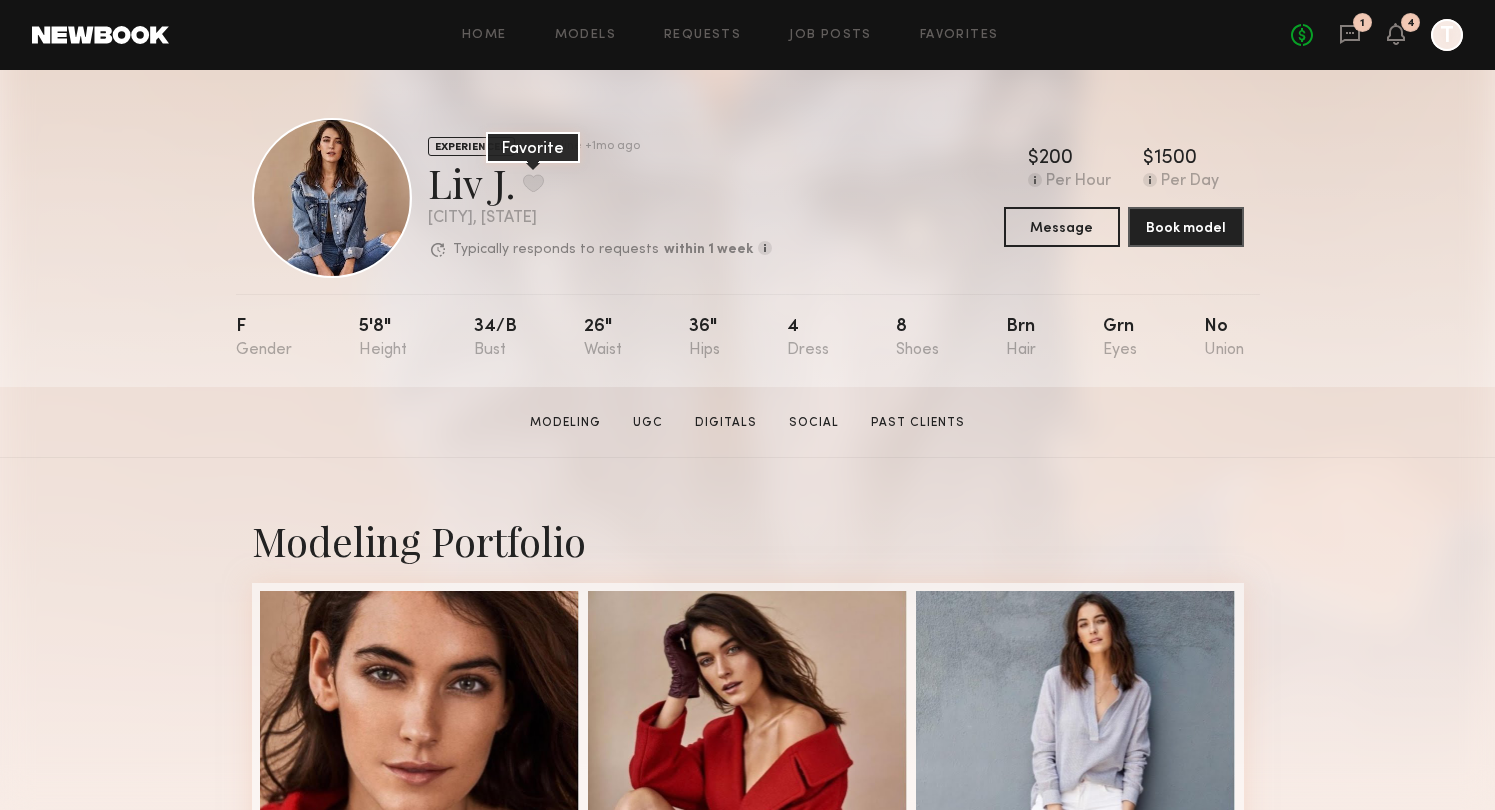 click 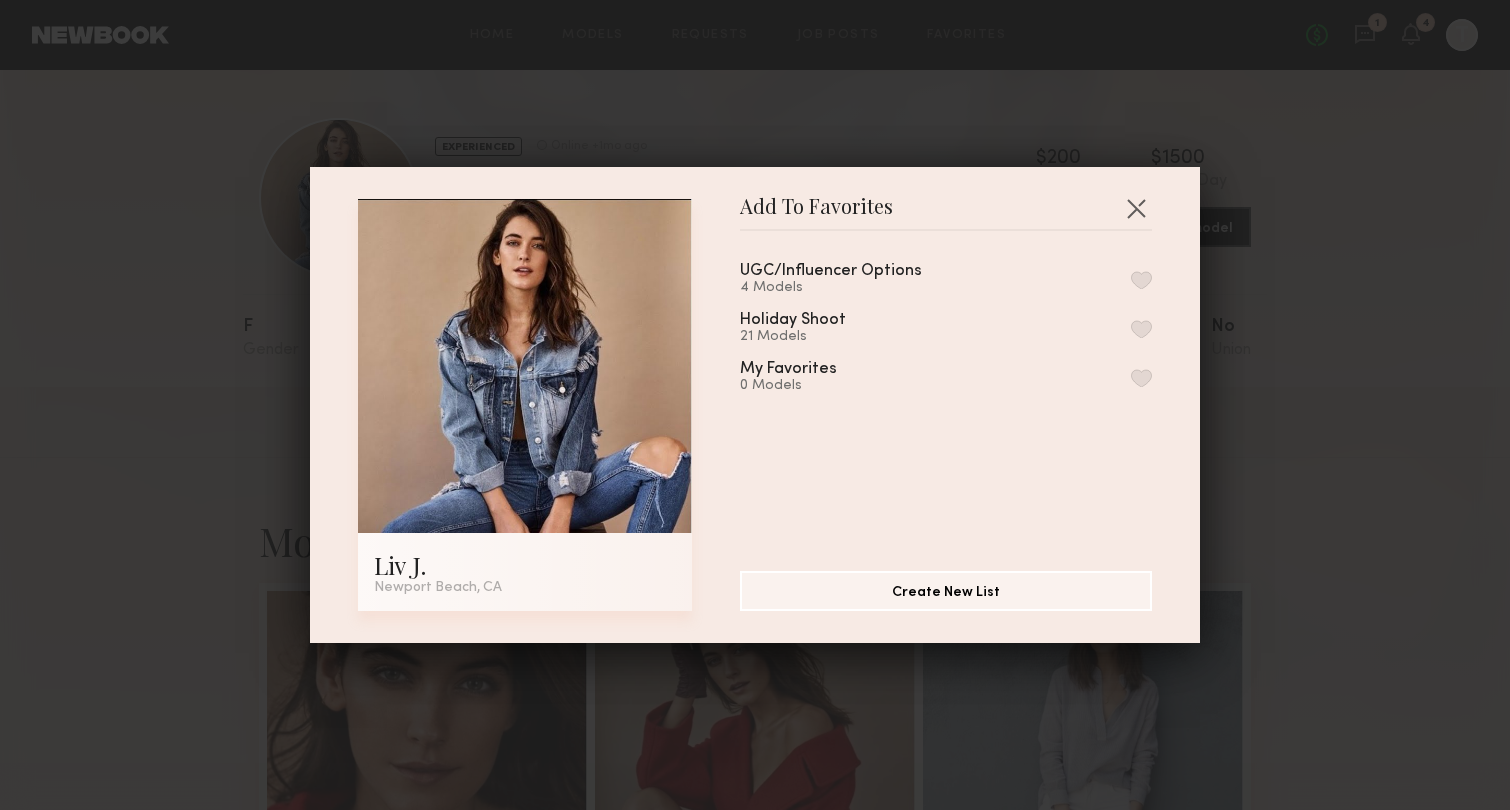 click at bounding box center [1141, 280] 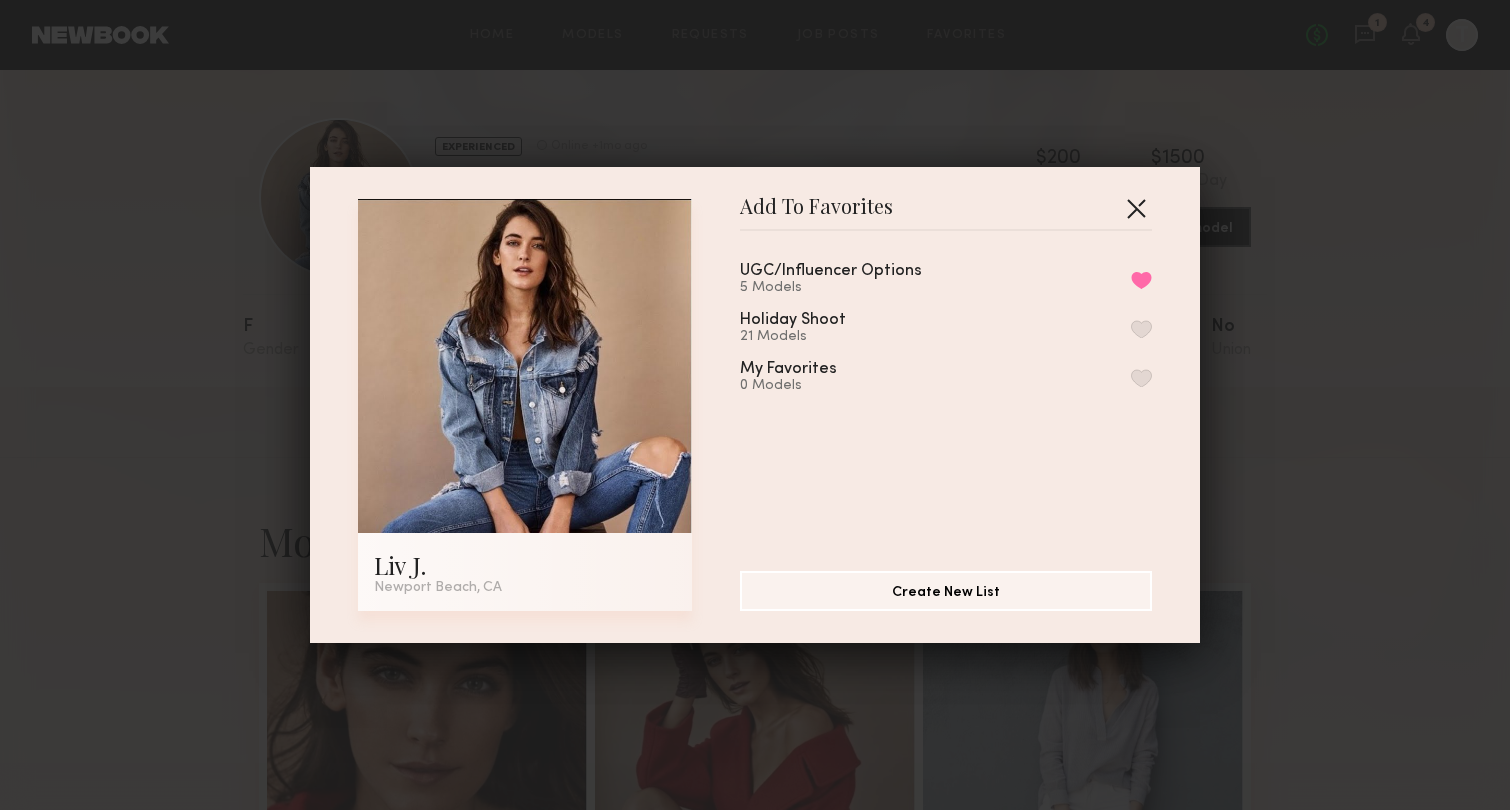 click at bounding box center [1136, 208] 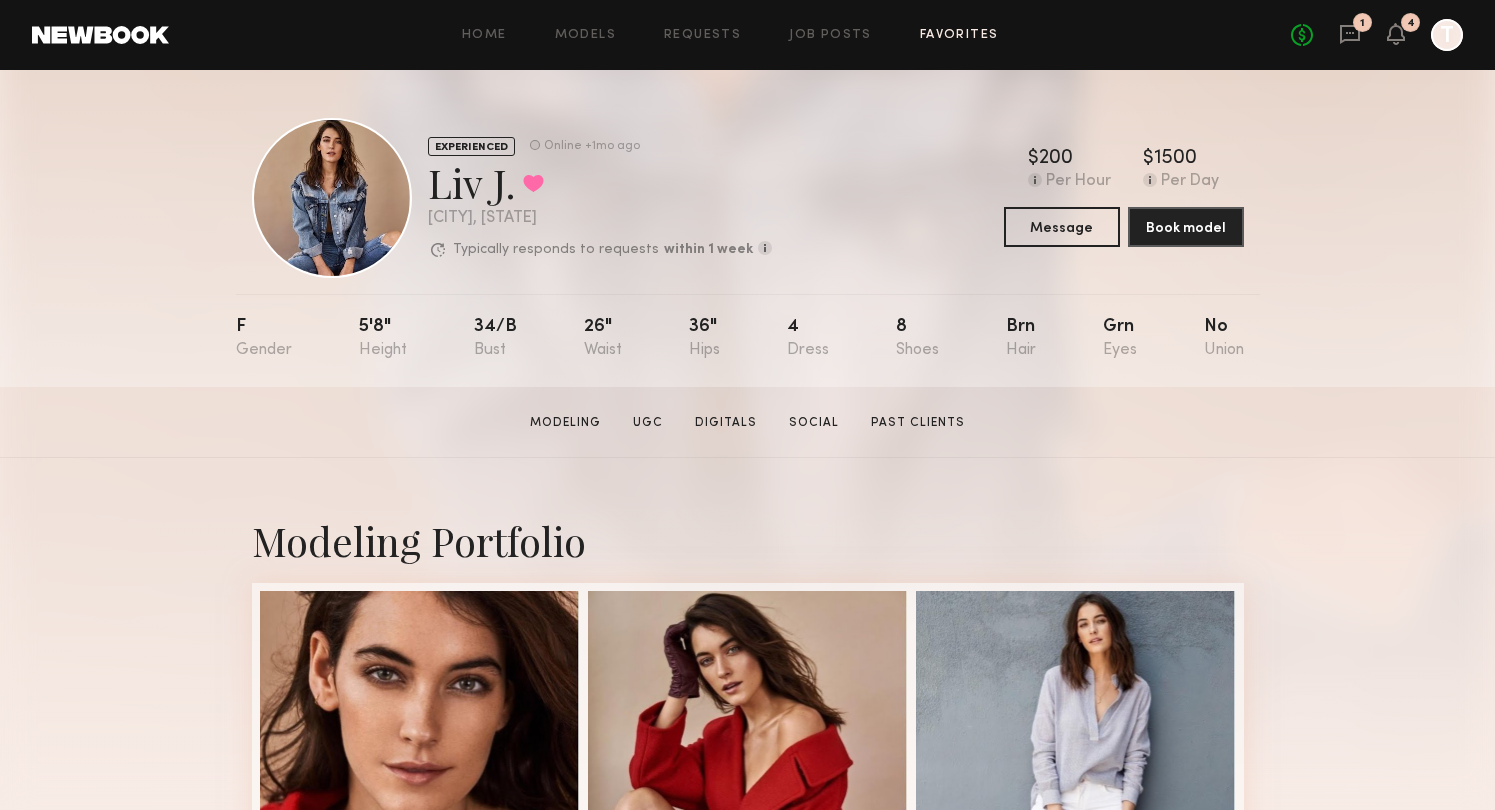 click on "Favorites" 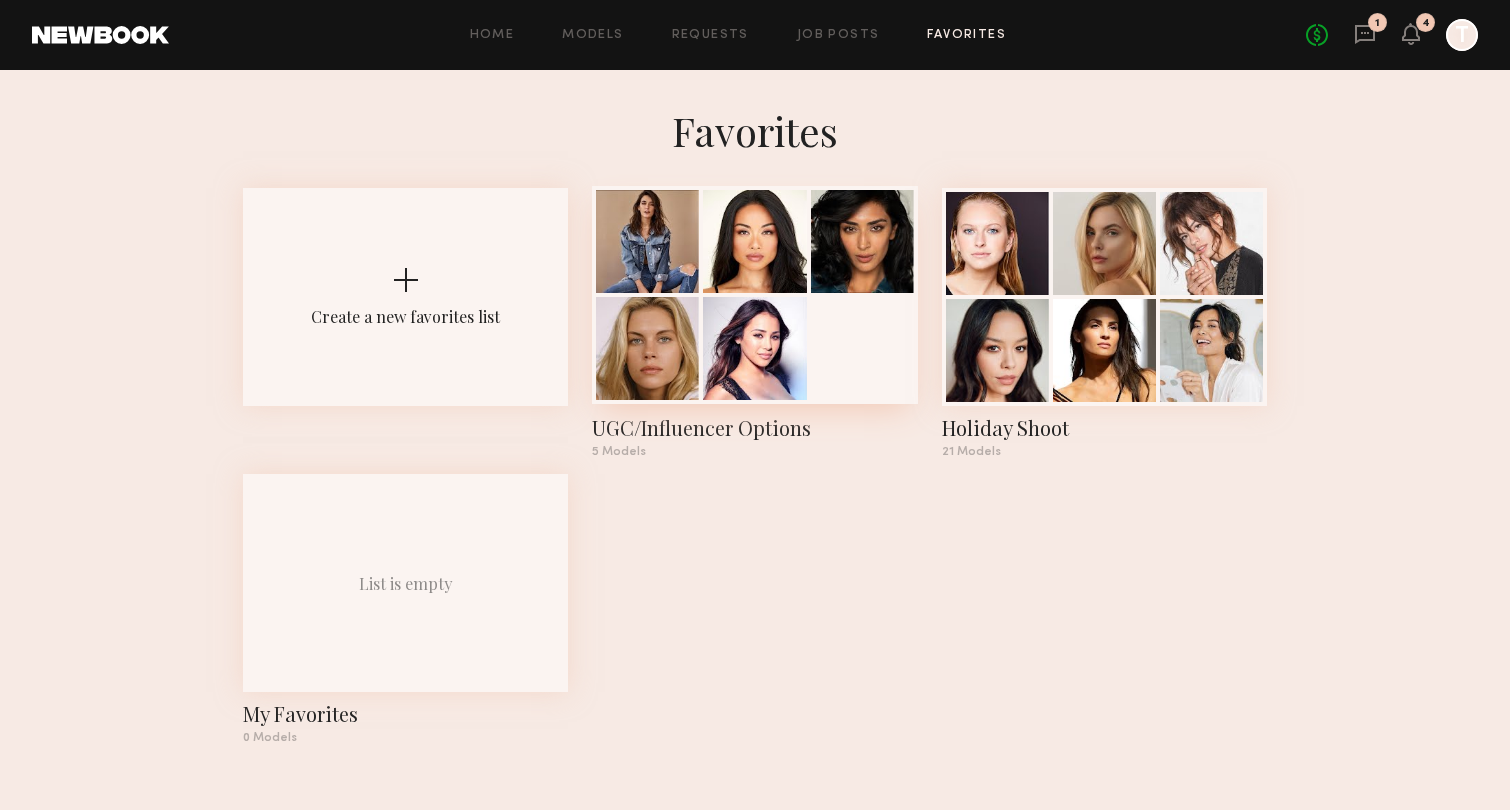 click 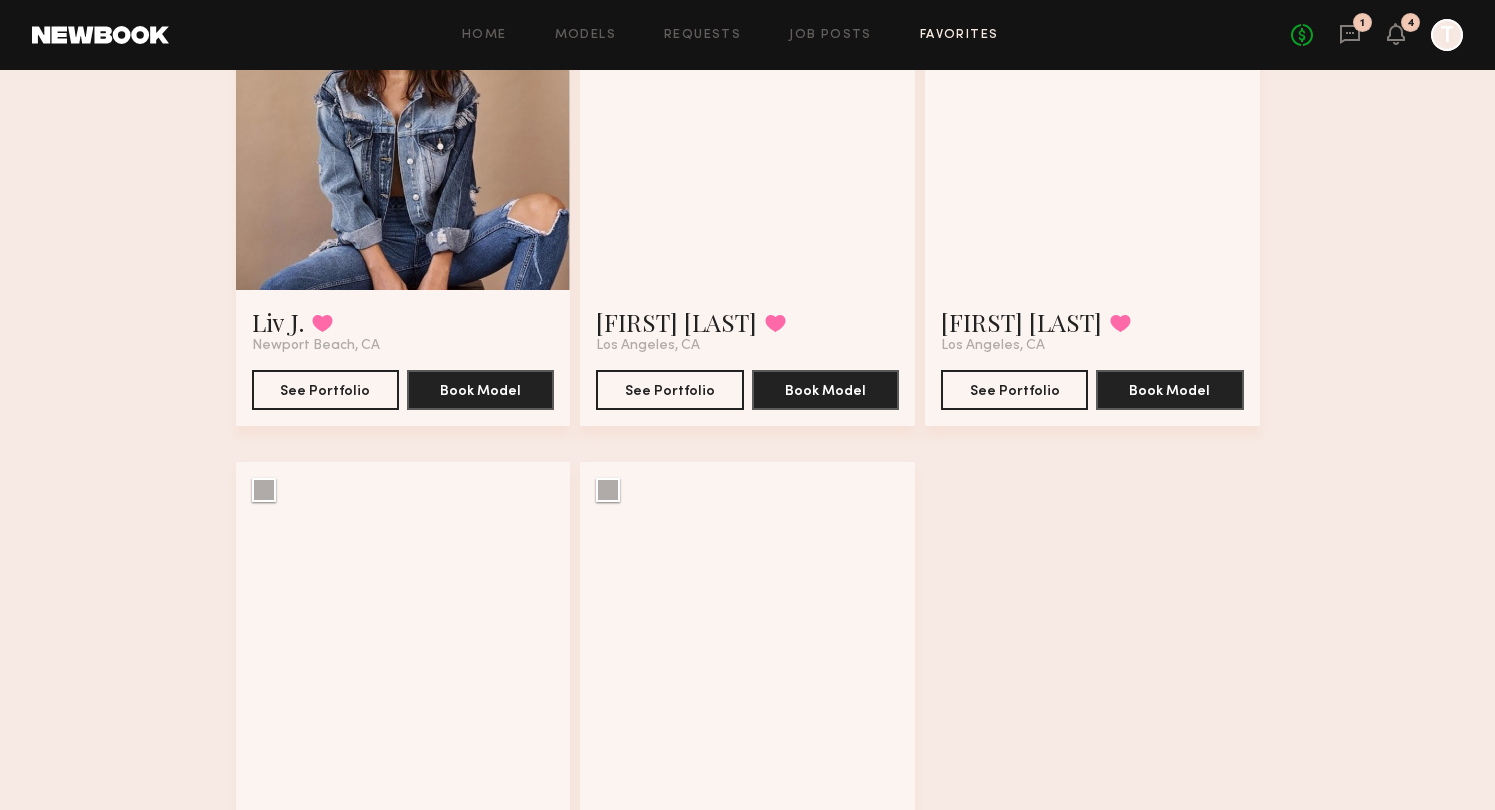 scroll, scrollTop: 228, scrollLeft: 0, axis: vertical 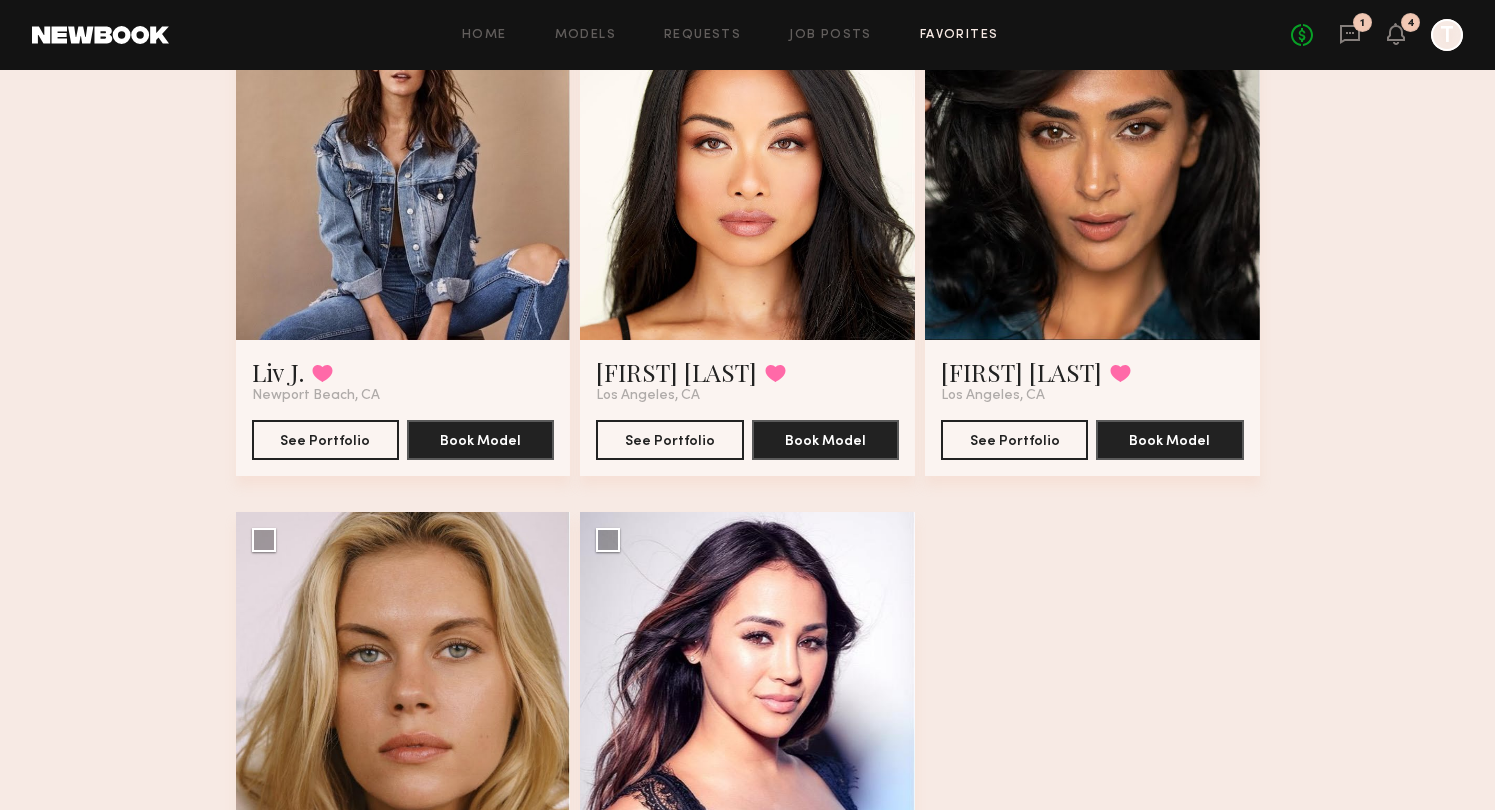 click 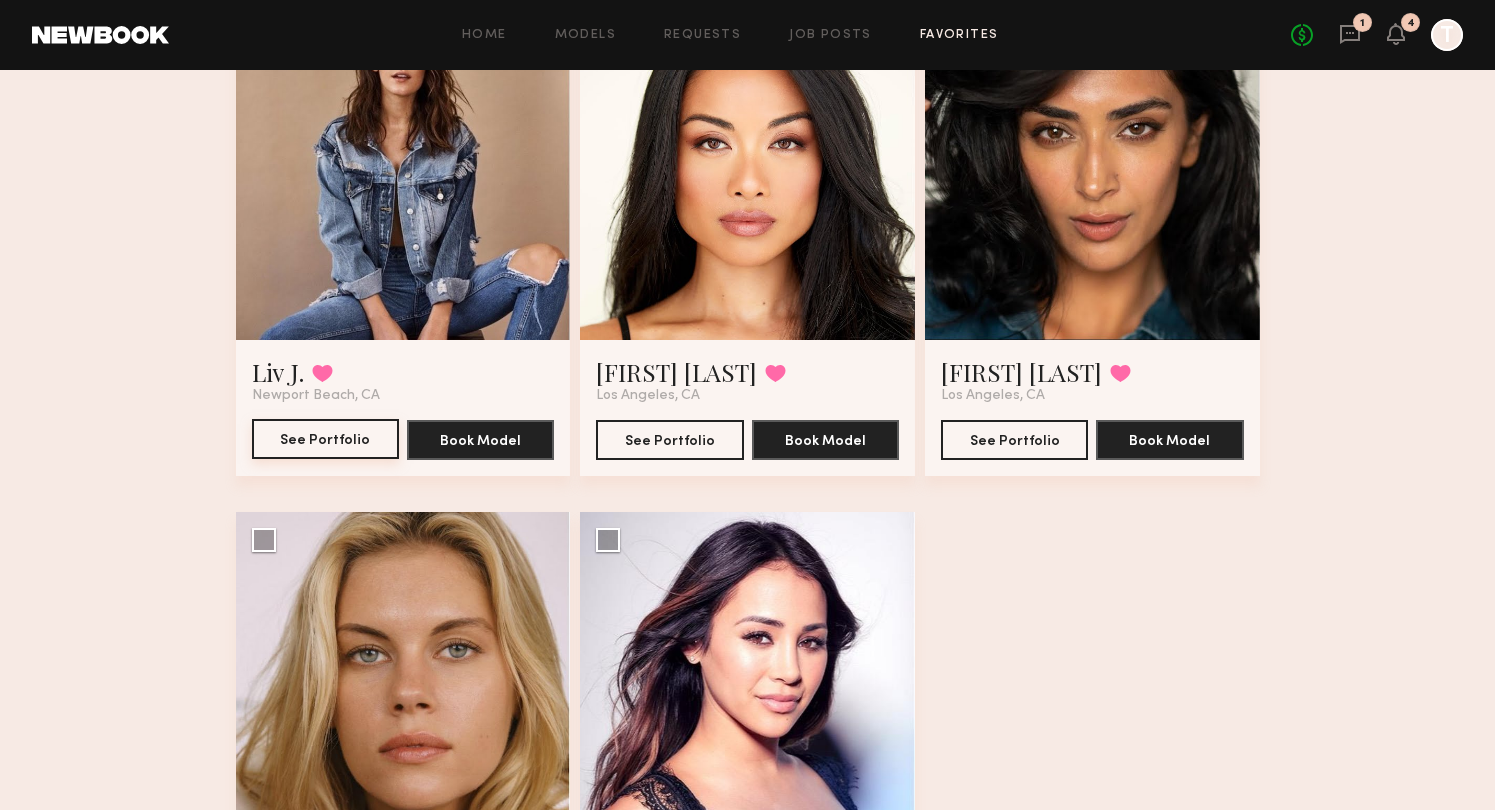 click on "See Portfolio" 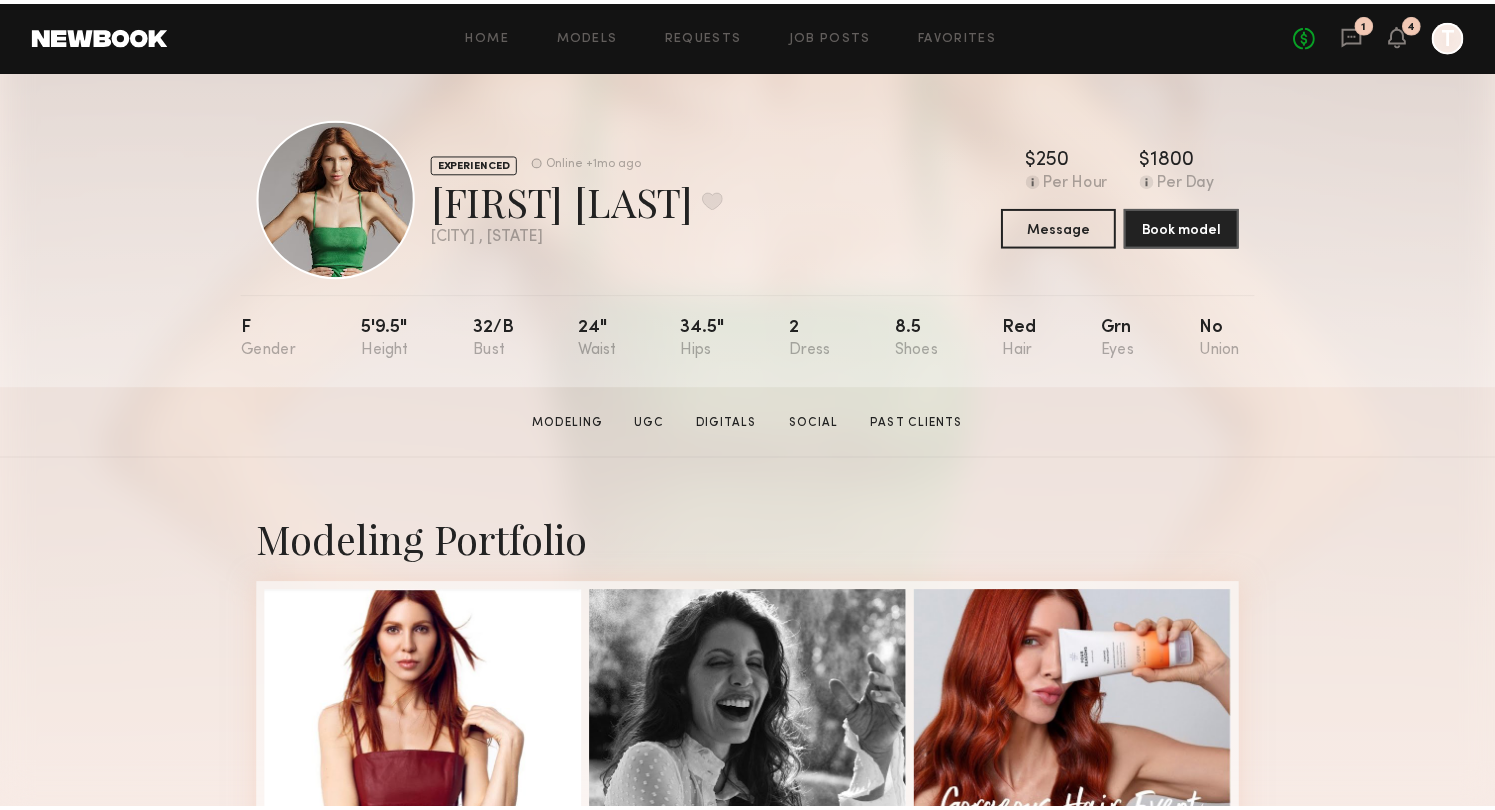 scroll, scrollTop: 0, scrollLeft: 0, axis: both 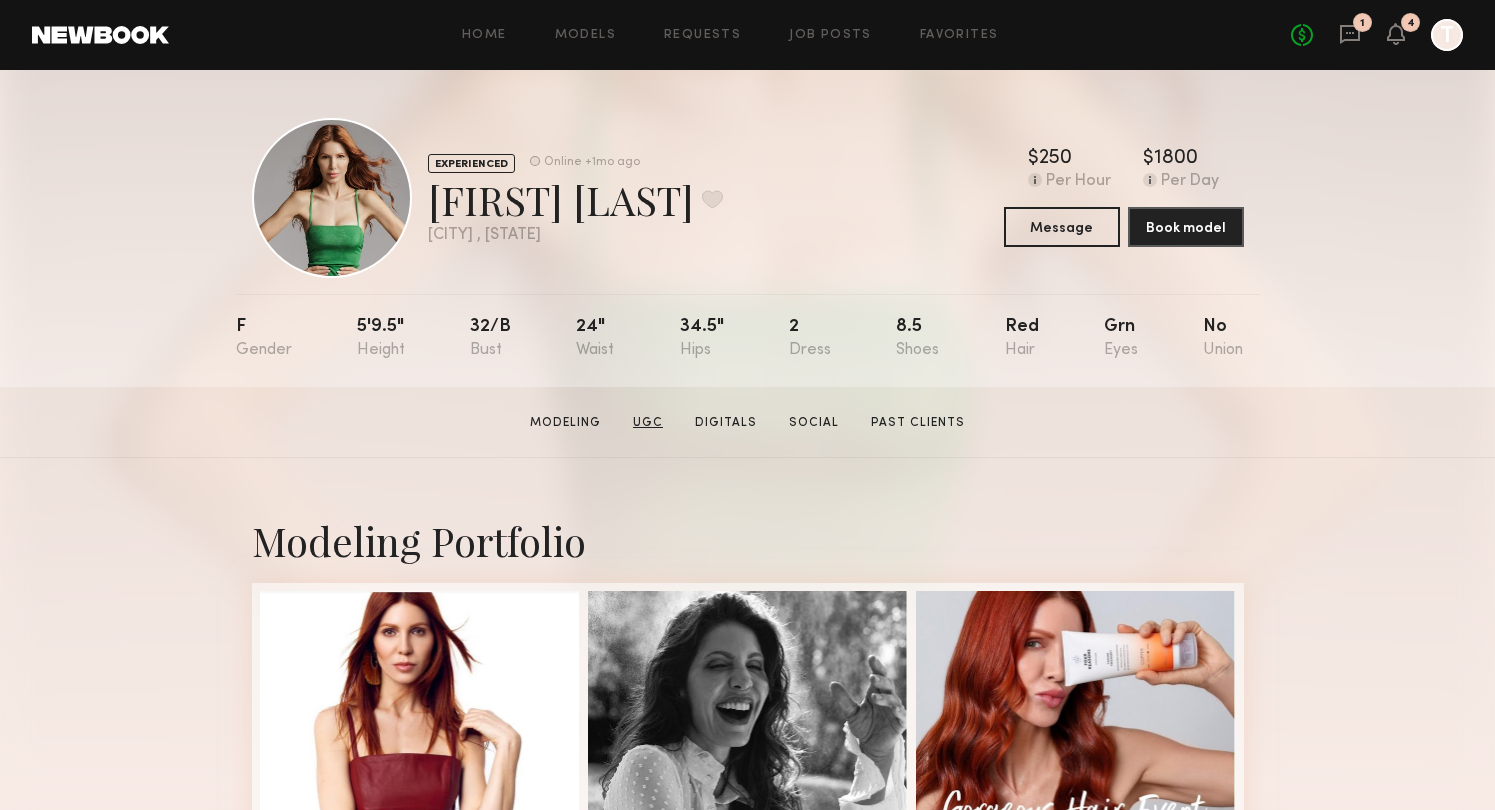 click on "UGC" 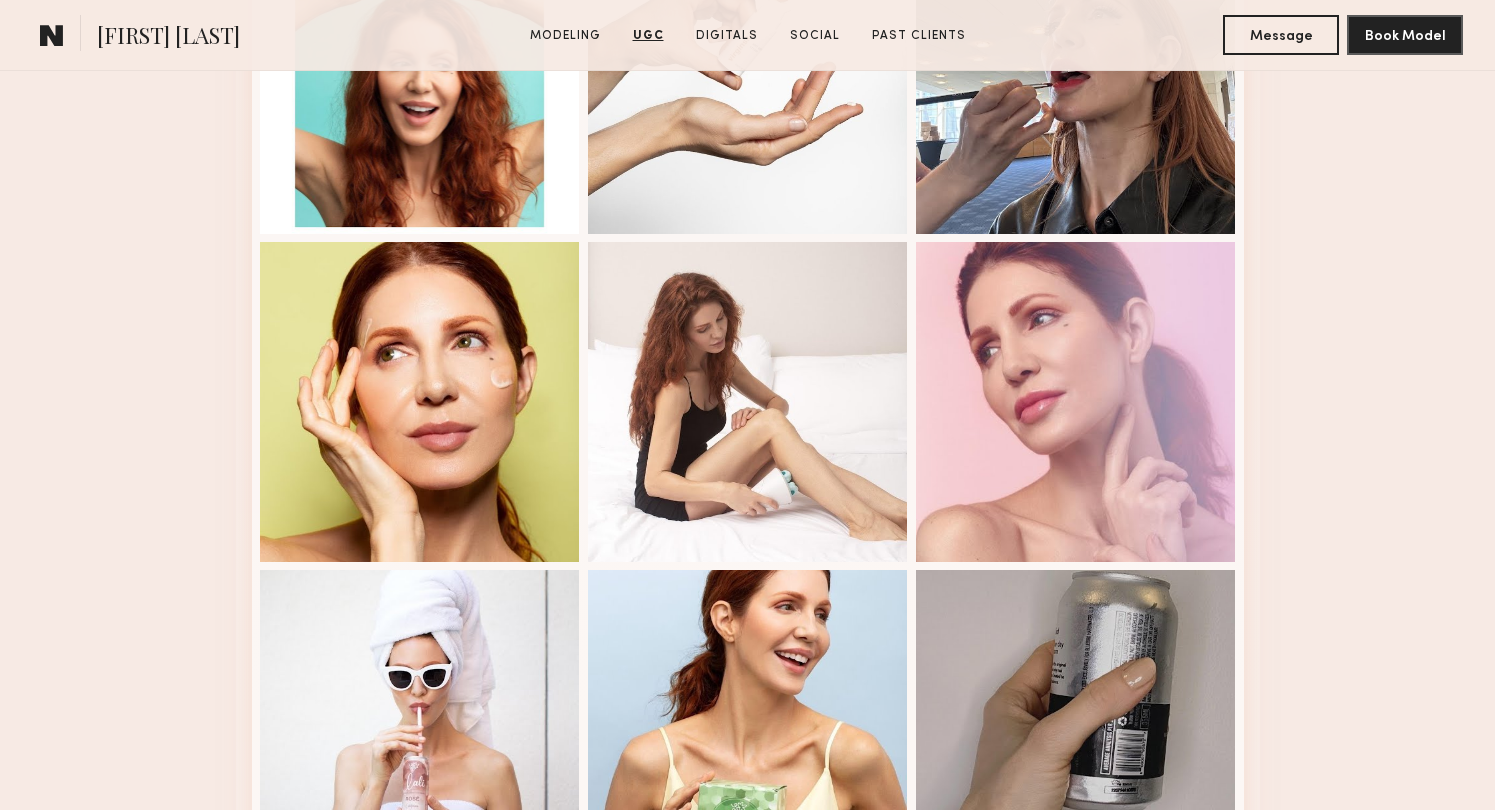 scroll, scrollTop: 2697, scrollLeft: 0, axis: vertical 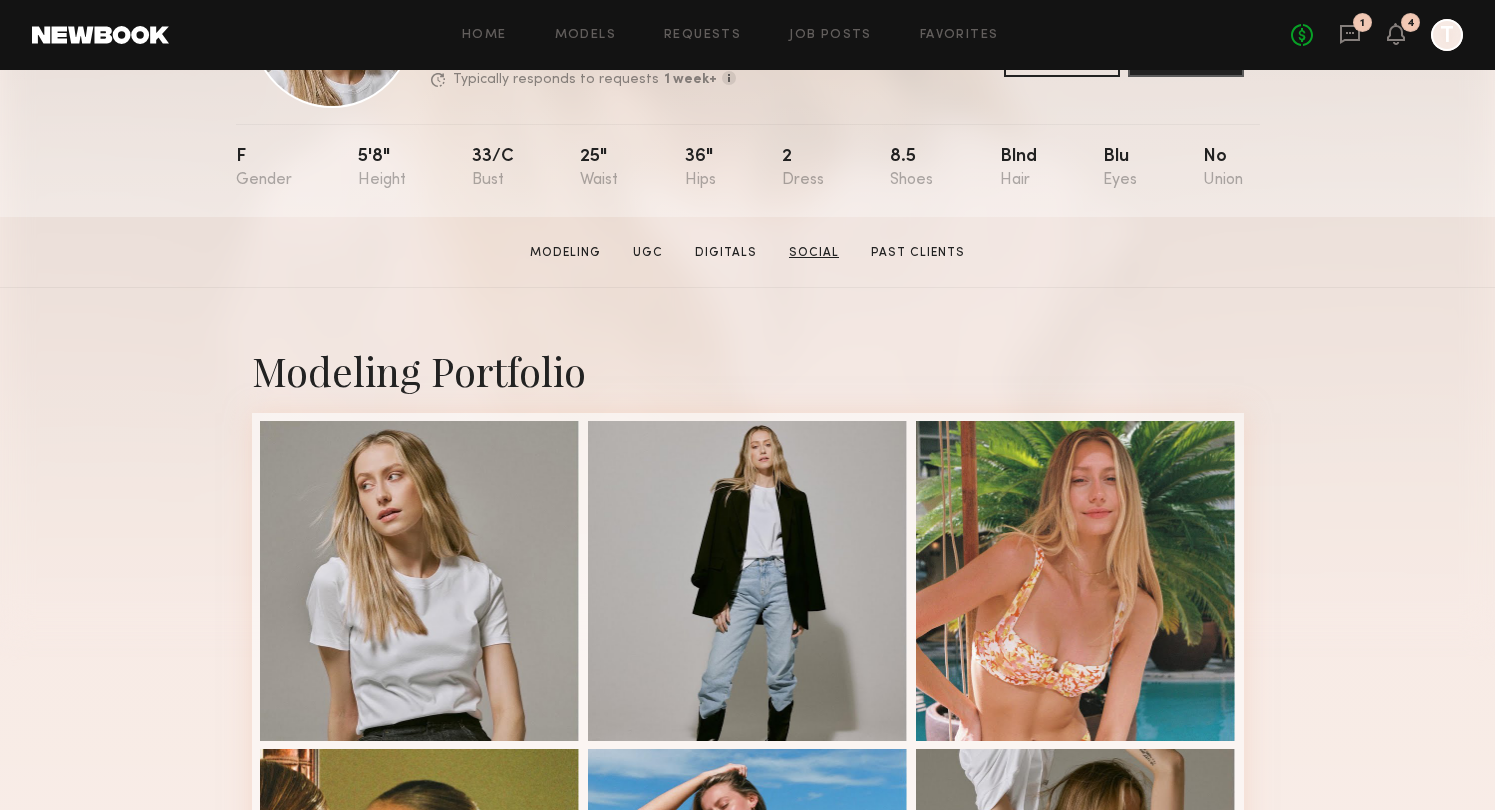 click on "Social" 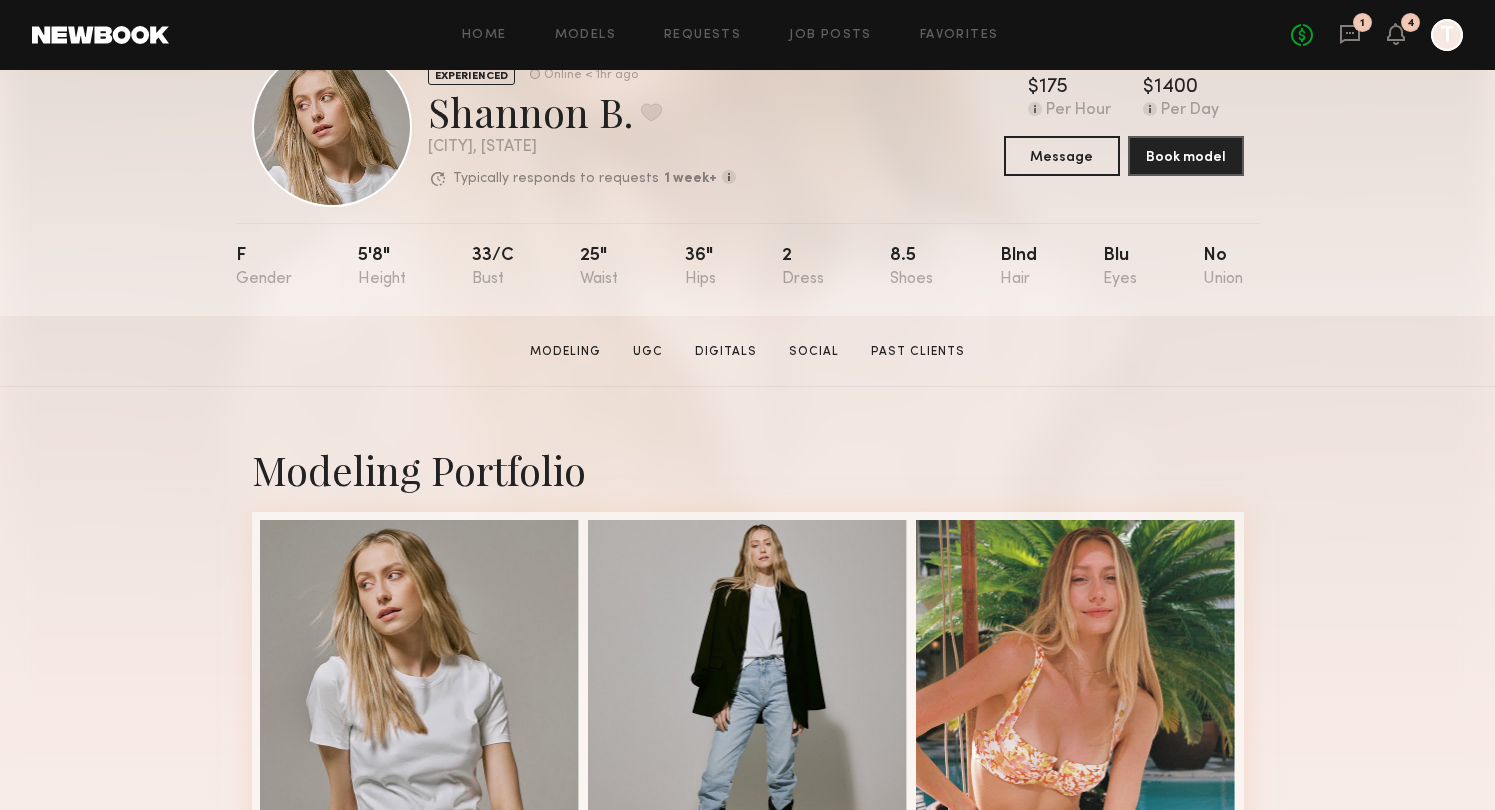 scroll, scrollTop: 0, scrollLeft: 0, axis: both 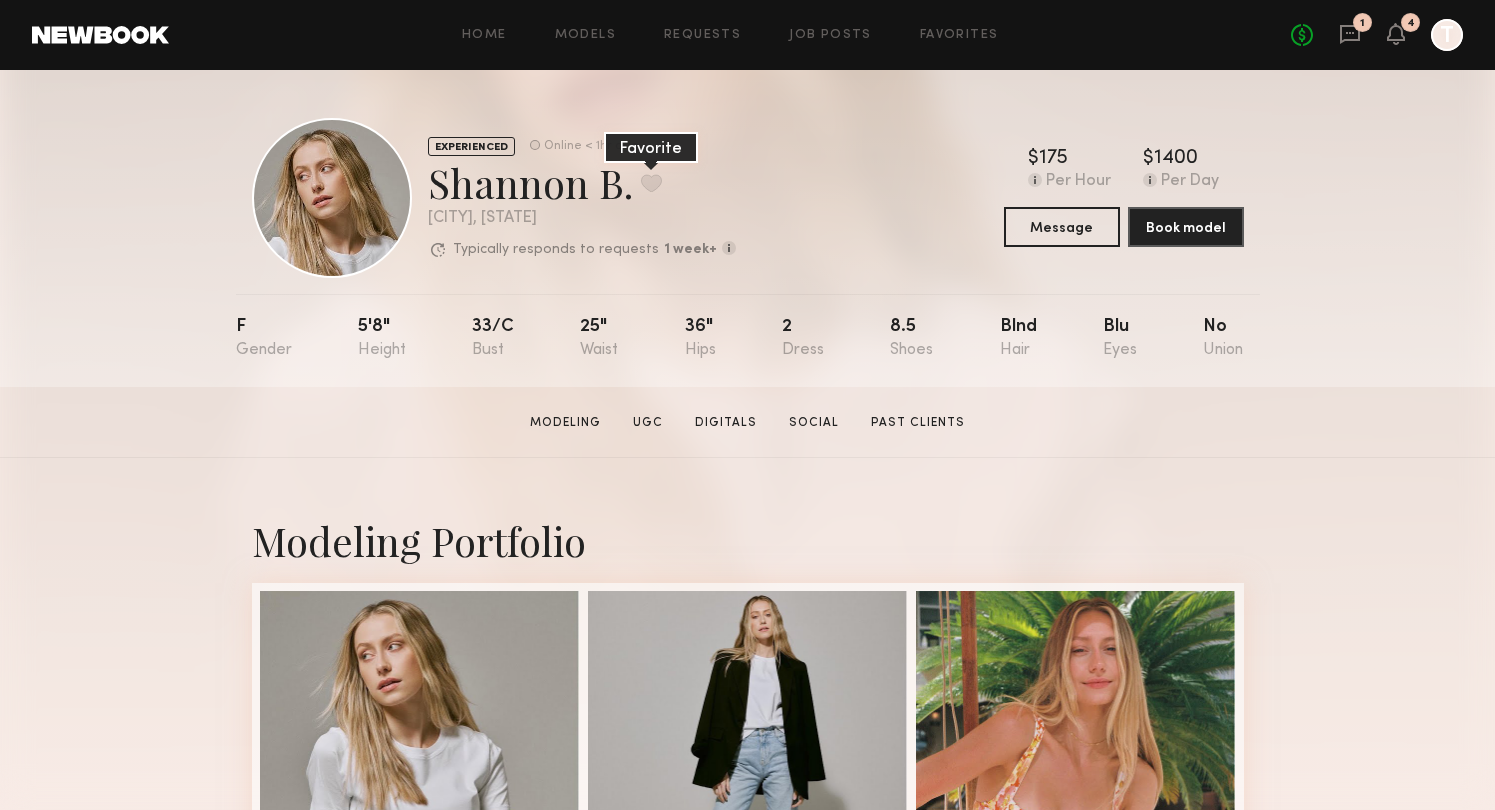 click 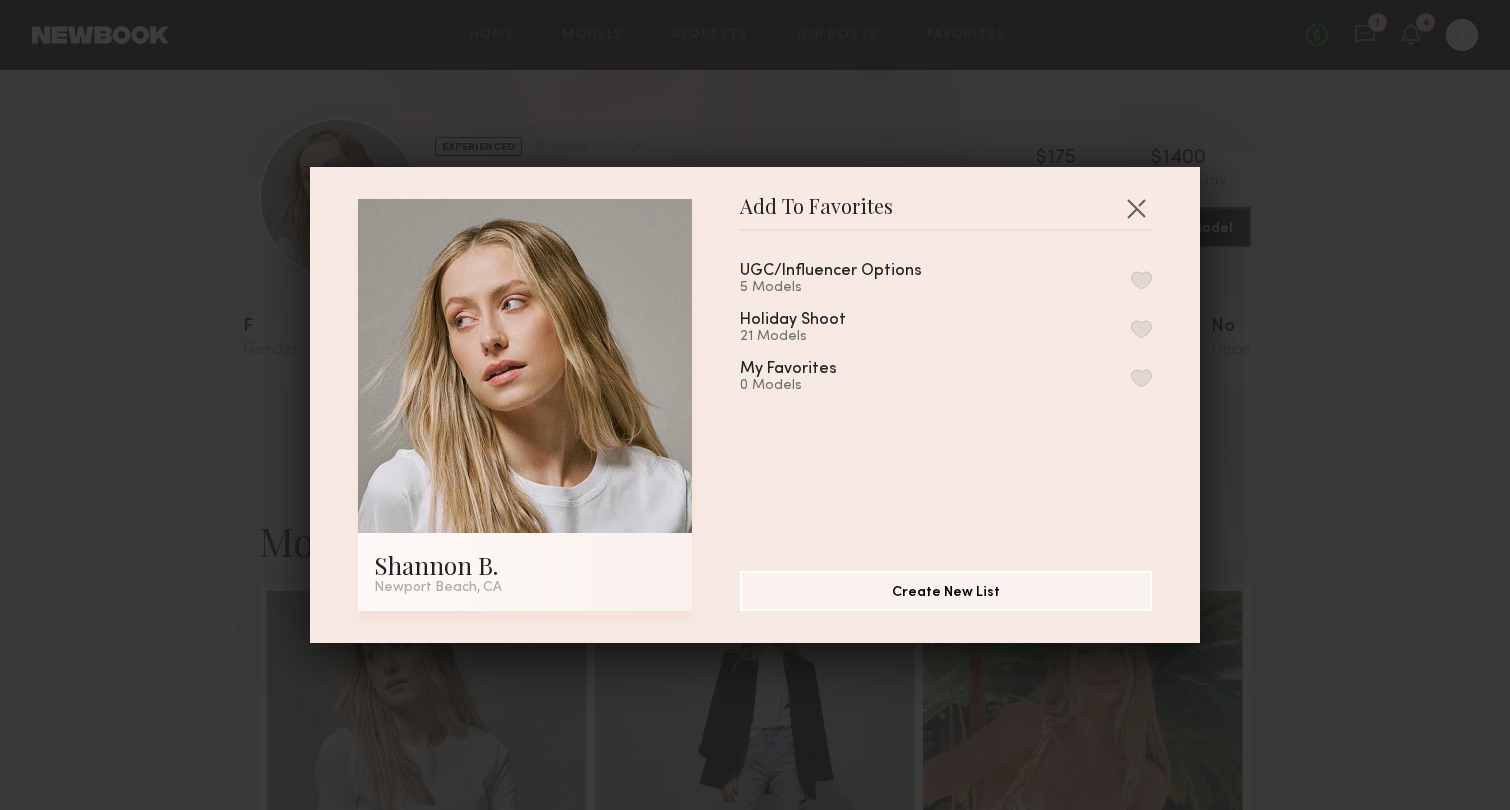 click 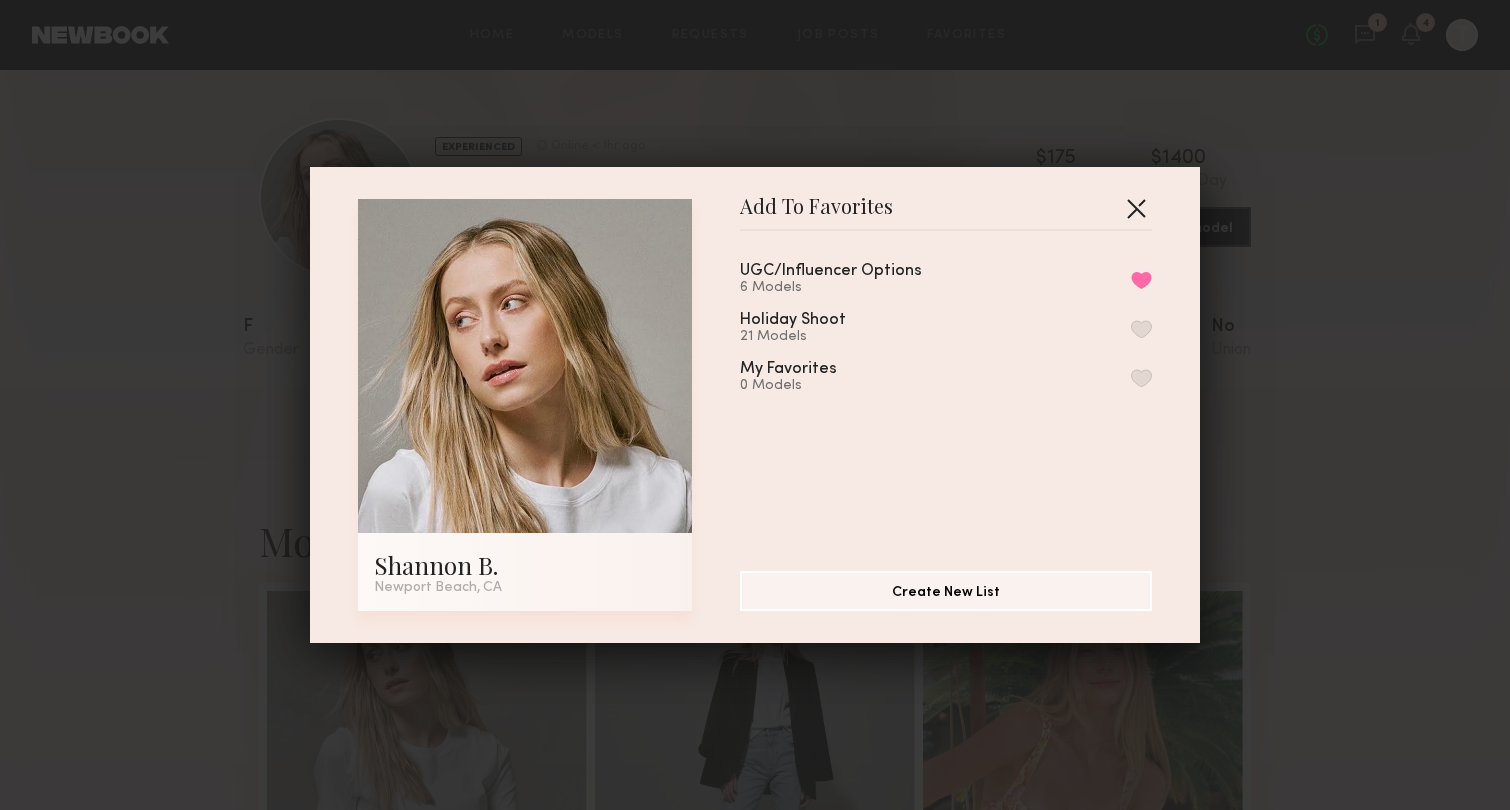 click 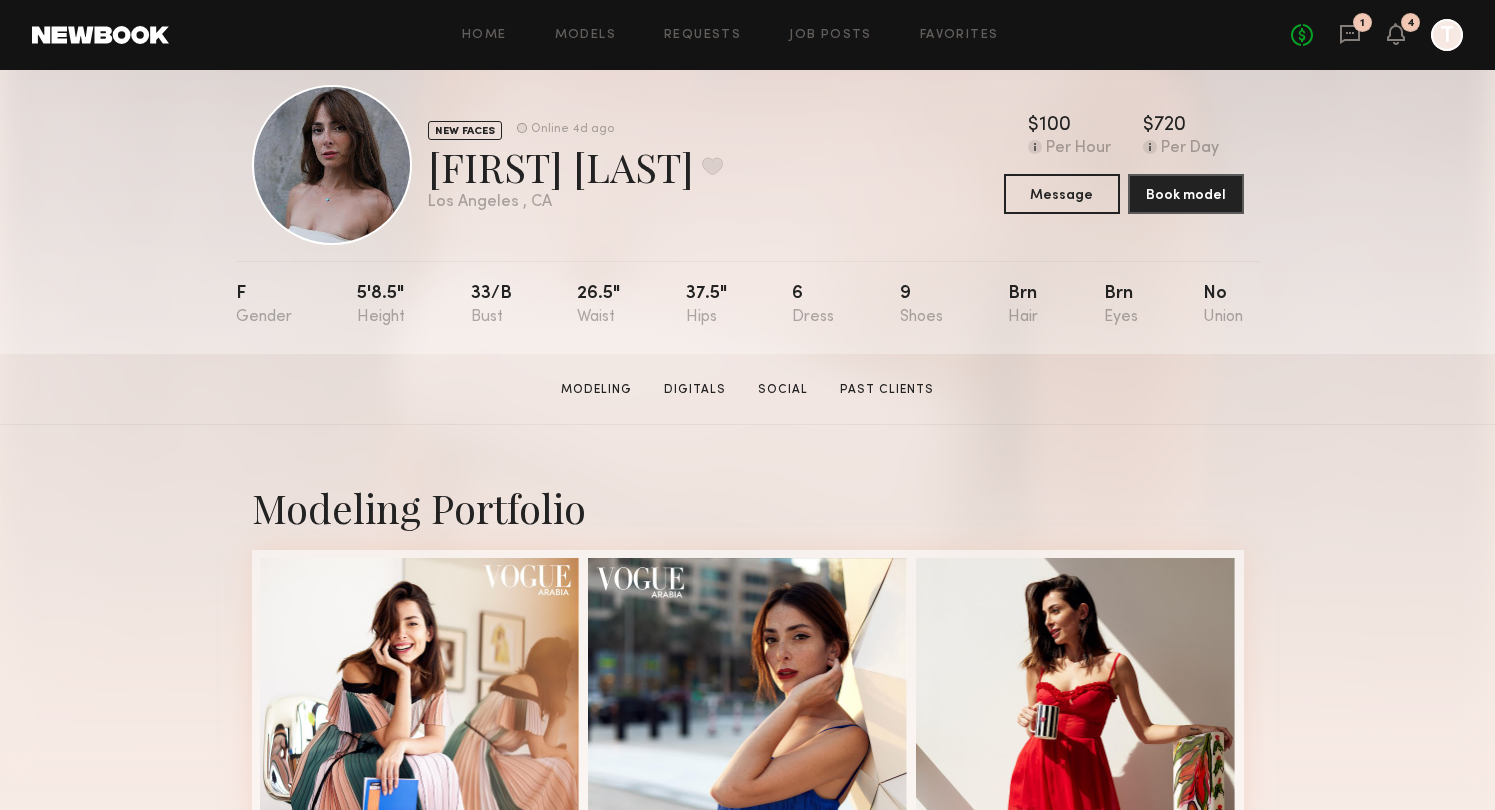 scroll, scrollTop: 162, scrollLeft: 0, axis: vertical 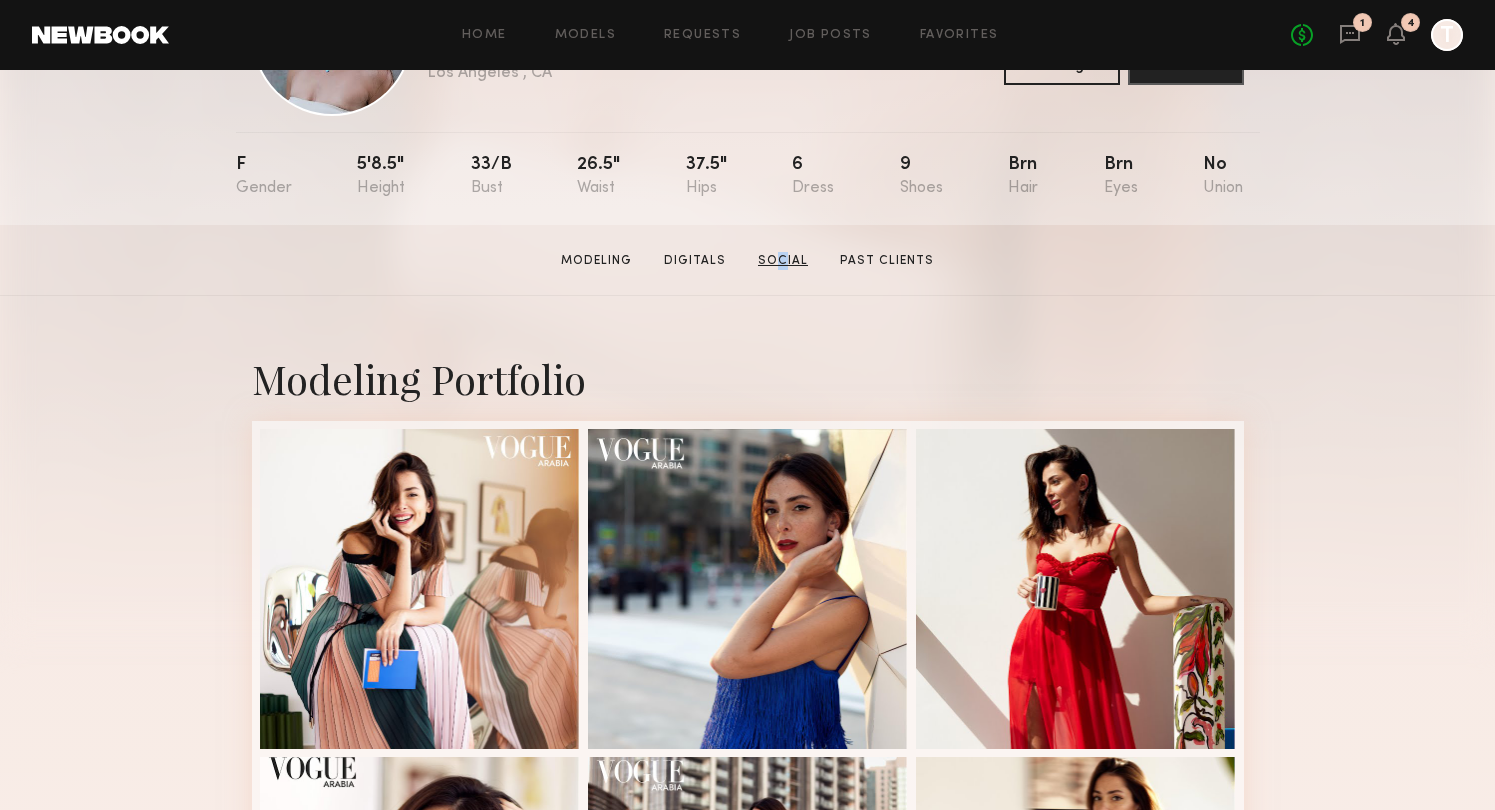 click on "Social" 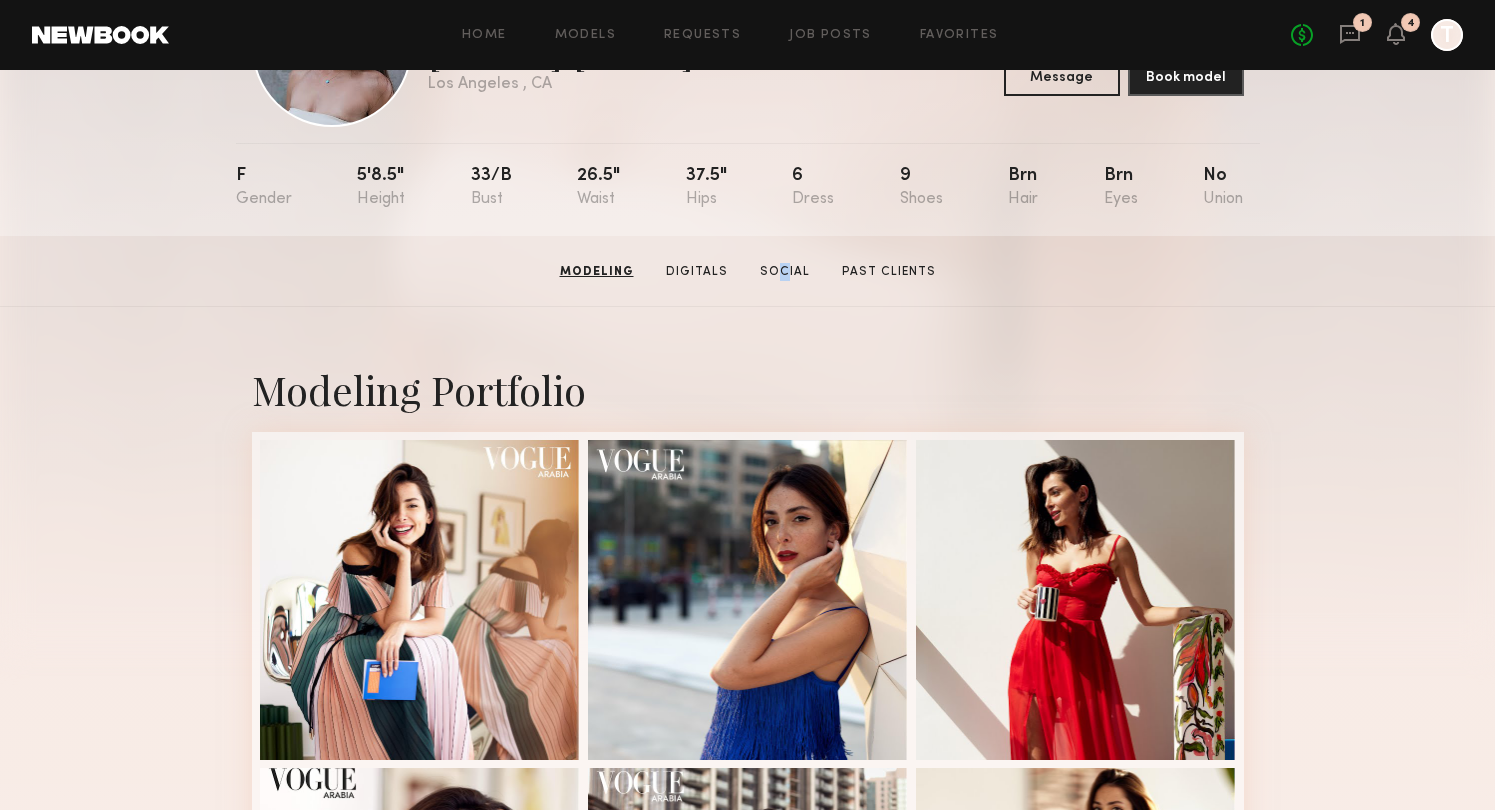 scroll, scrollTop: 0, scrollLeft: 0, axis: both 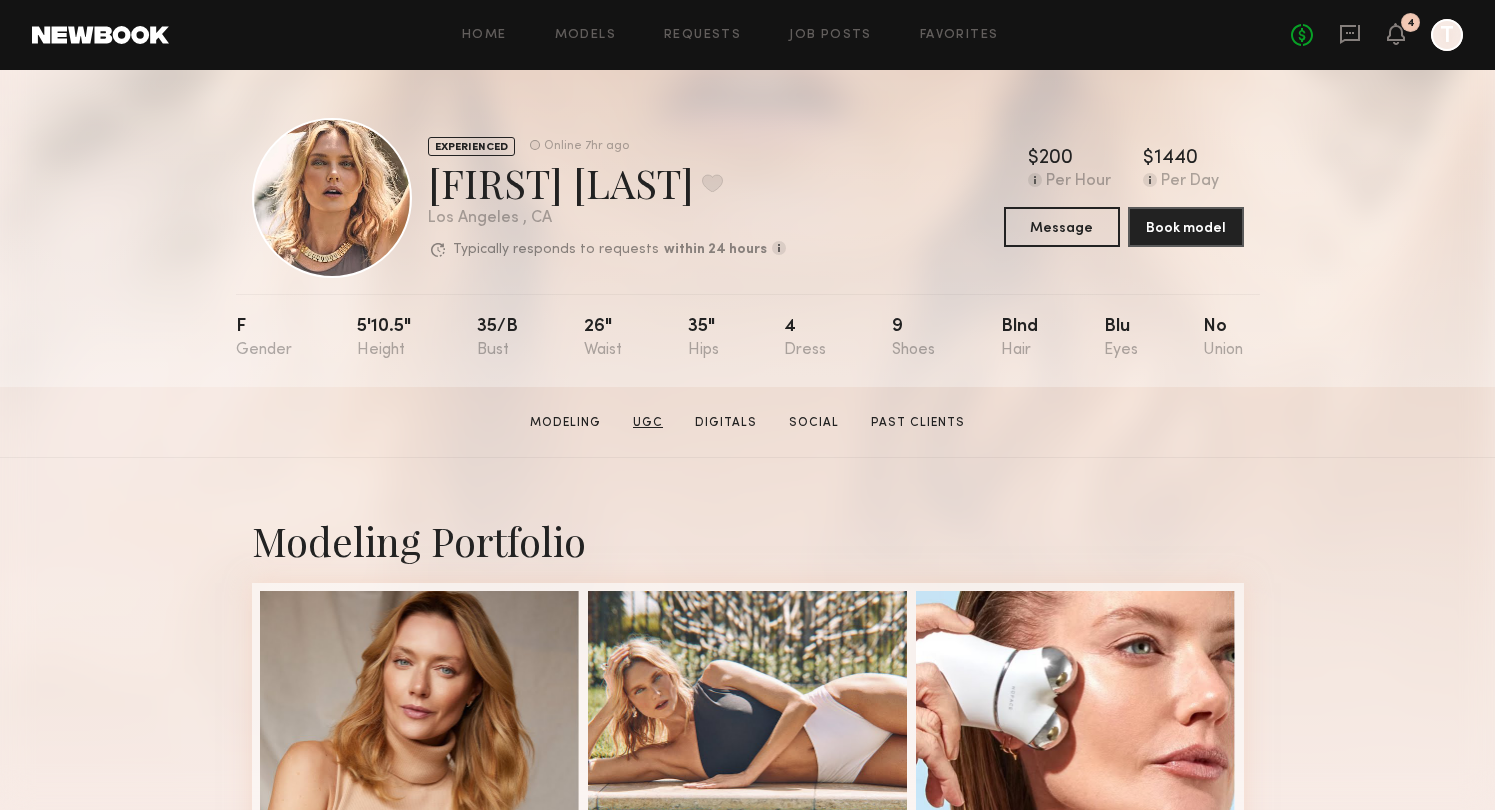 click on "UGC" 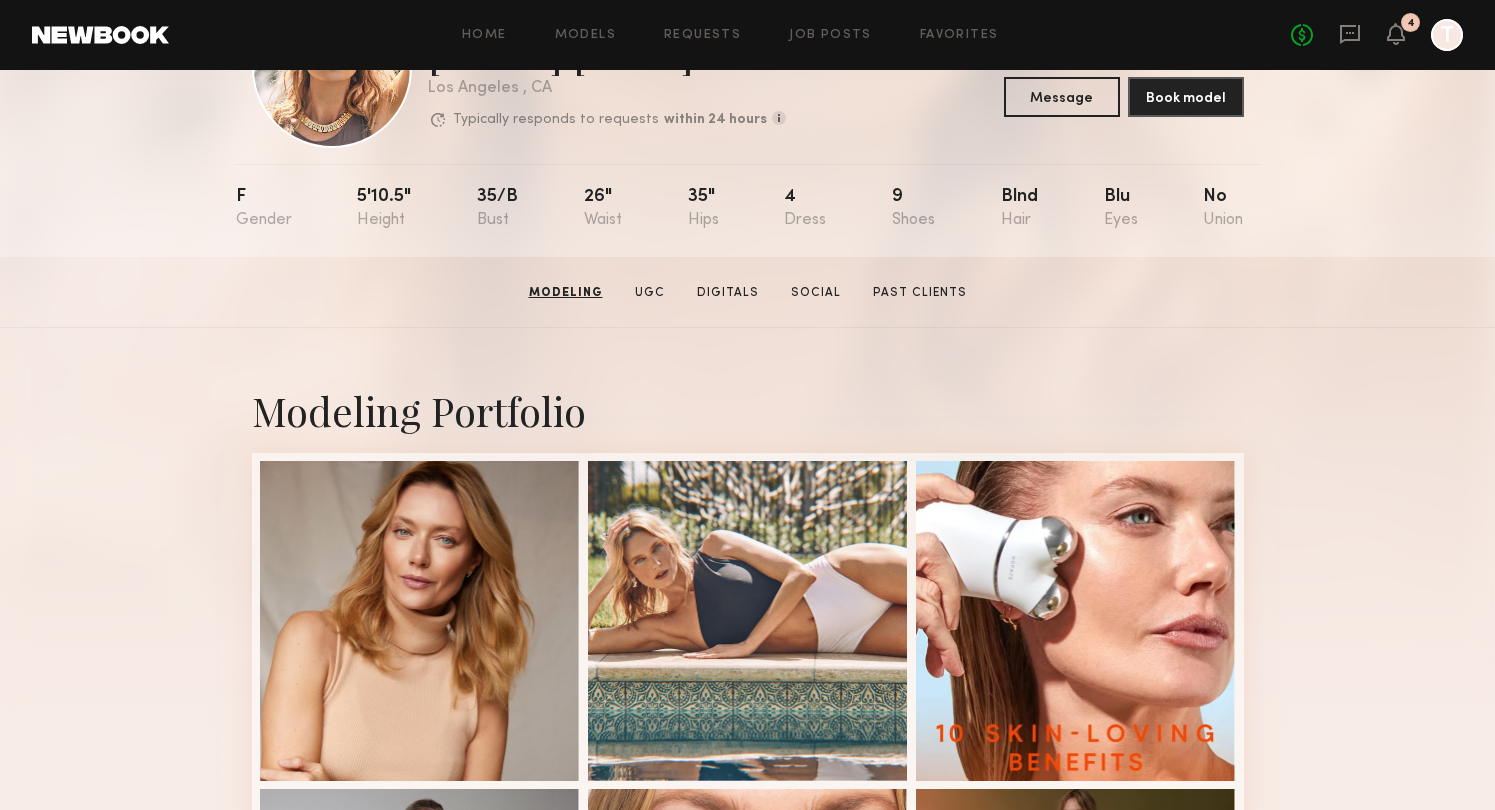 scroll, scrollTop: 0, scrollLeft: 0, axis: both 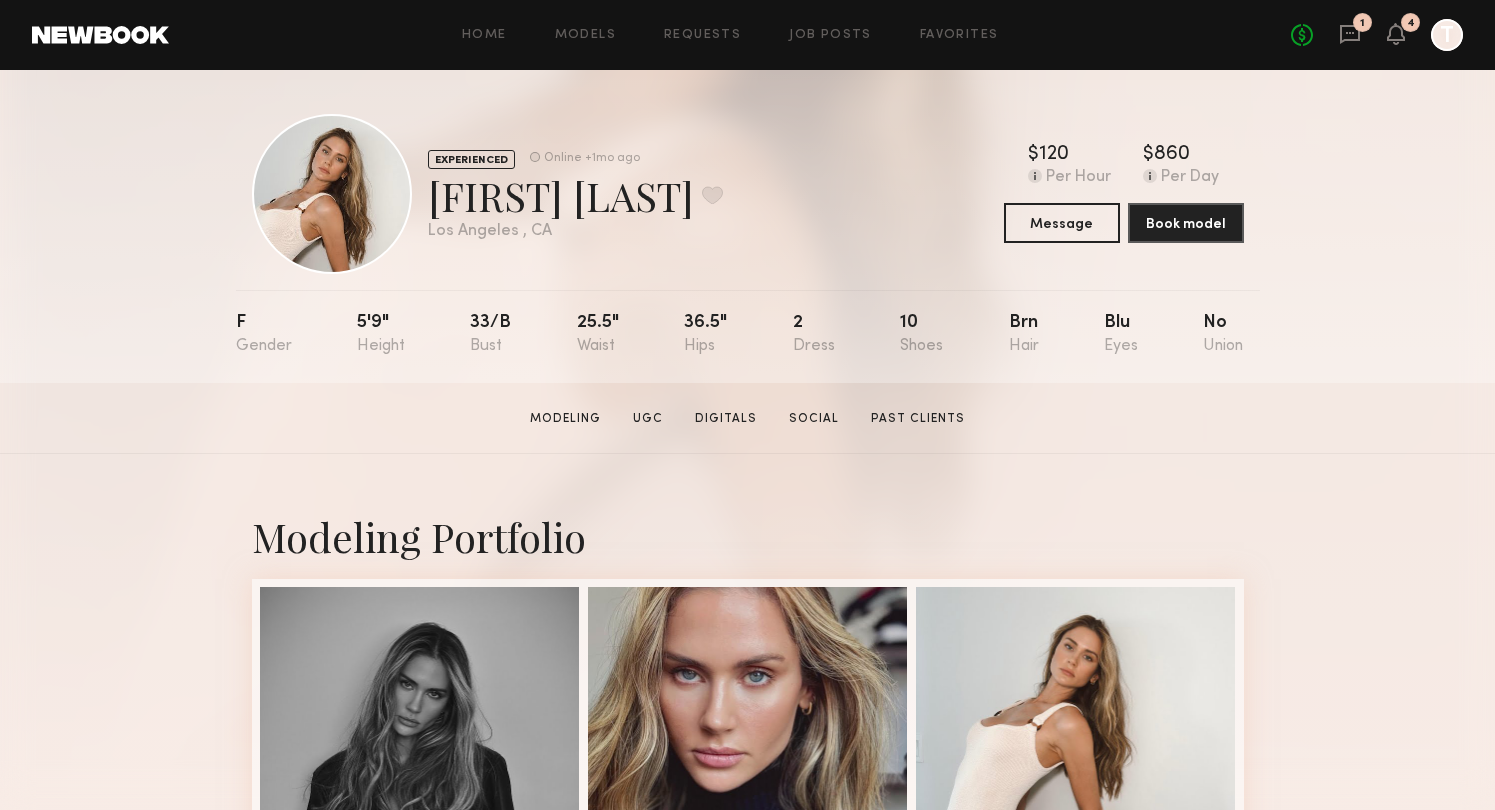 click on "UGC" 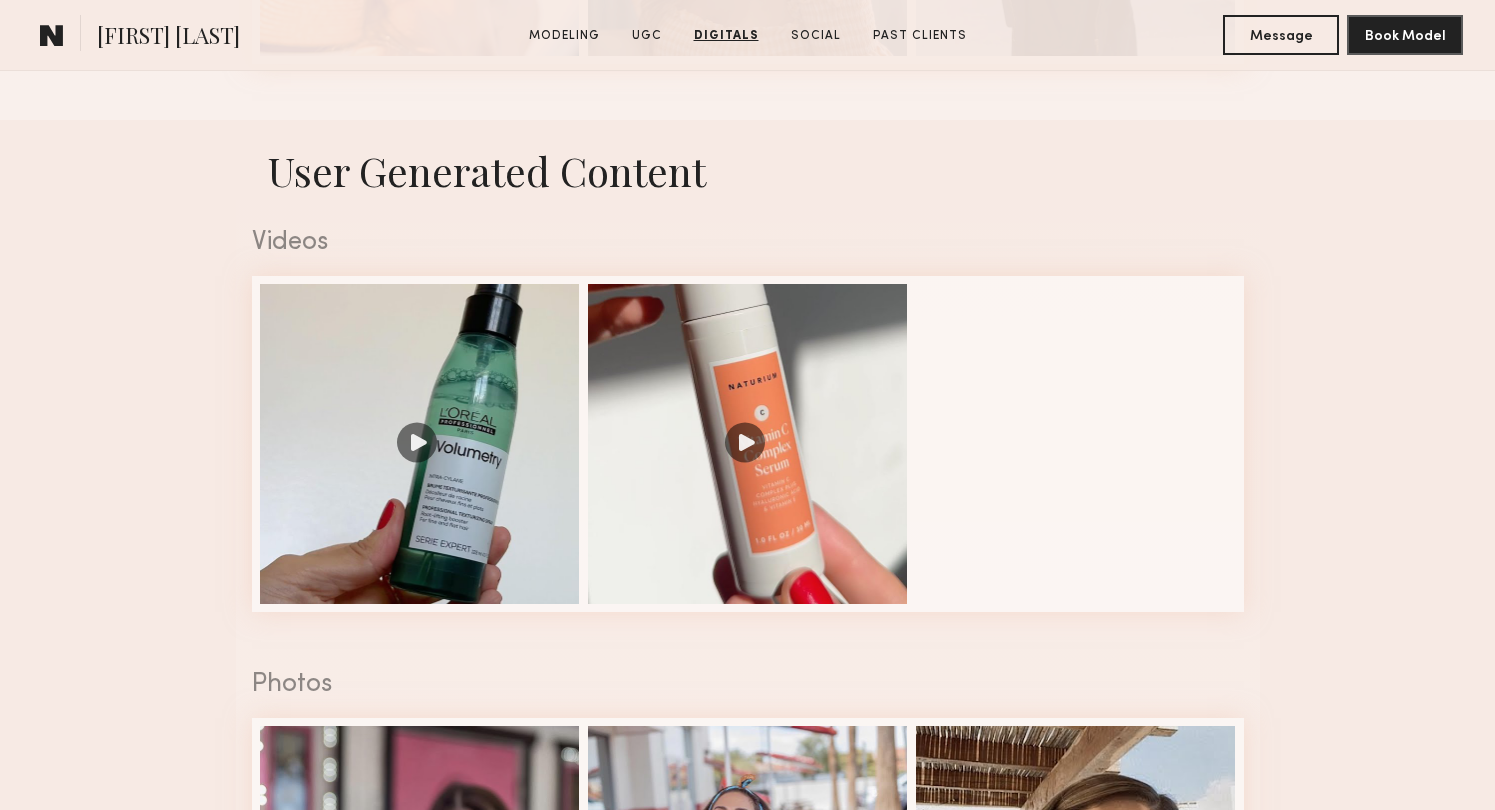 scroll, scrollTop: 0, scrollLeft: 0, axis: both 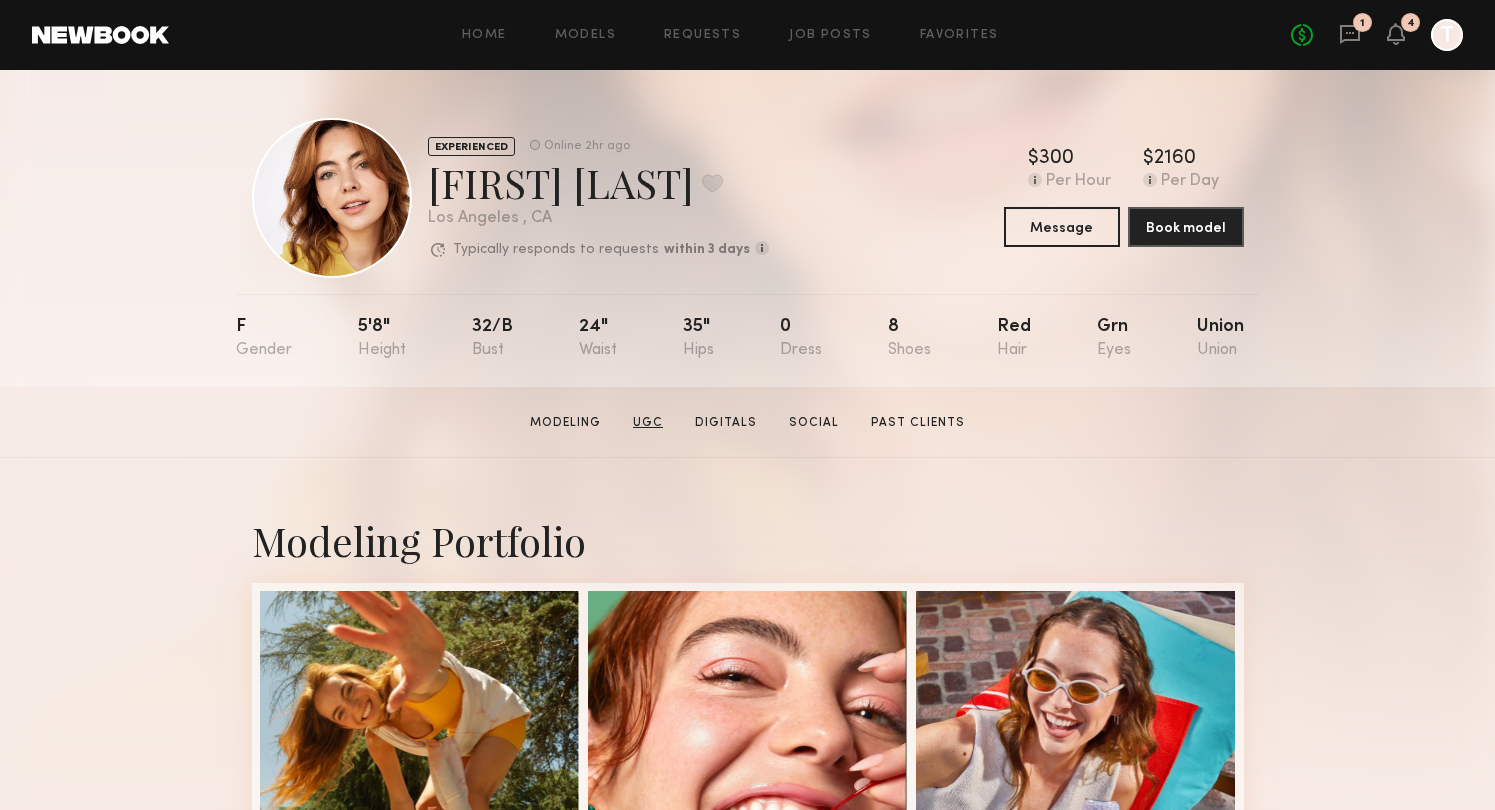 click on "UGC" 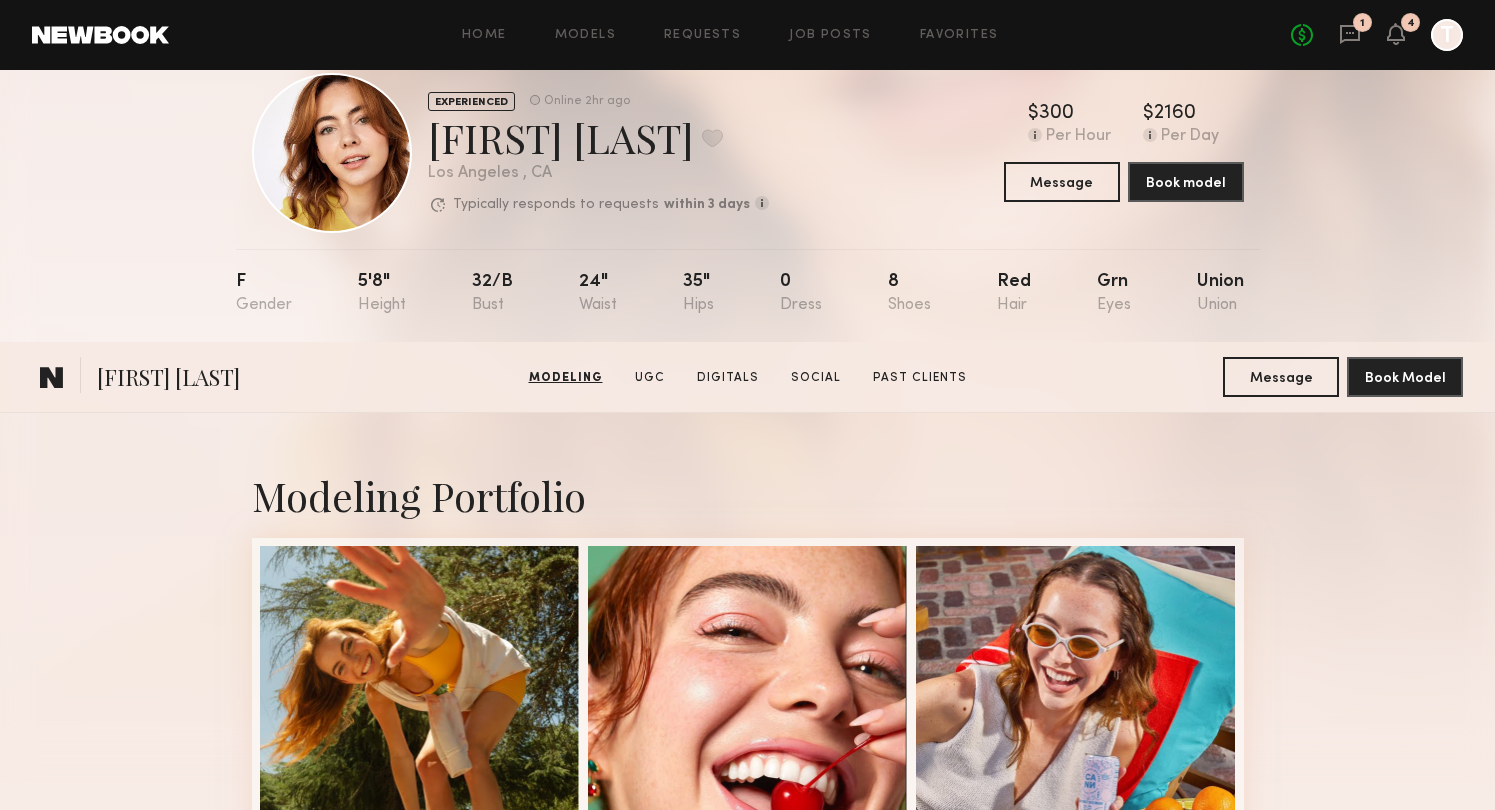 scroll, scrollTop: 0, scrollLeft: 0, axis: both 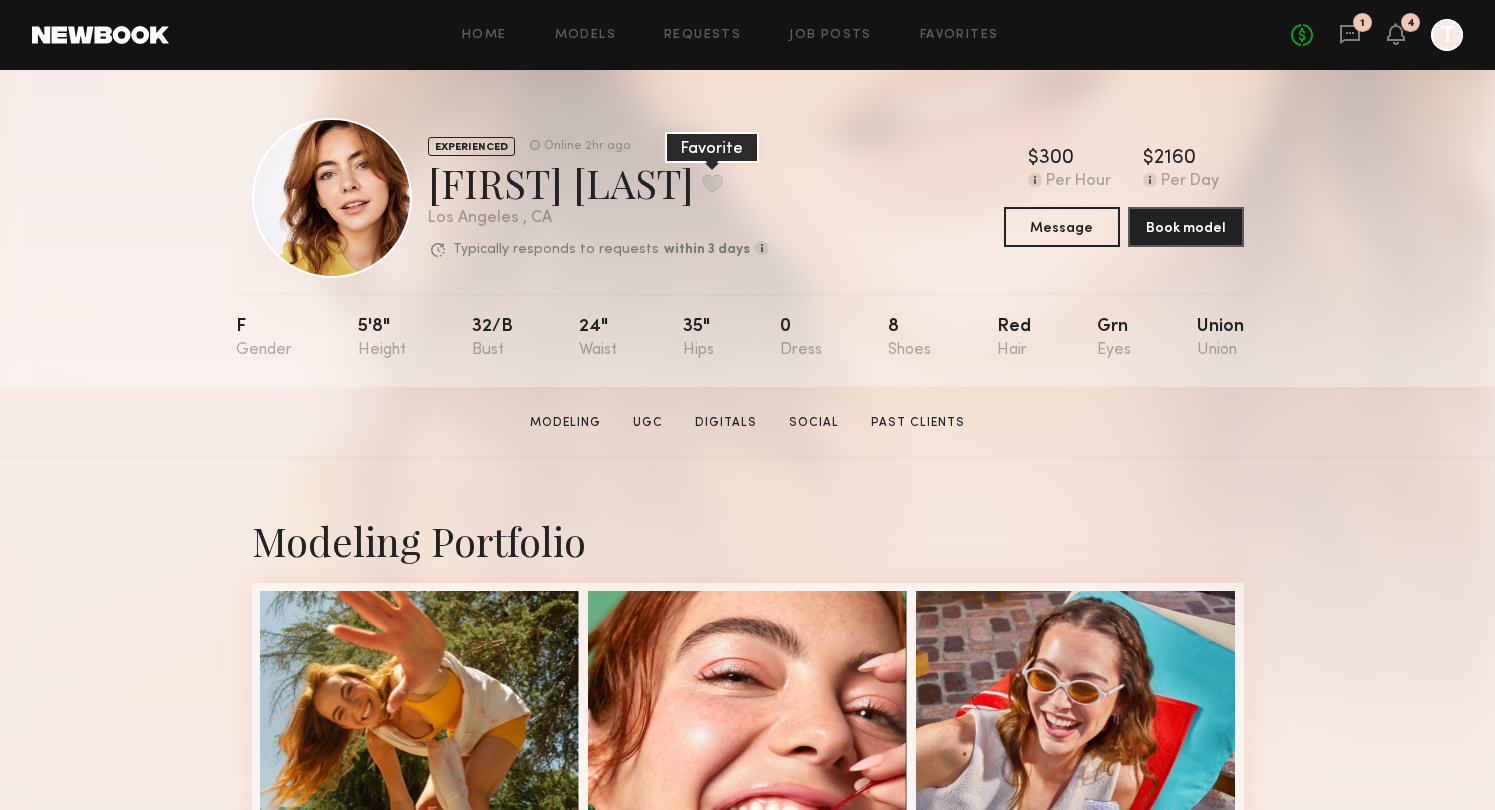 click 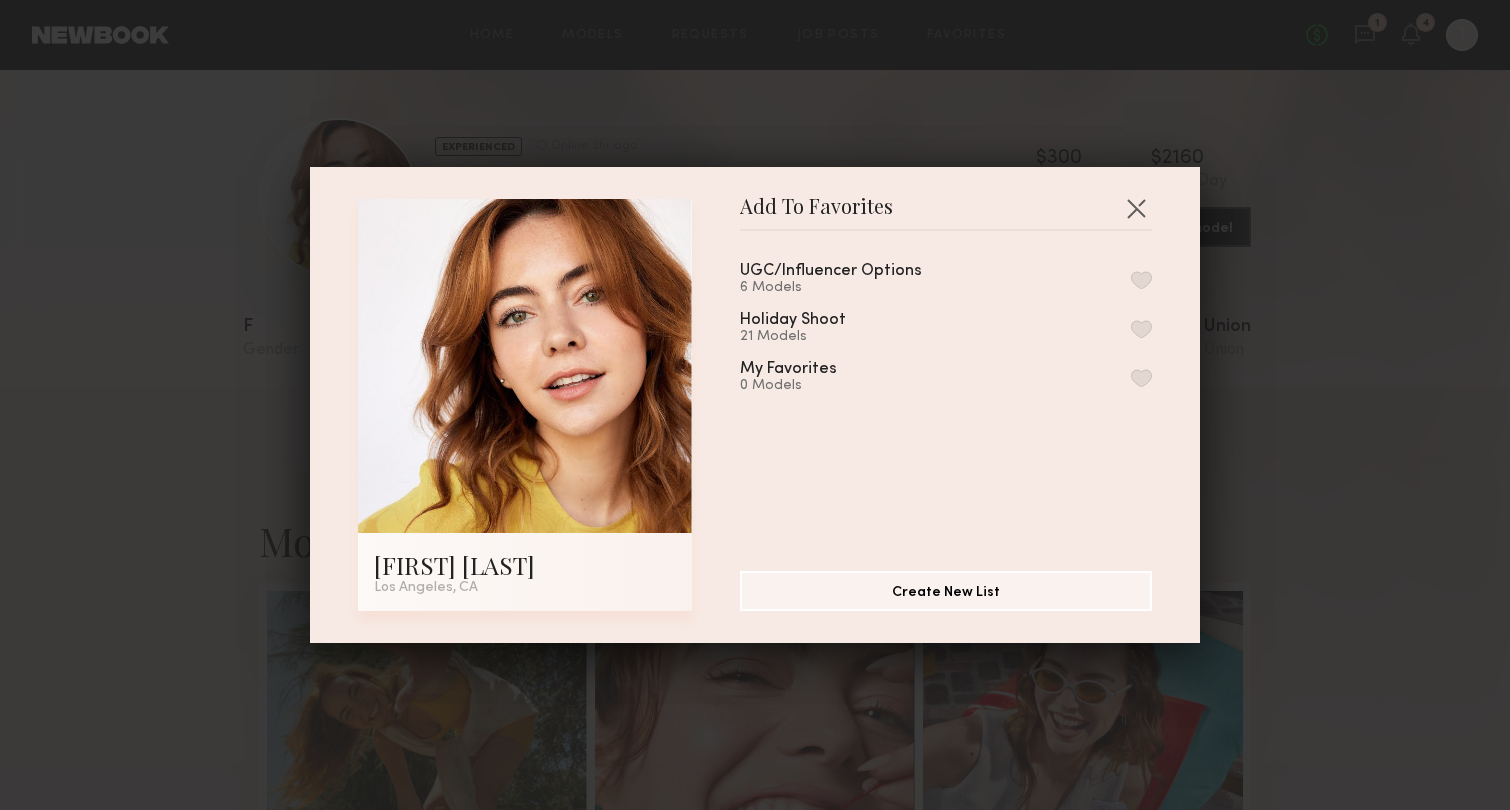 click at bounding box center [1141, 280] 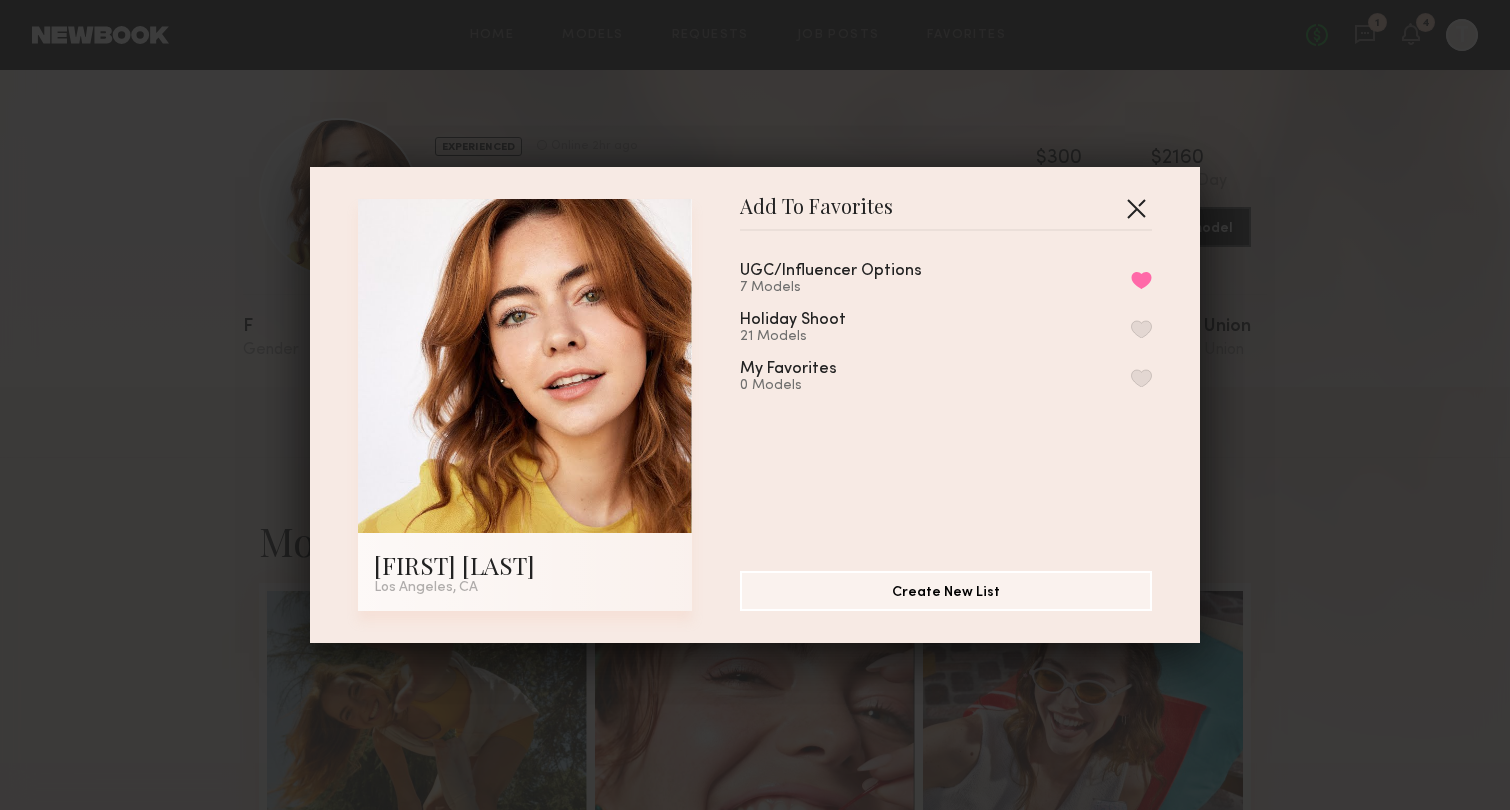 click at bounding box center [1136, 208] 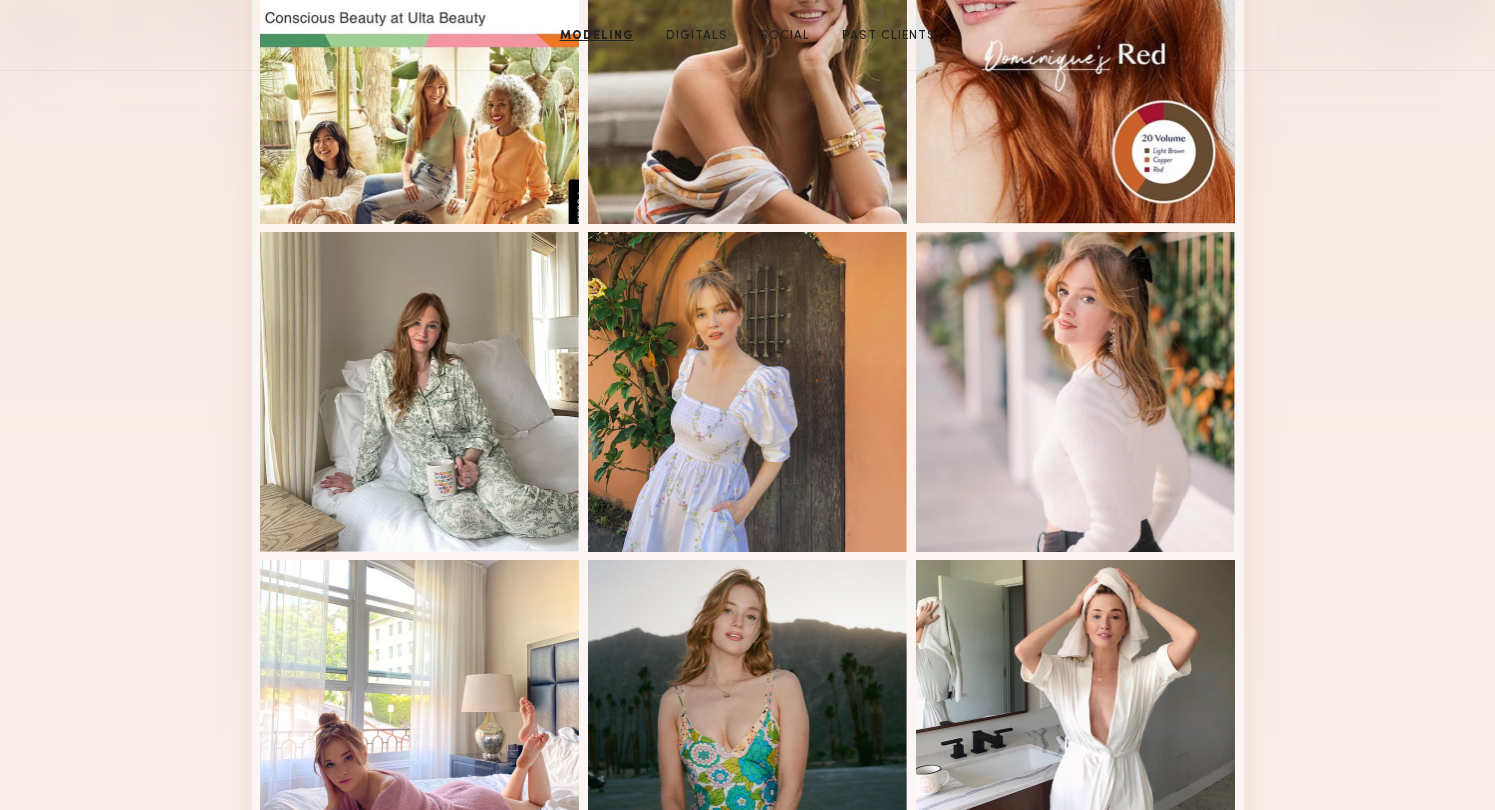 scroll, scrollTop: 283, scrollLeft: 0, axis: vertical 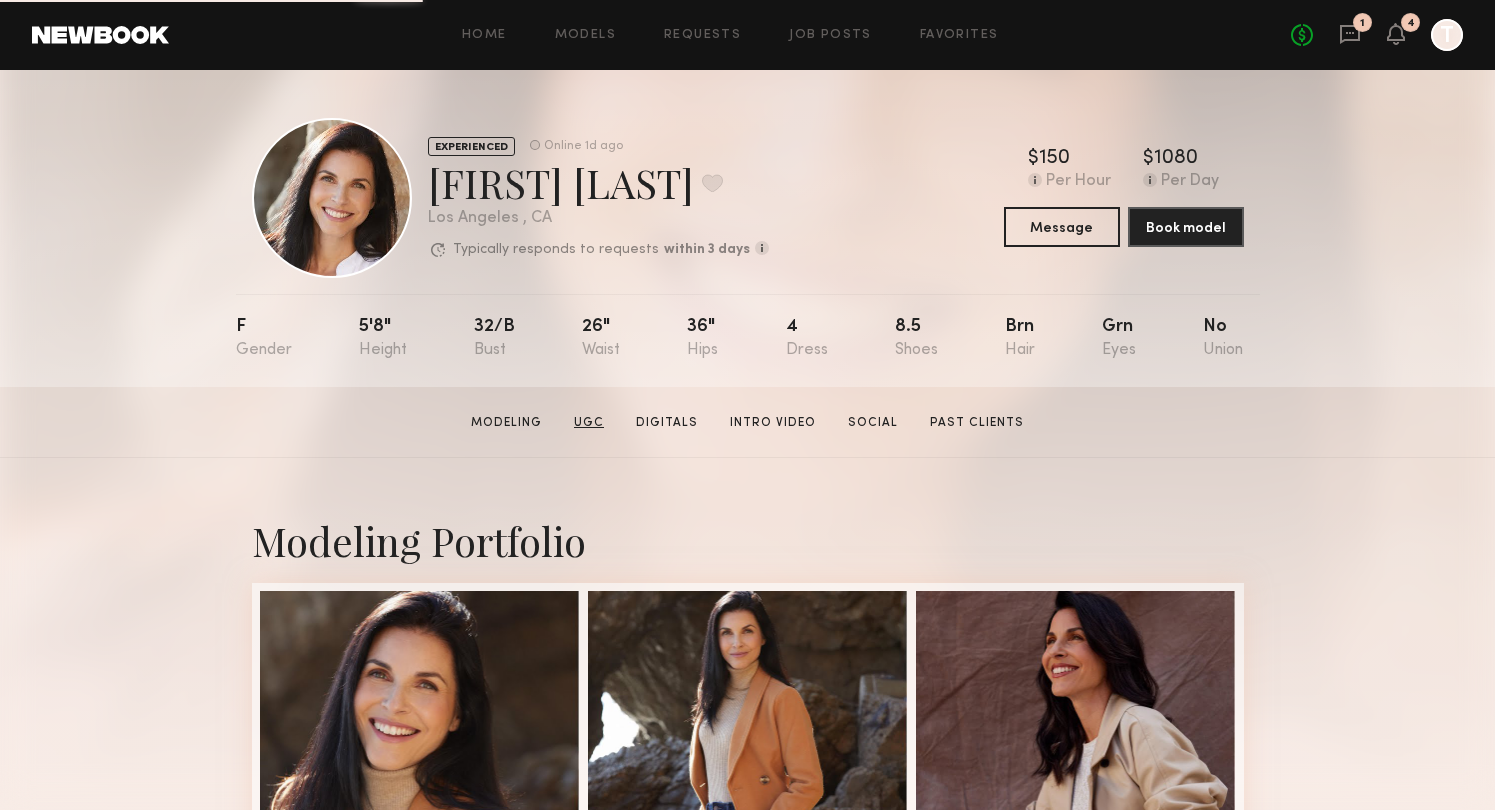 click on "UGC" 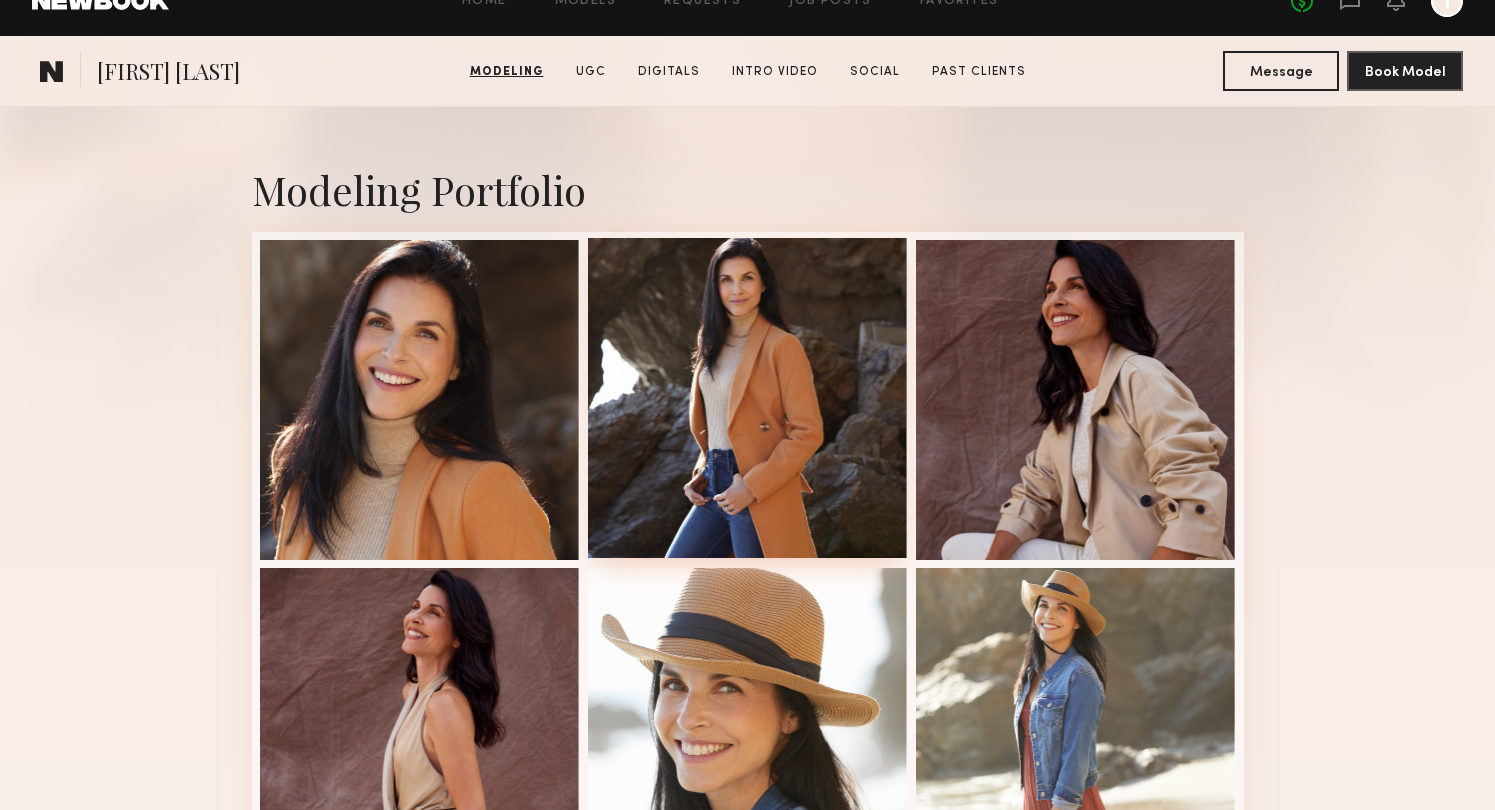 scroll, scrollTop: 0, scrollLeft: 0, axis: both 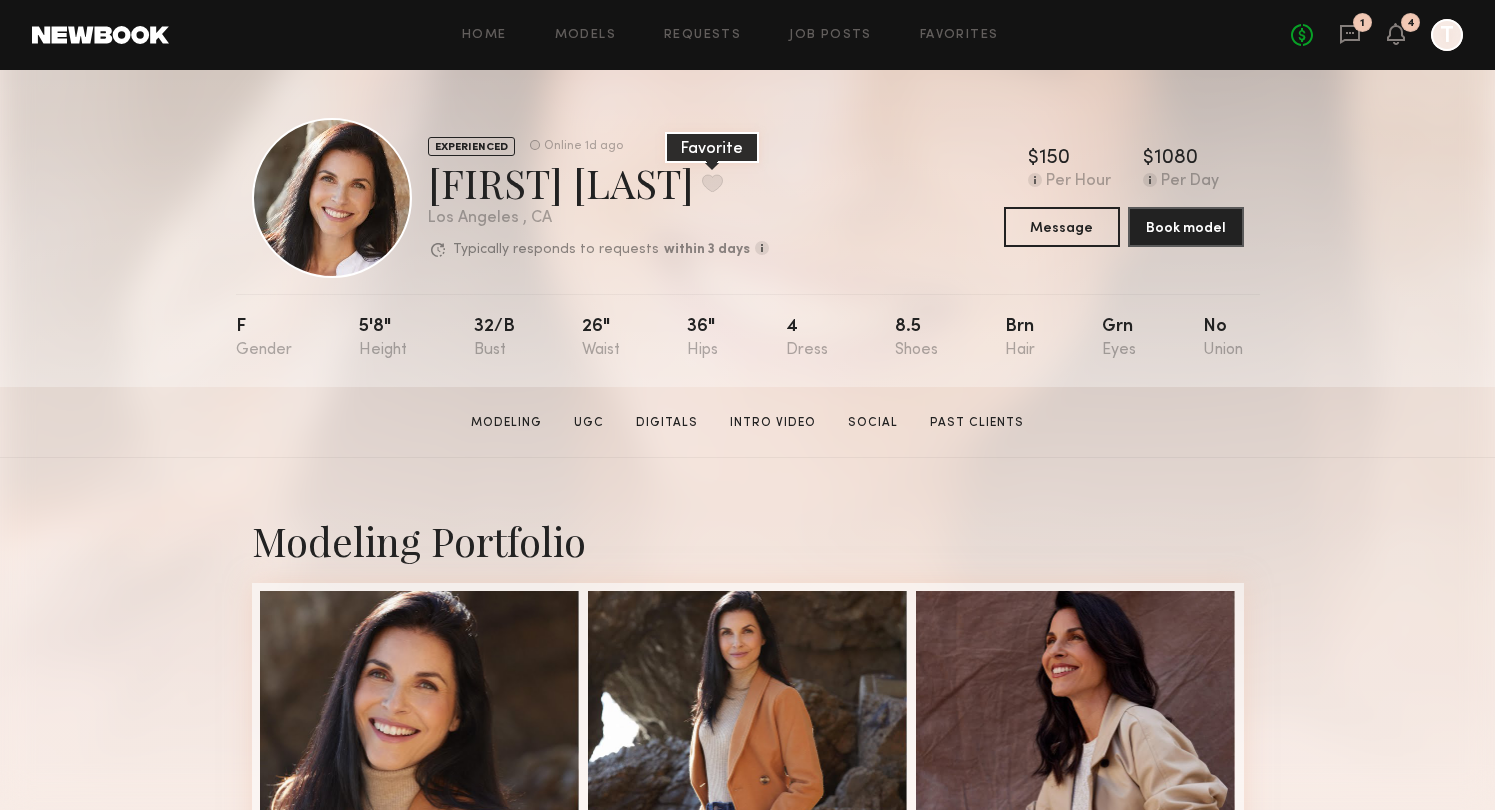 click 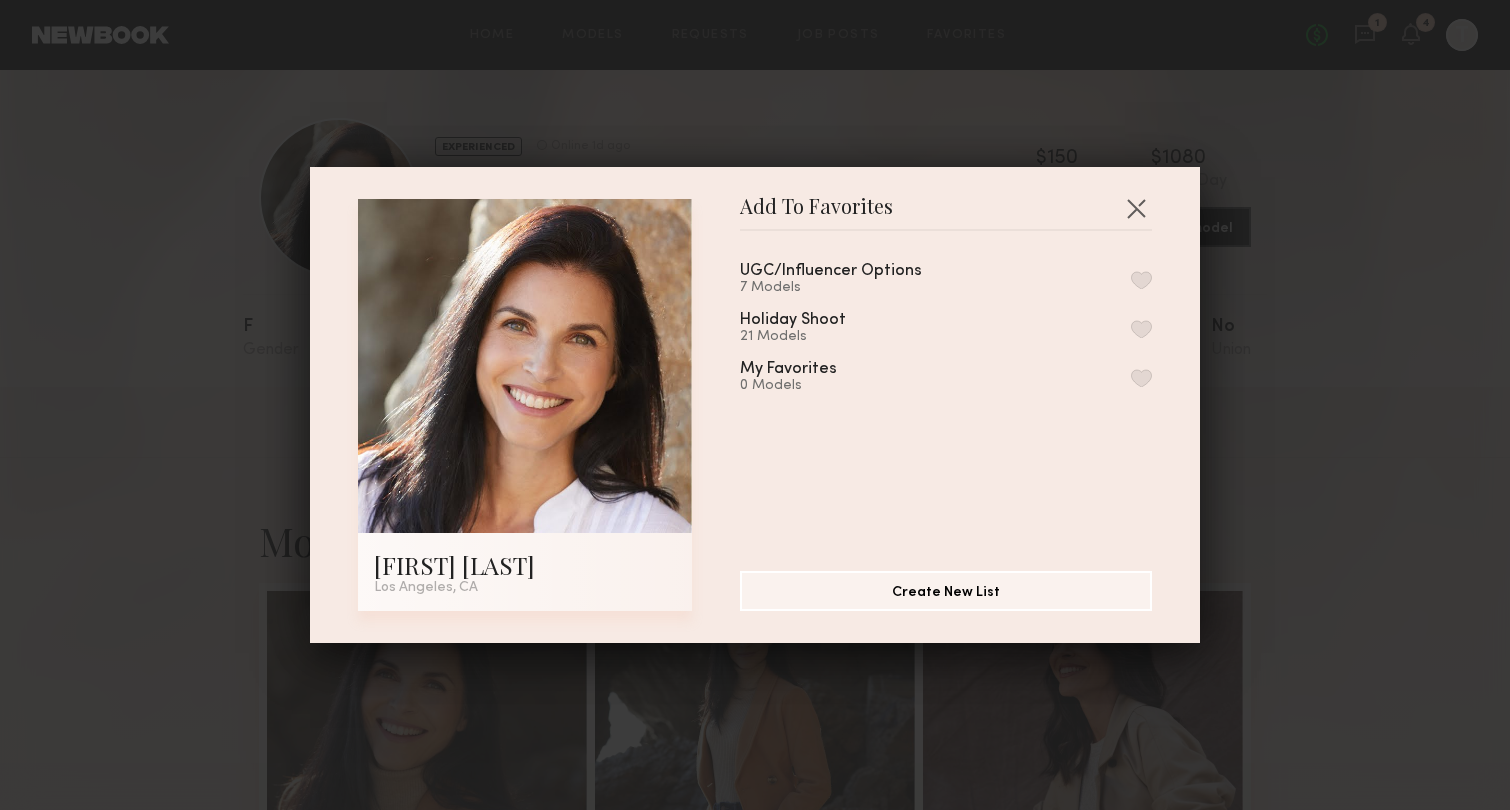 click at bounding box center (1141, 280) 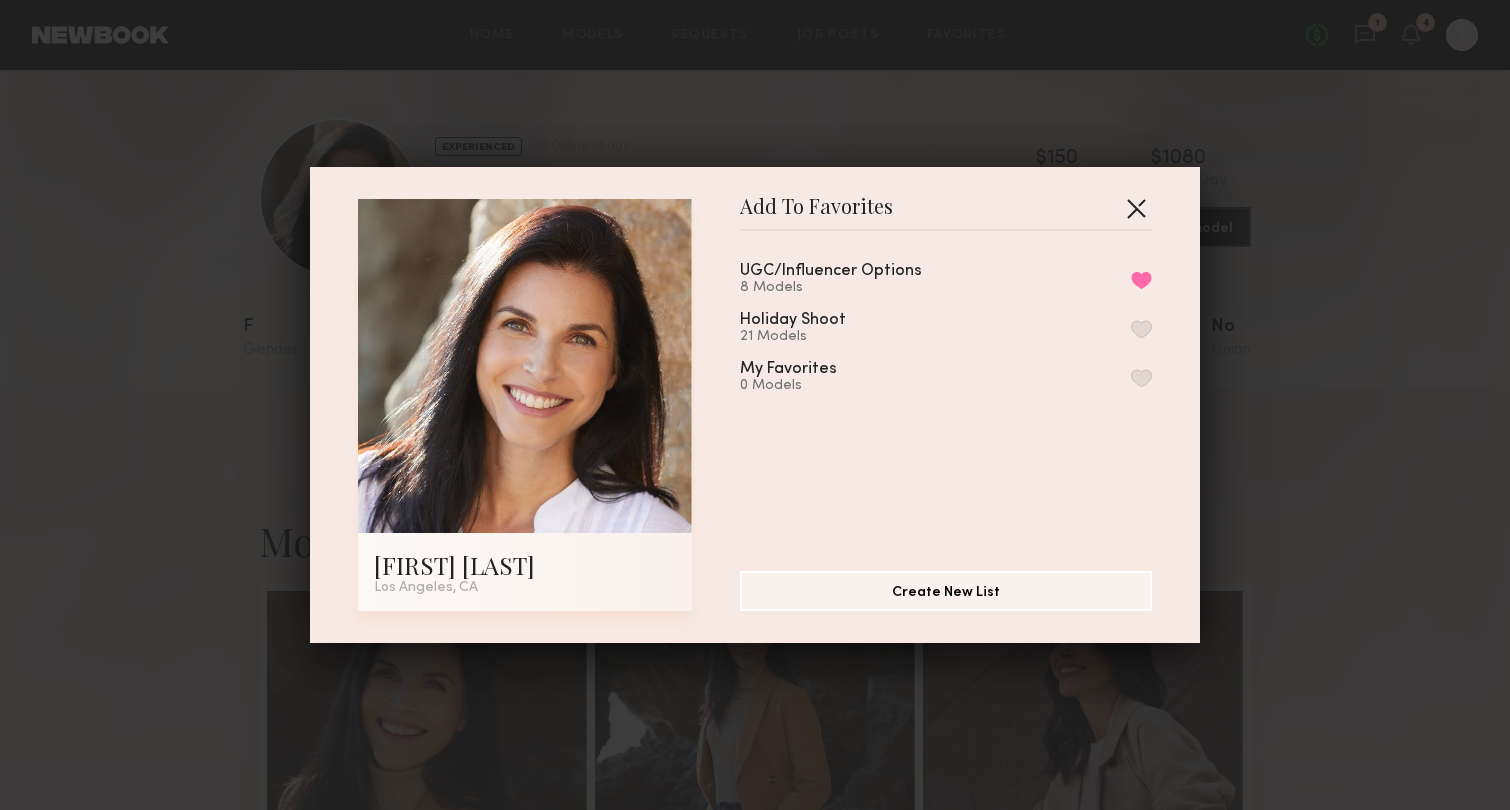 click at bounding box center (1136, 208) 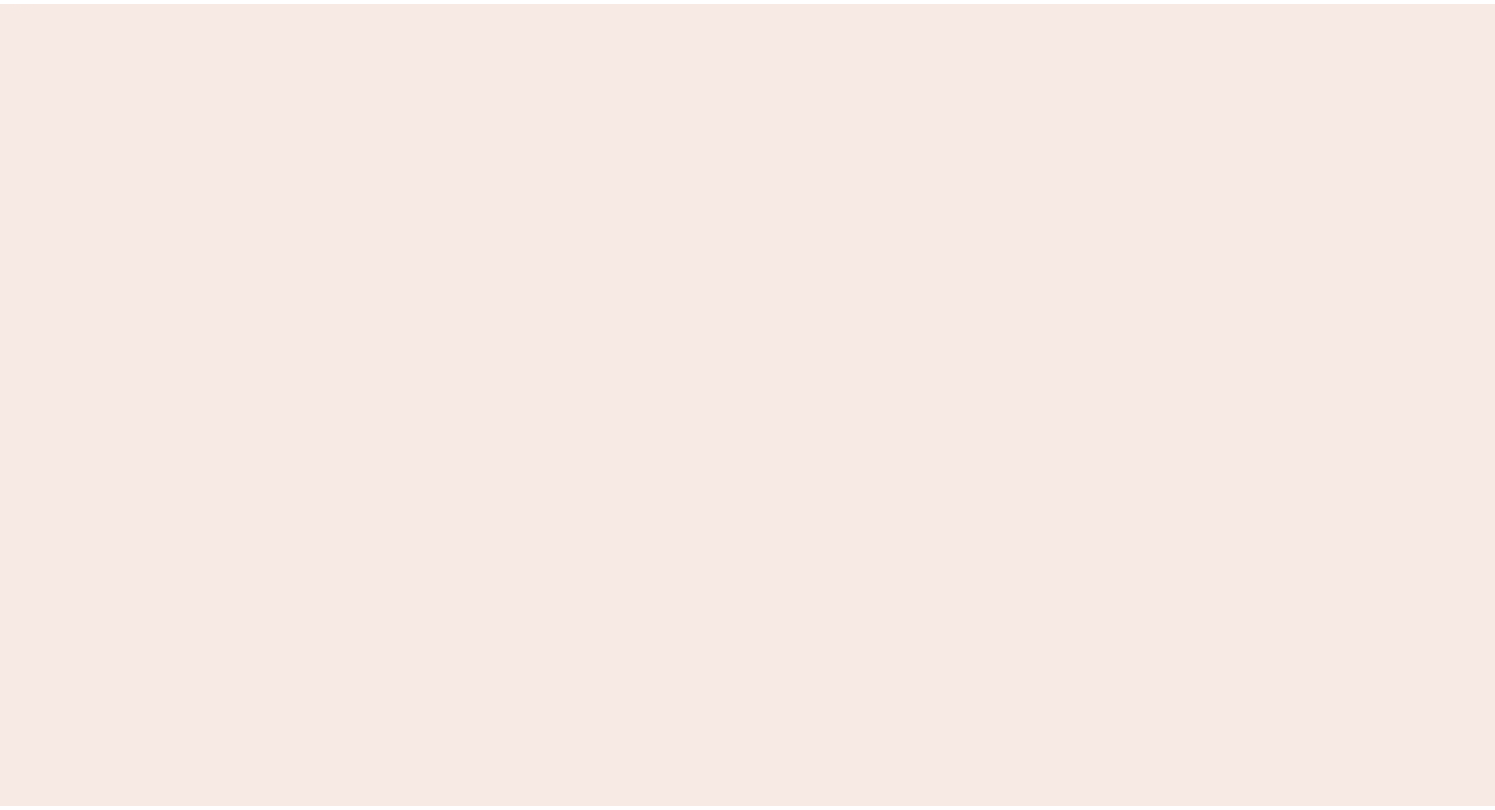 scroll, scrollTop: 0, scrollLeft: 0, axis: both 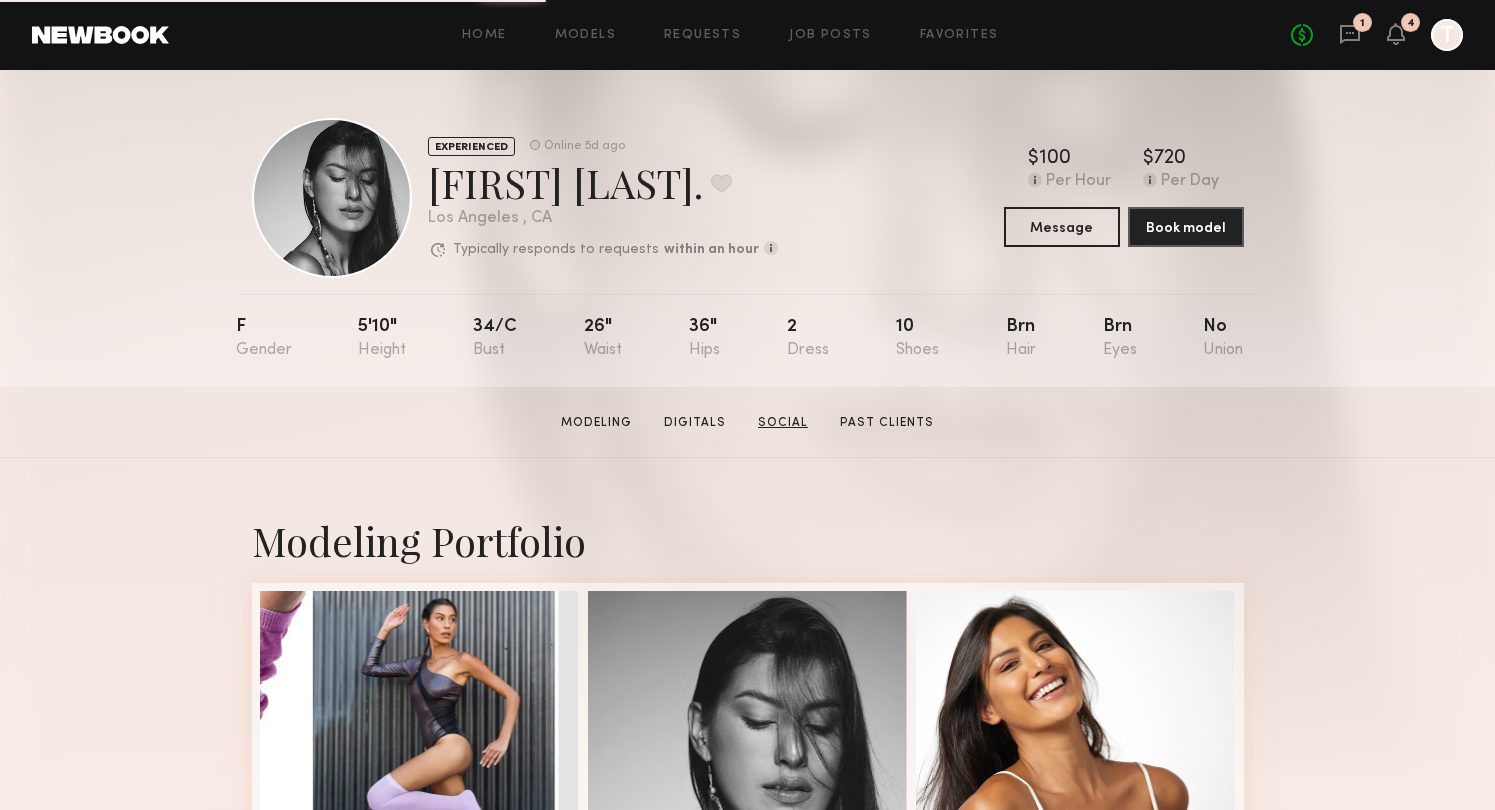 click on "Social" 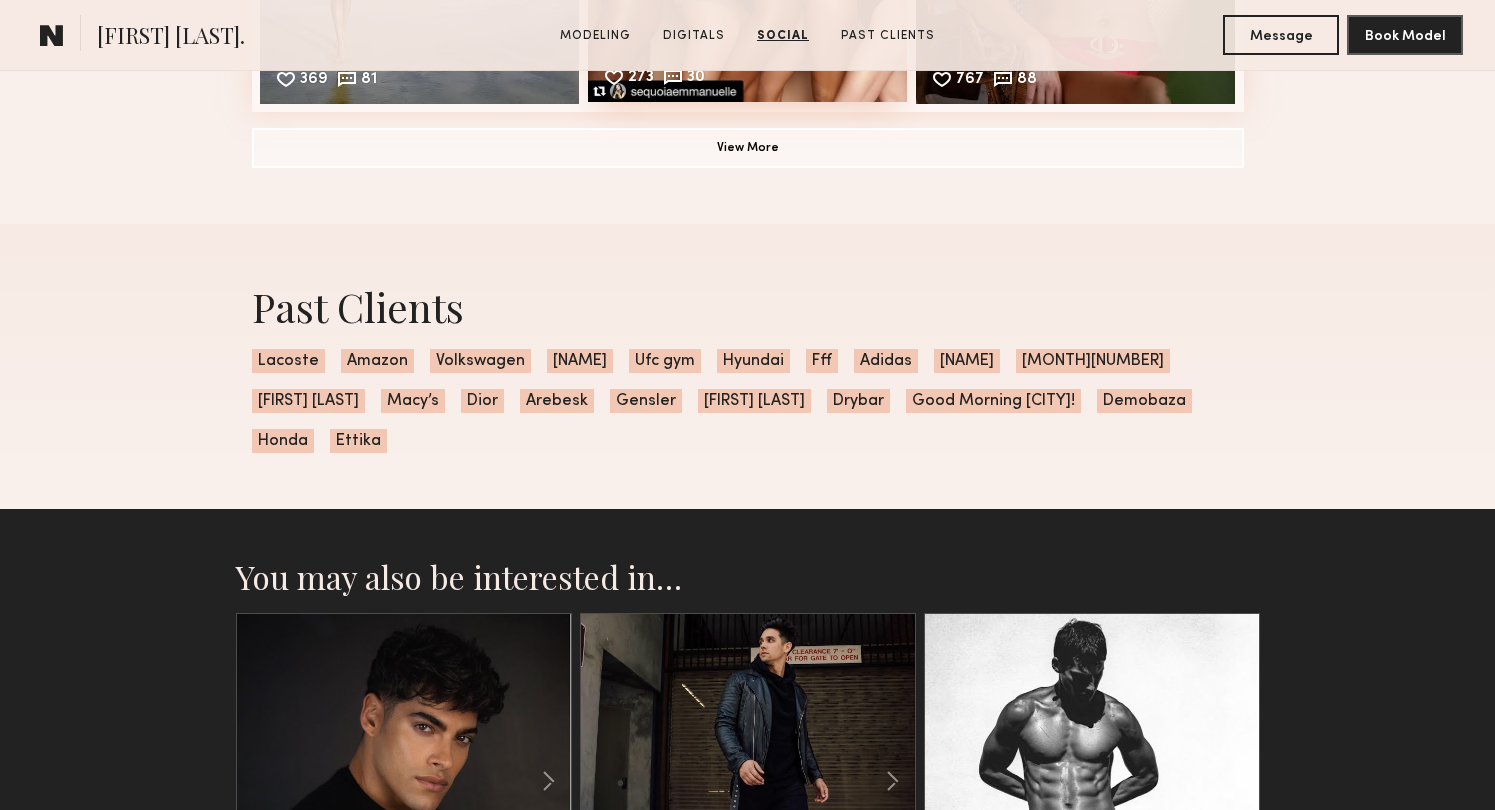 scroll, scrollTop: 3610, scrollLeft: 0, axis: vertical 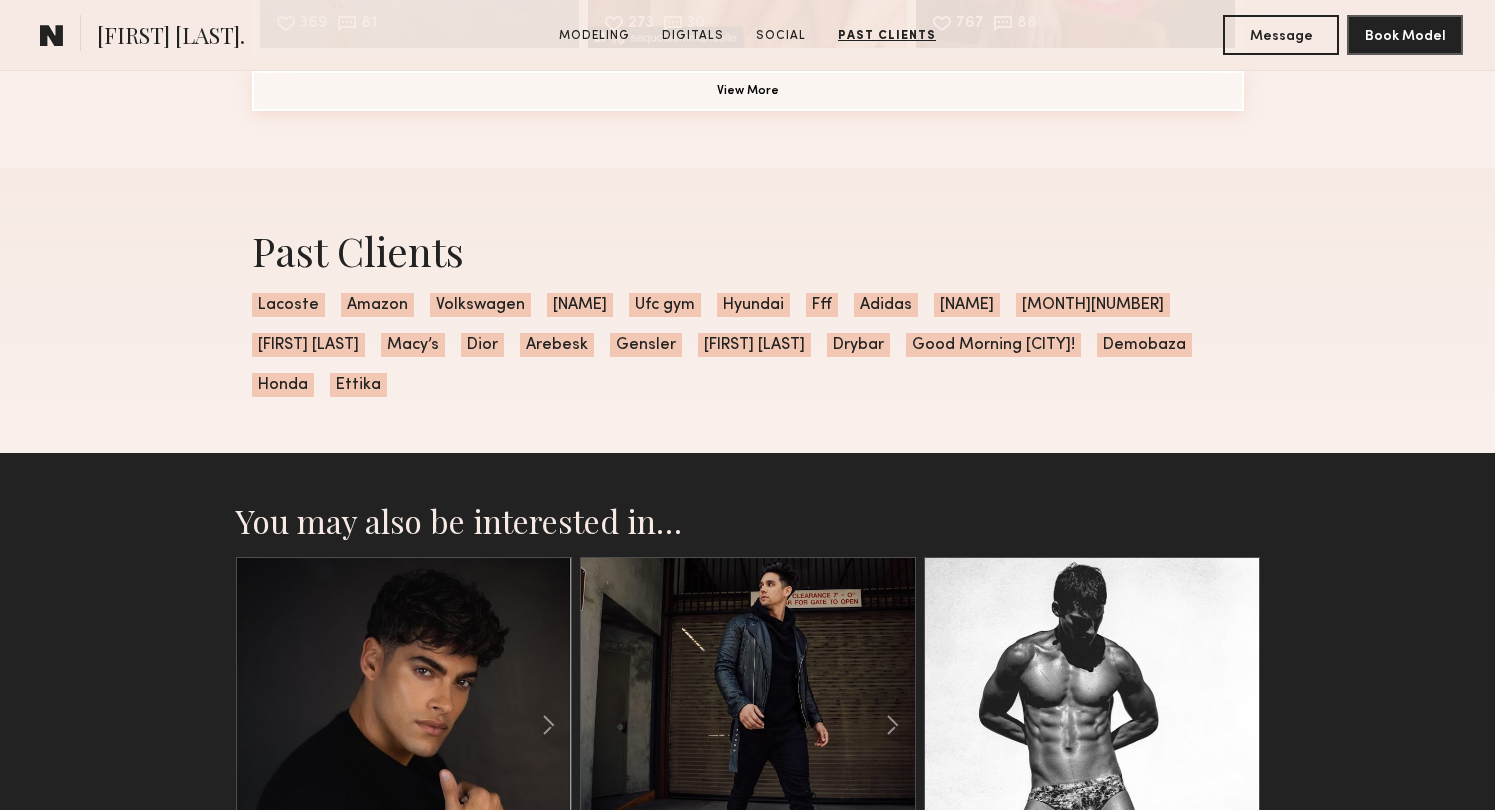 click on "View More" 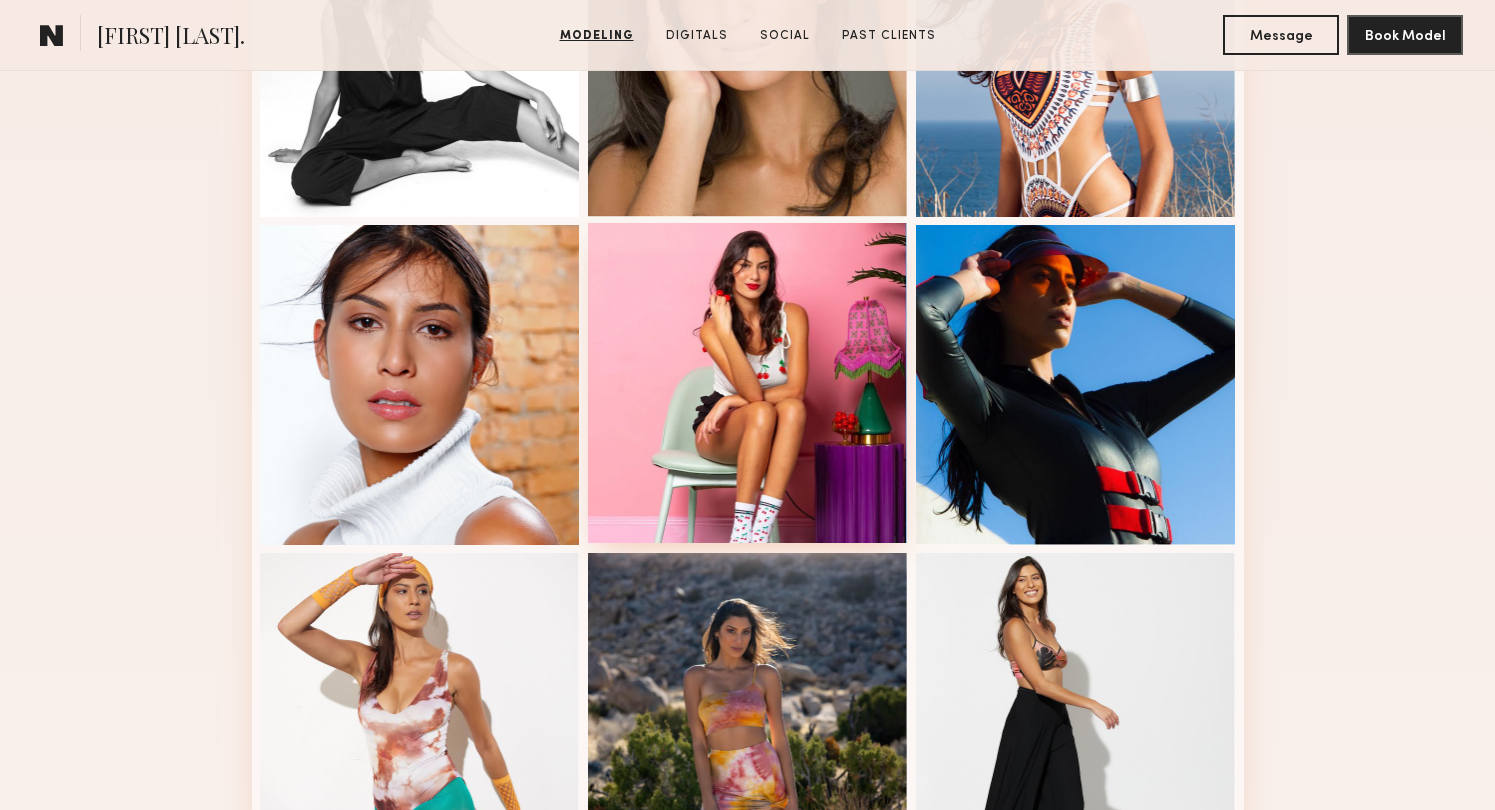 scroll, scrollTop: 0, scrollLeft: 0, axis: both 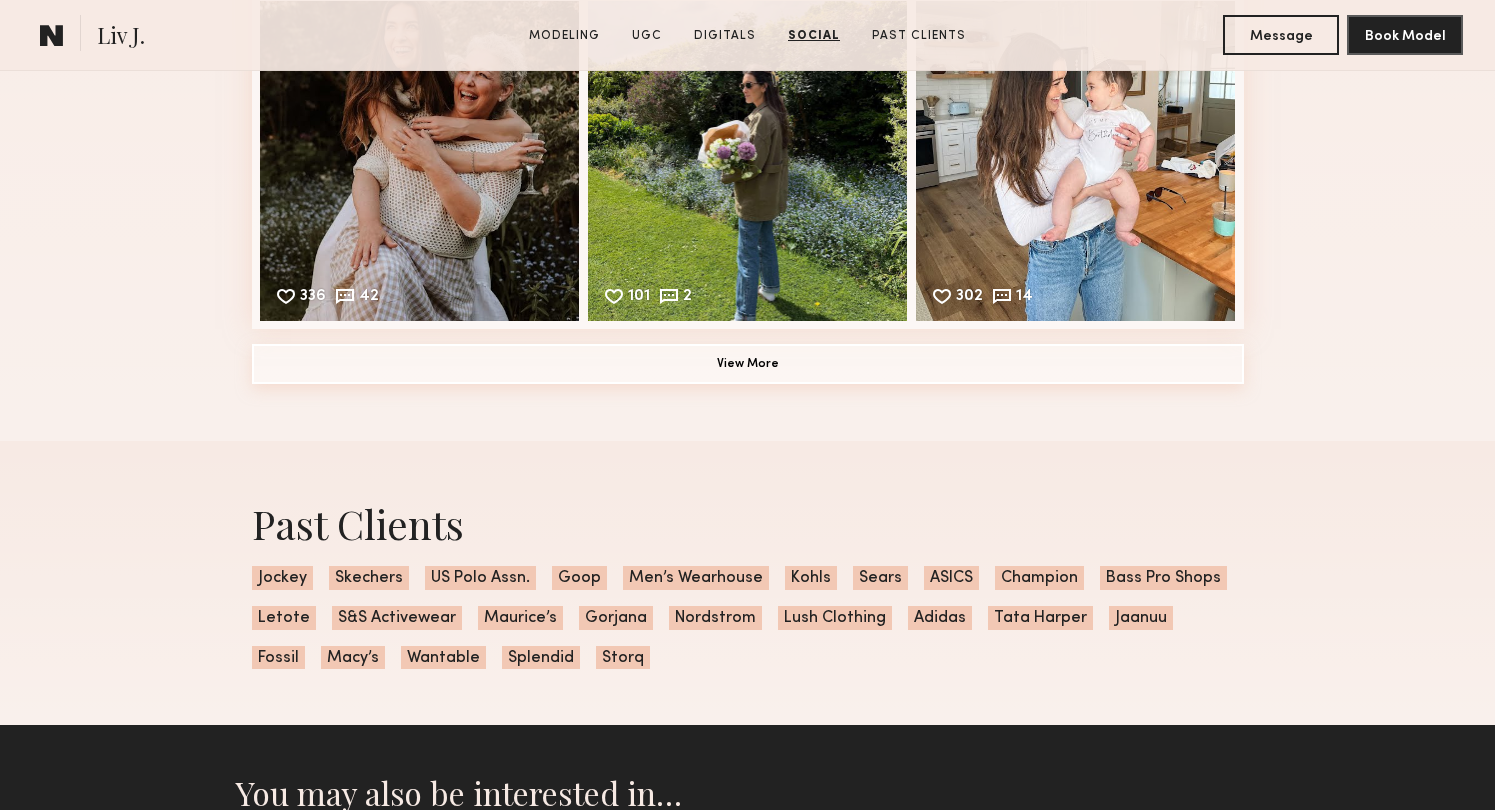 click on "View More" 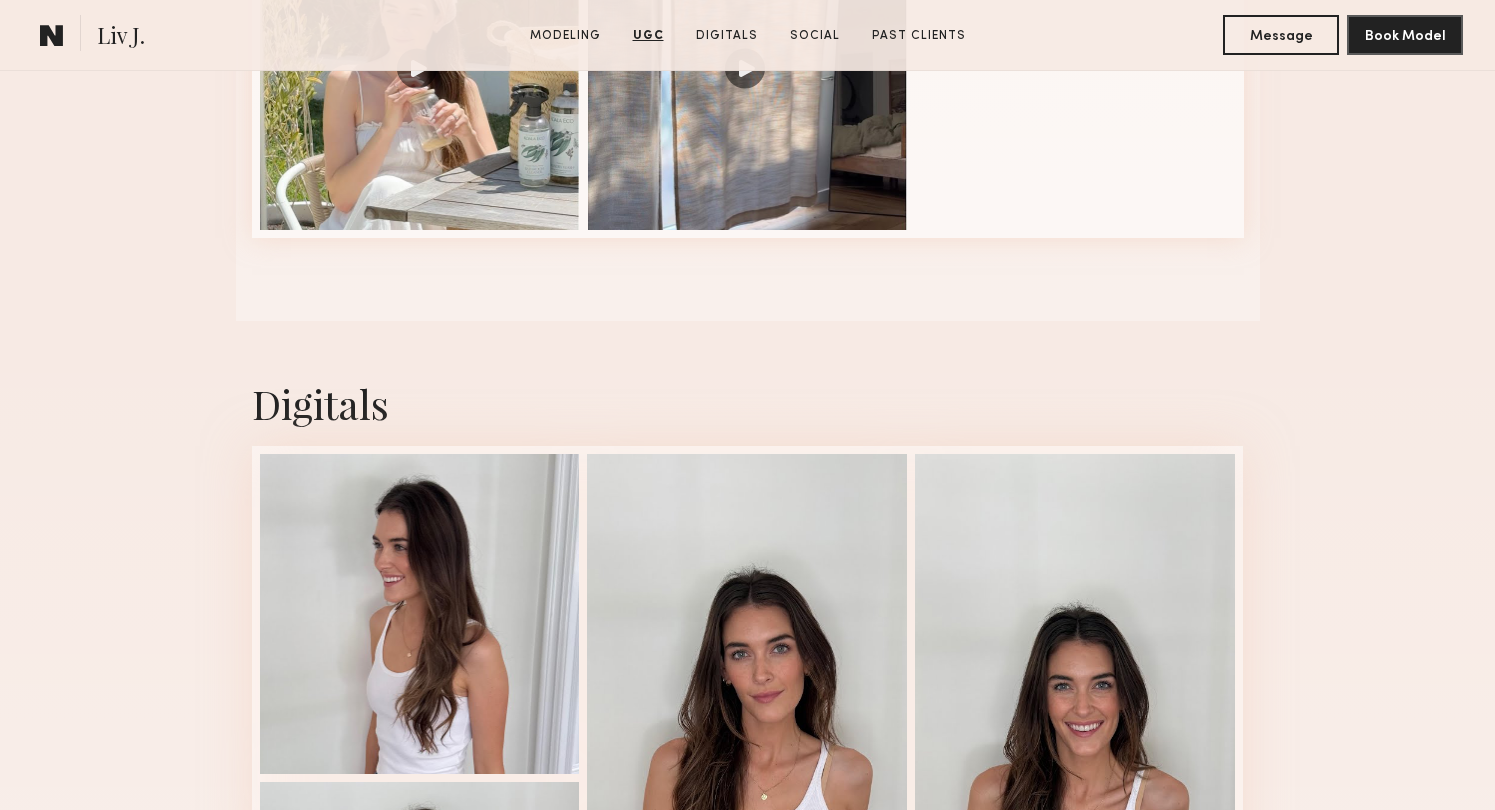scroll, scrollTop: 0, scrollLeft: 0, axis: both 